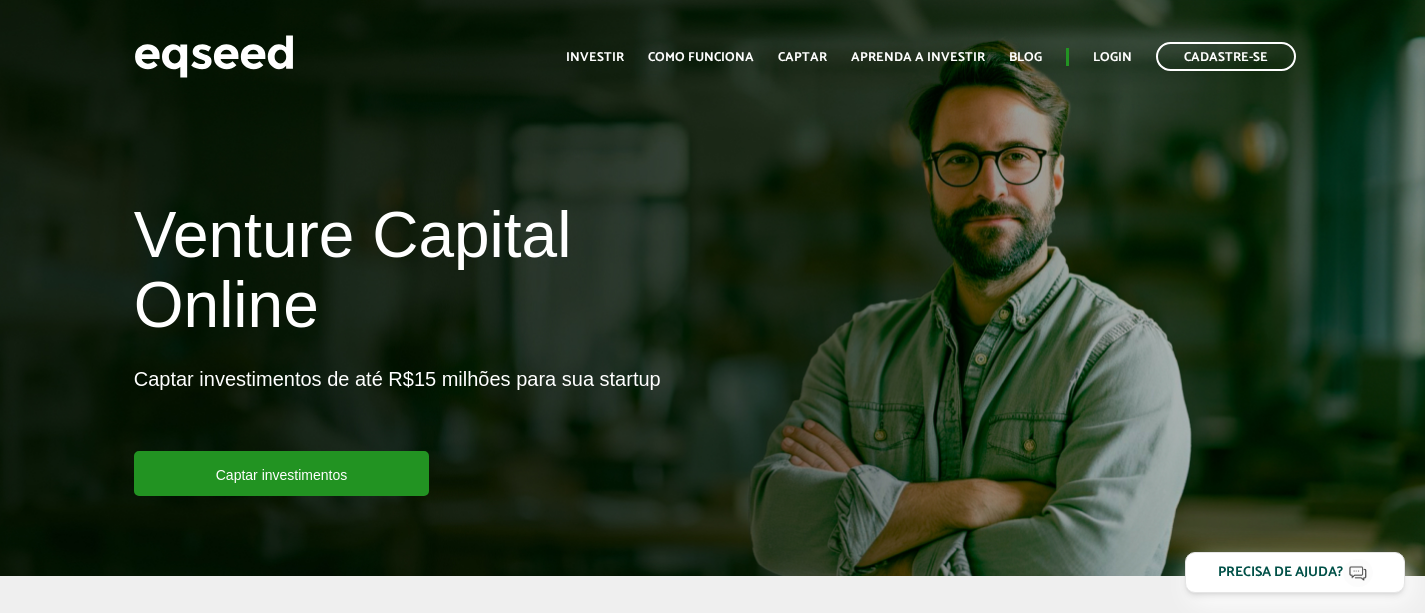 scroll, scrollTop: 0, scrollLeft: 0, axis: both 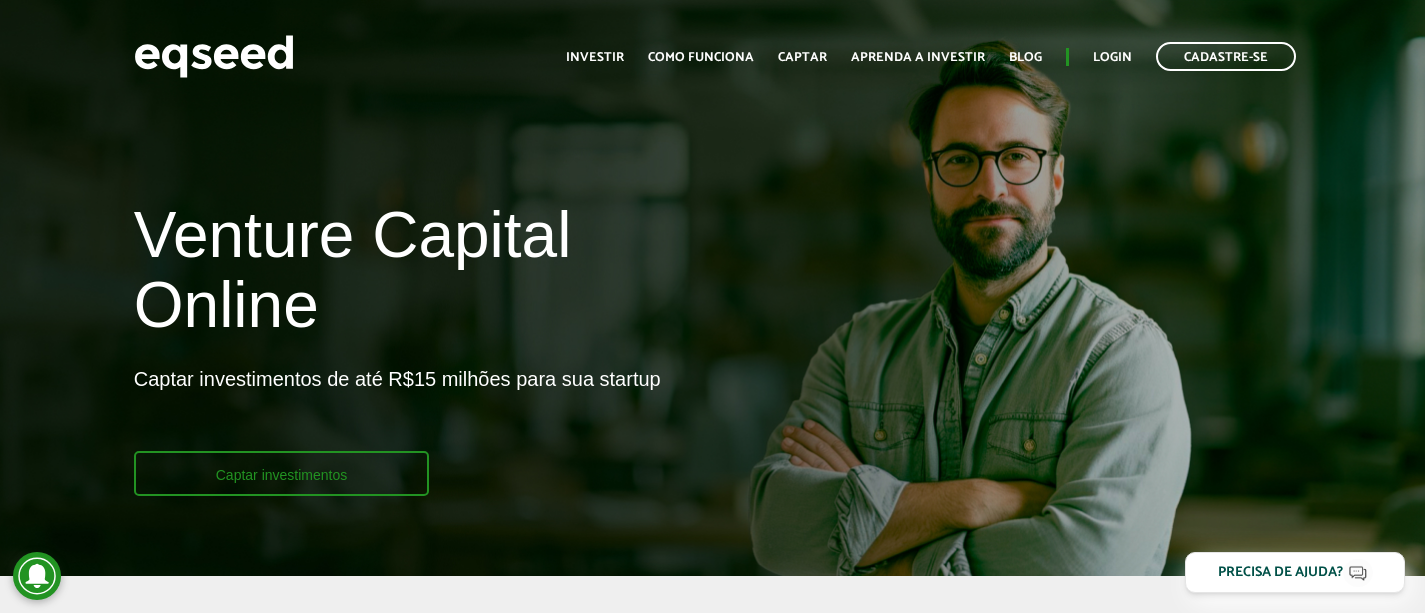 click on "Captar investimentos" at bounding box center [282, 473] 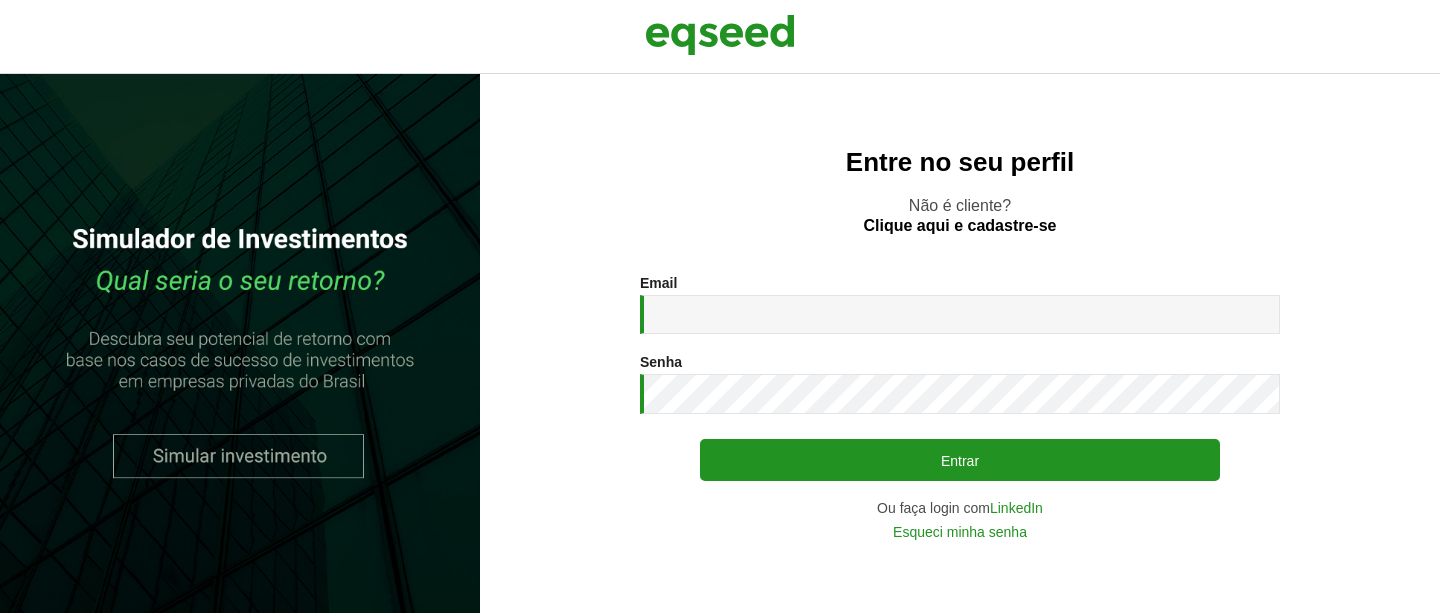 scroll, scrollTop: 0, scrollLeft: 0, axis: both 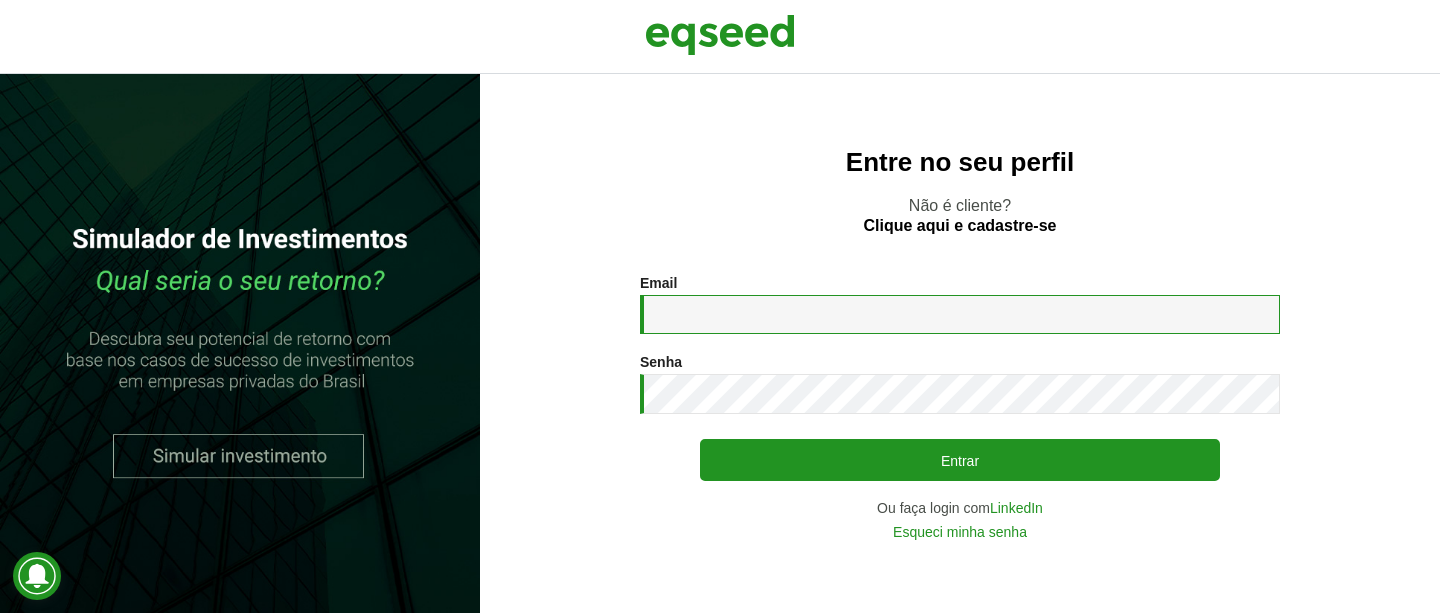 click on "Email  *" at bounding box center (960, 314) 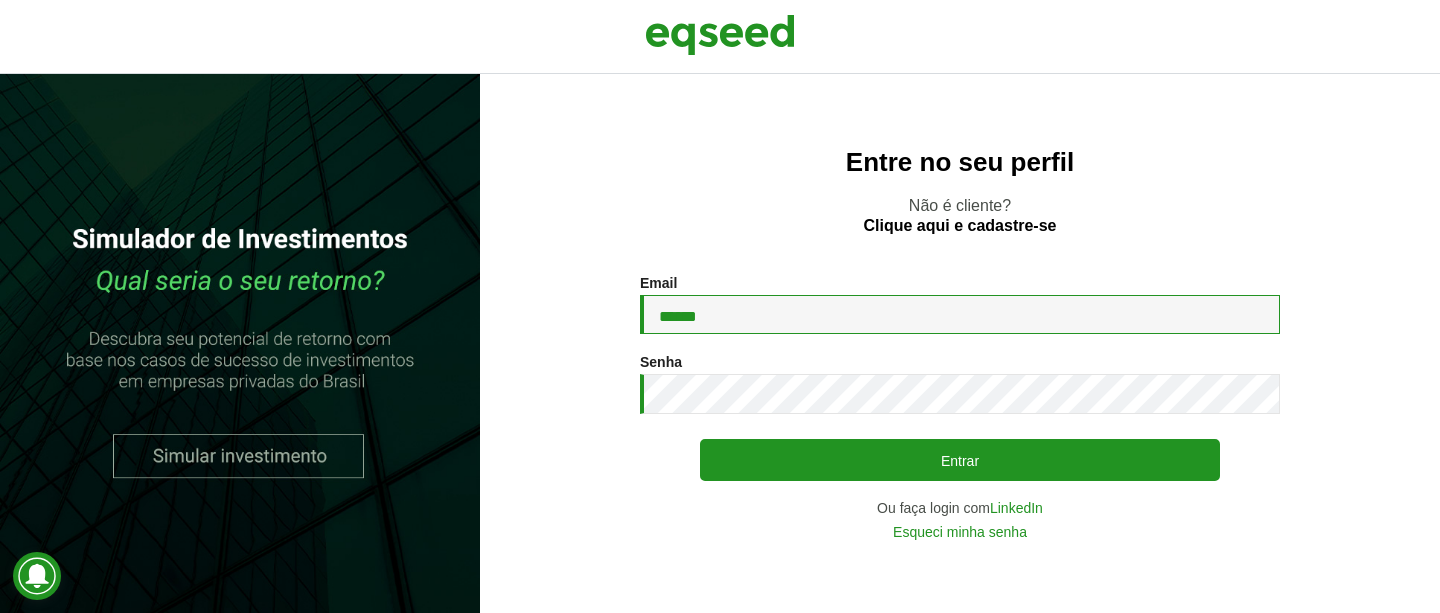 type on "******" 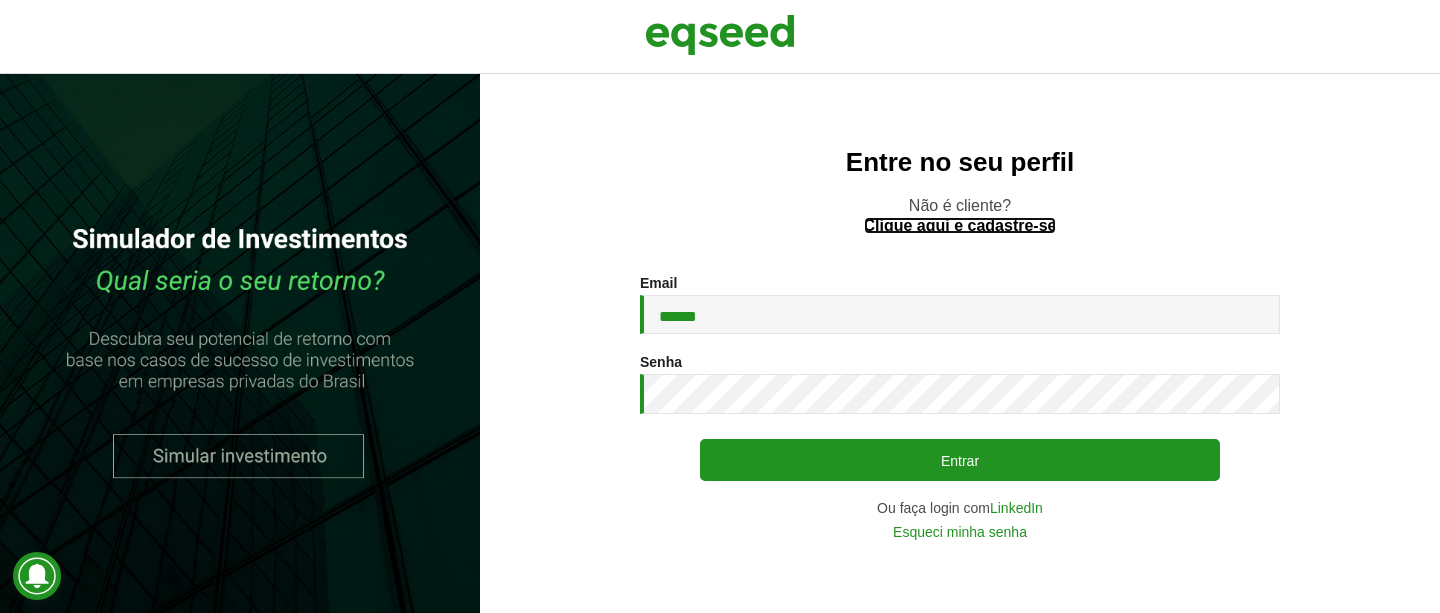 click on "Clique aqui e cadastre-se" at bounding box center (960, 226) 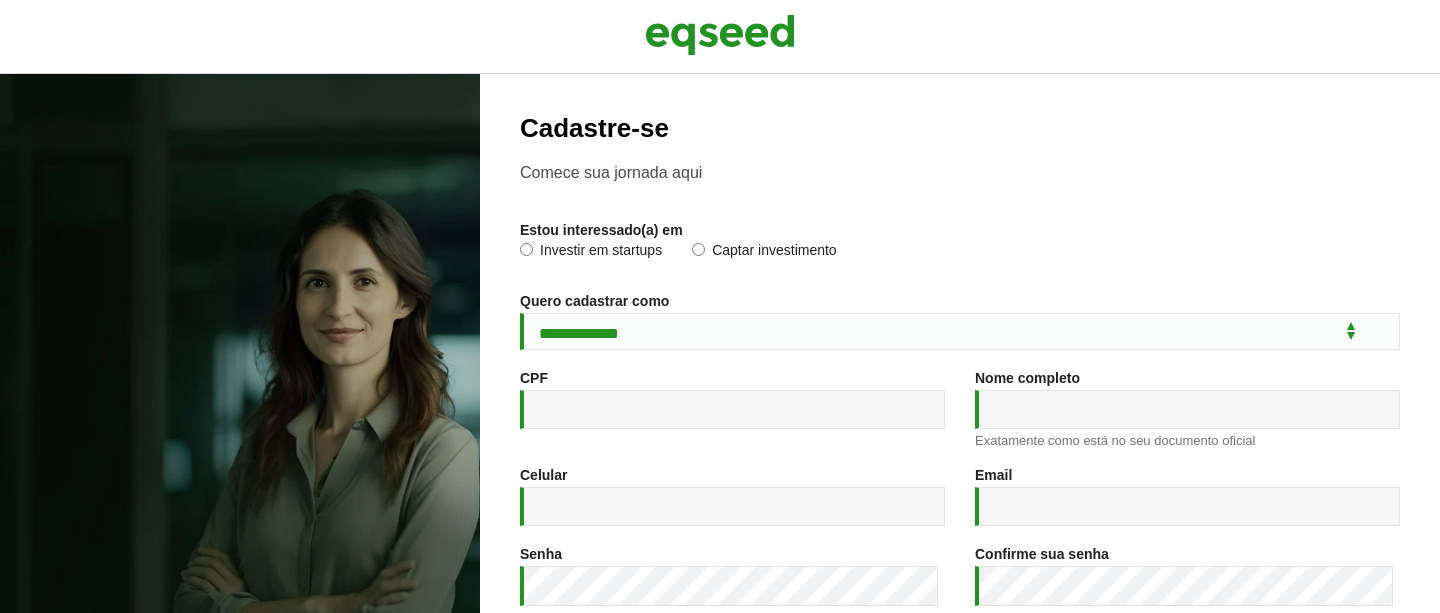 scroll, scrollTop: 0, scrollLeft: 0, axis: both 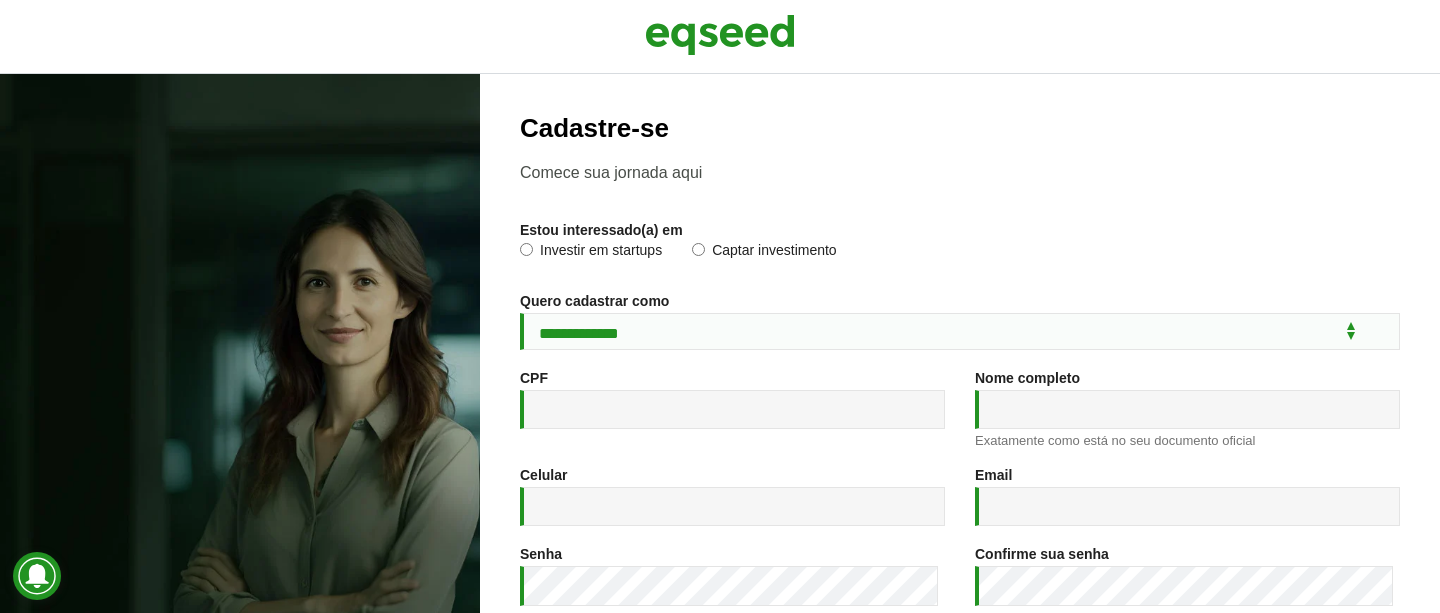 click on "Captar investimento" at bounding box center (764, 253) 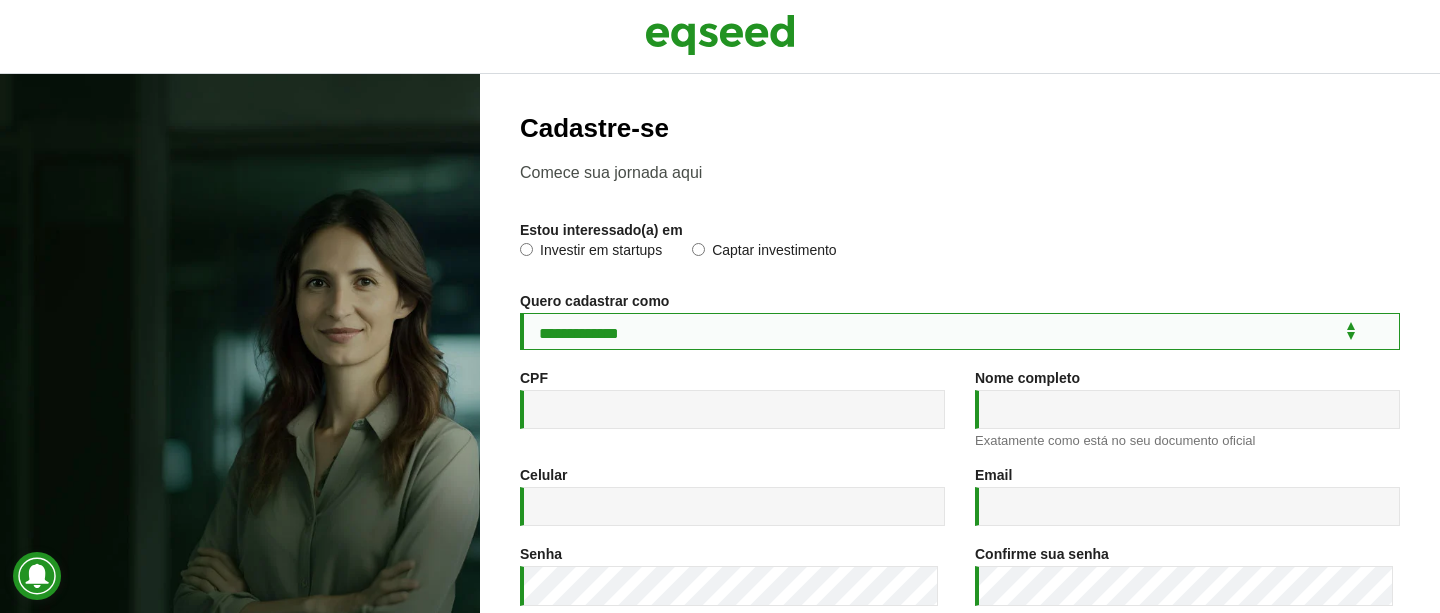 click on "**********" at bounding box center (960, 331) 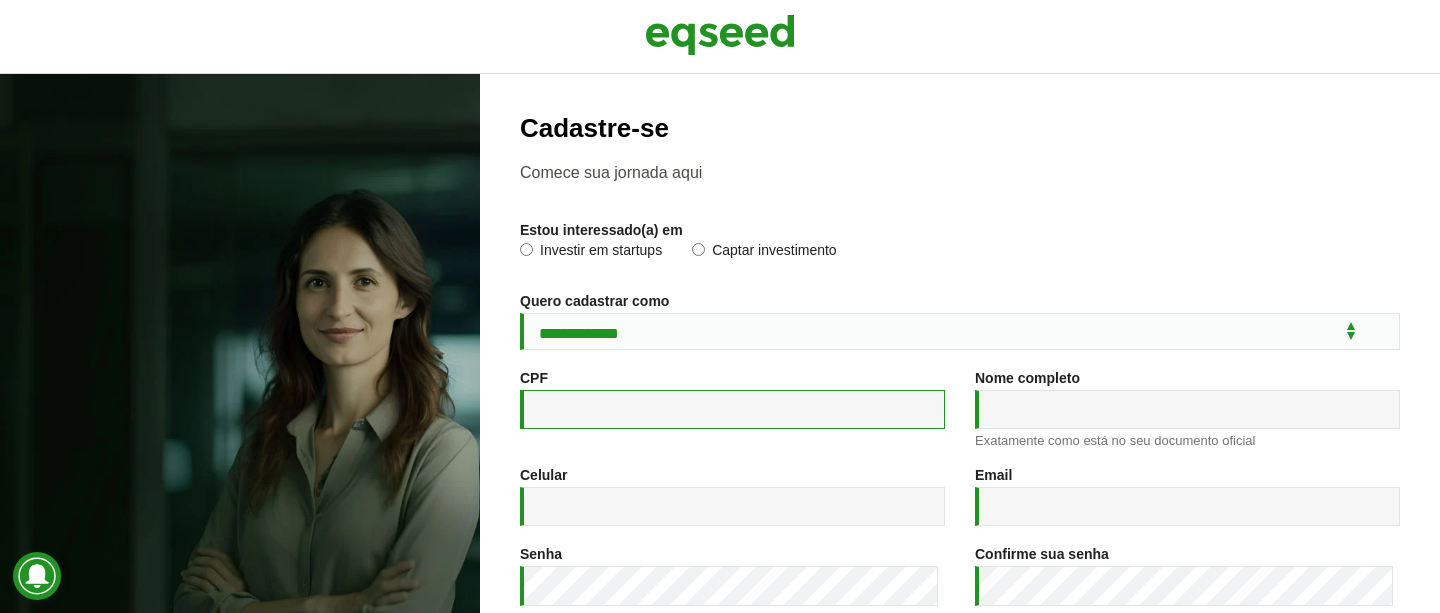 click on "CPF  *" at bounding box center [732, 409] 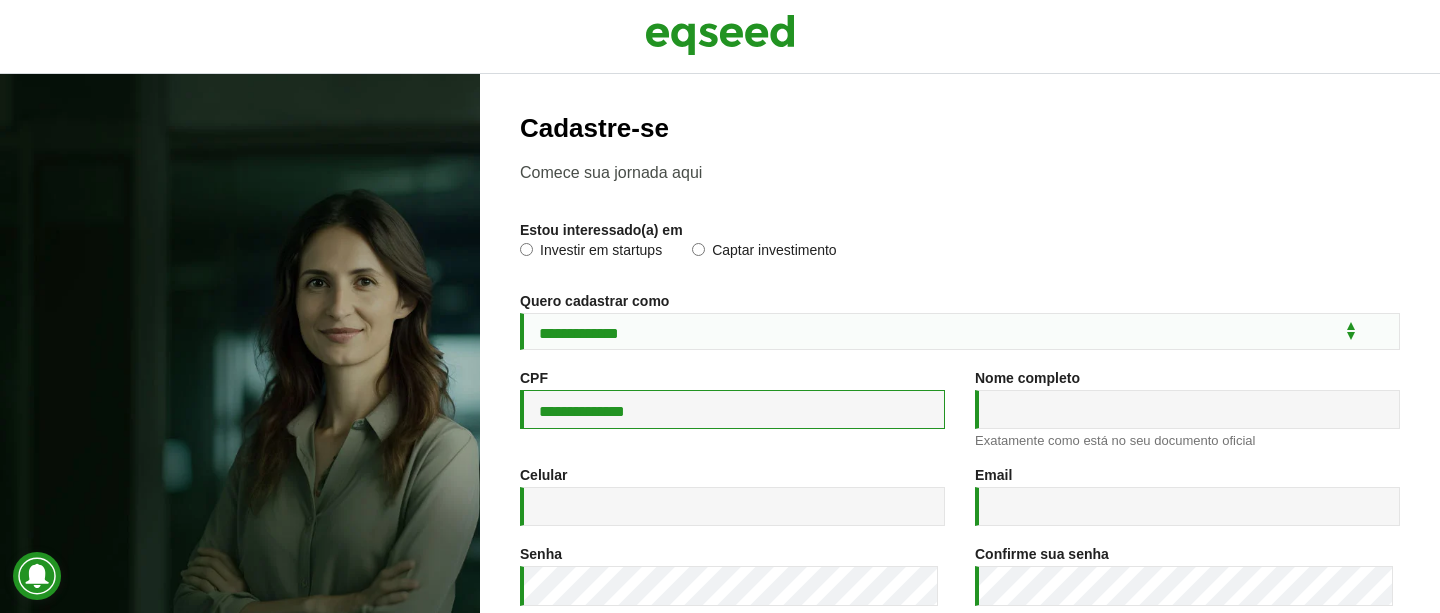 type on "**********" 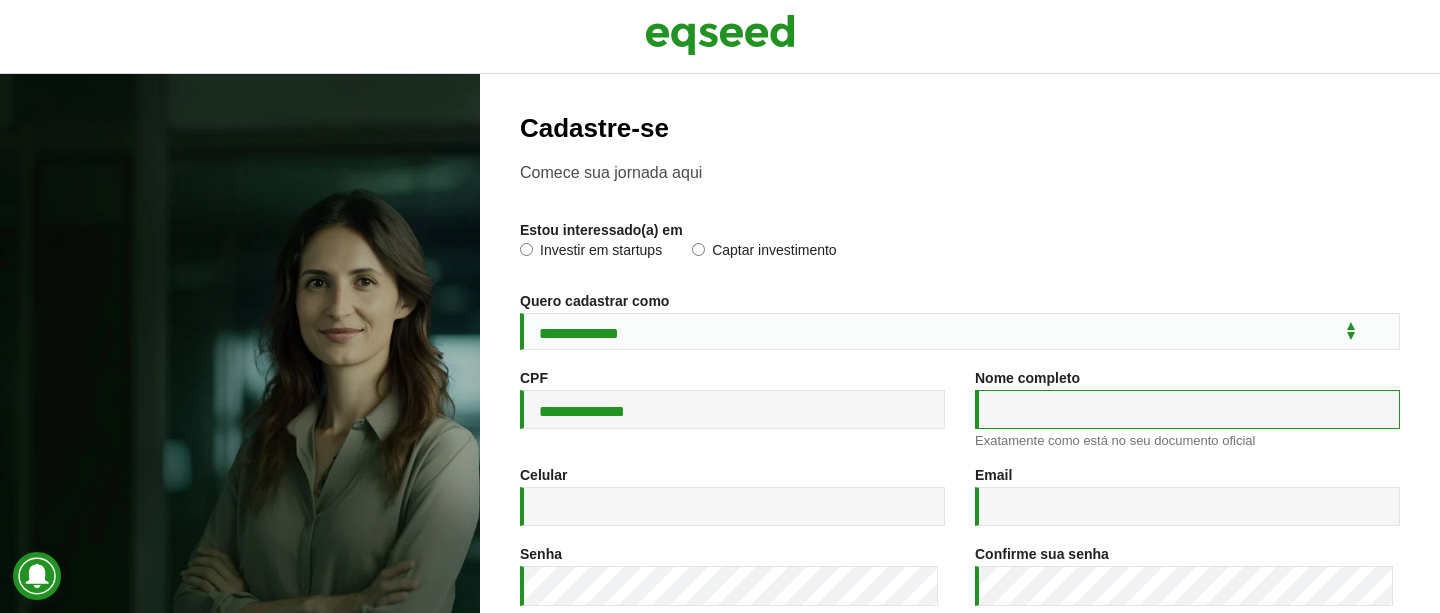 click on "Nome completo  *" at bounding box center [1187, 409] 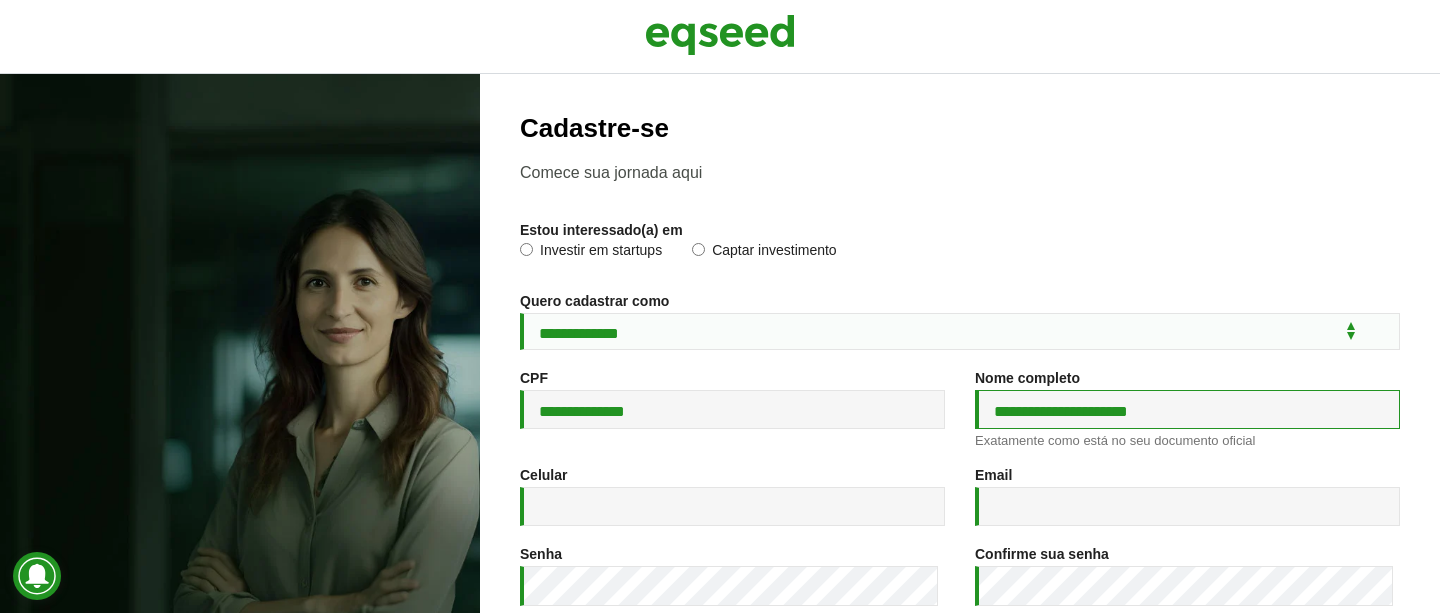 type on "**********" 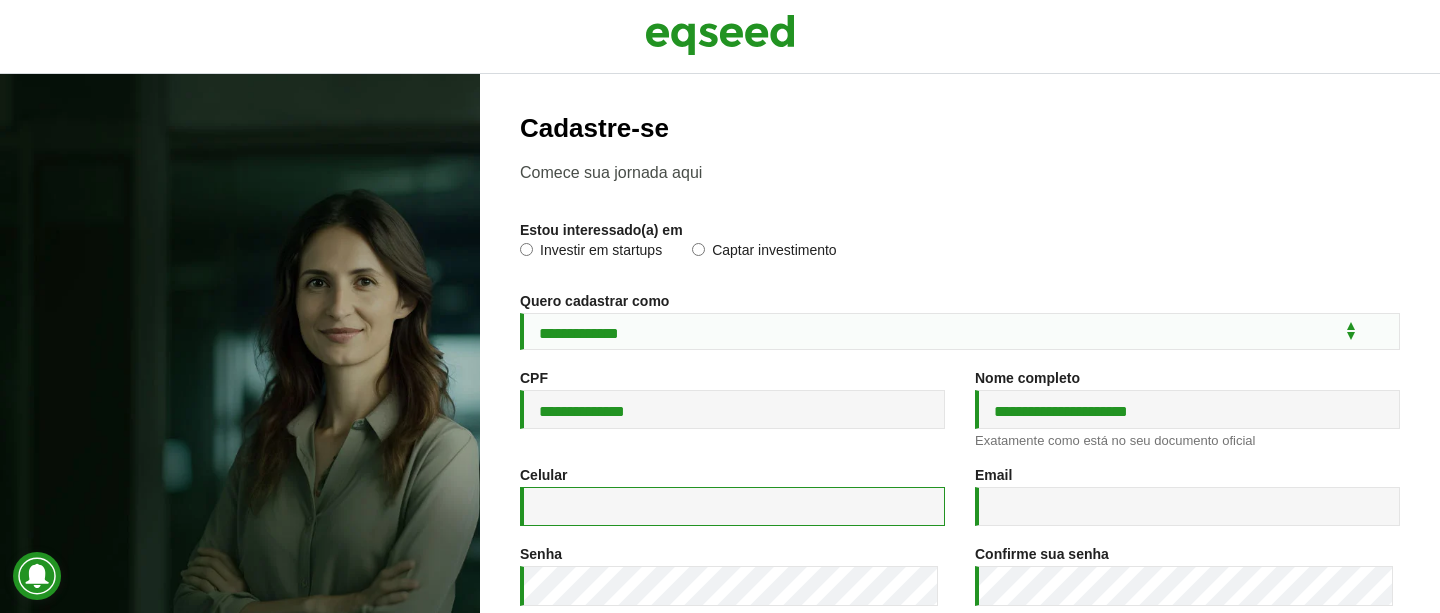 click on "Celular  *" at bounding box center [732, 506] 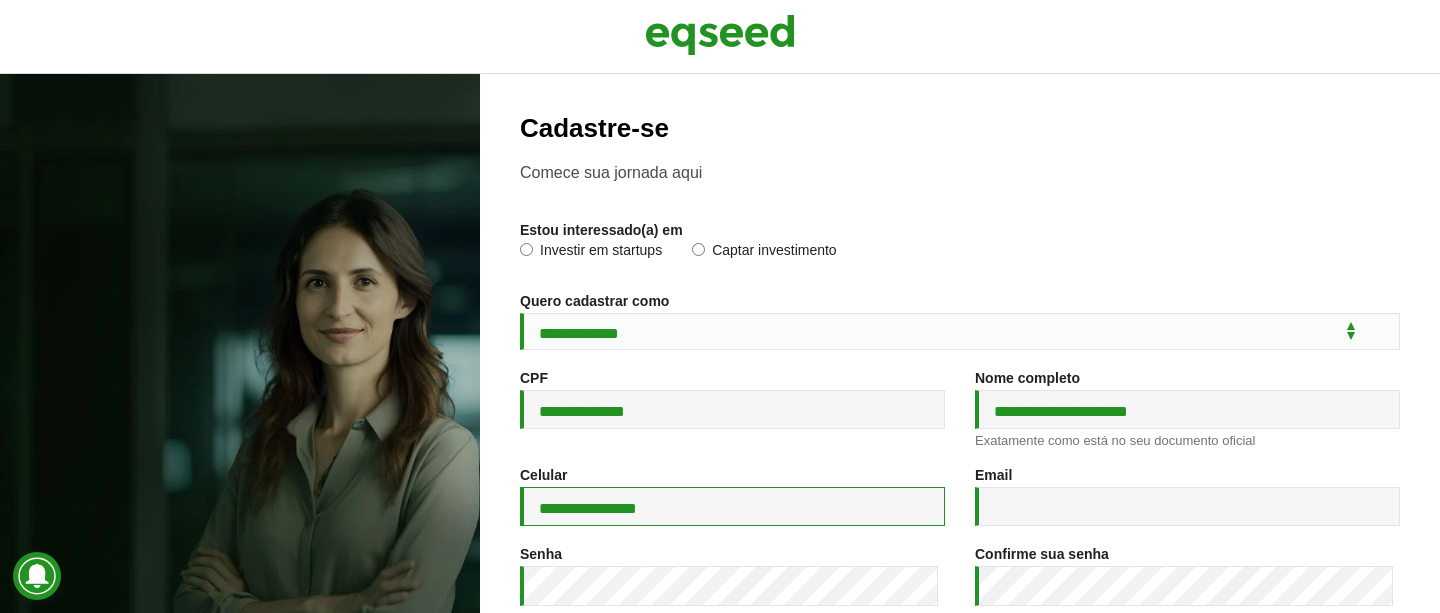 type on "**********" 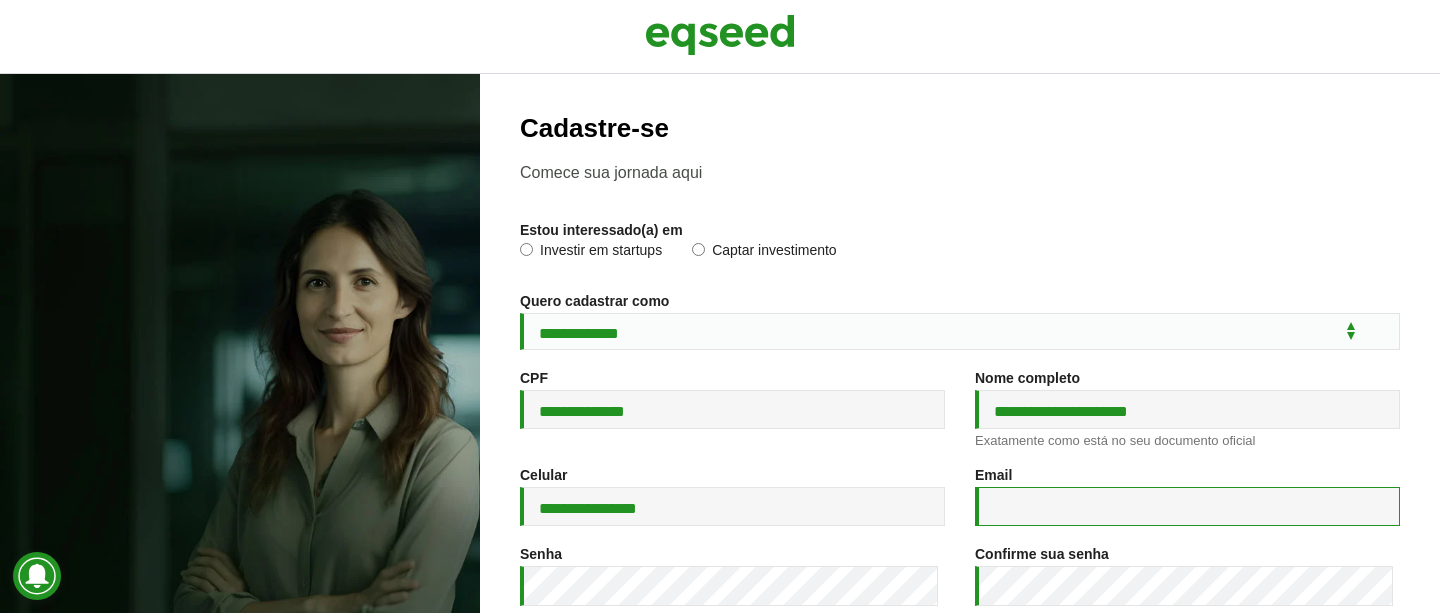 click on "Email  *" at bounding box center (1187, 506) 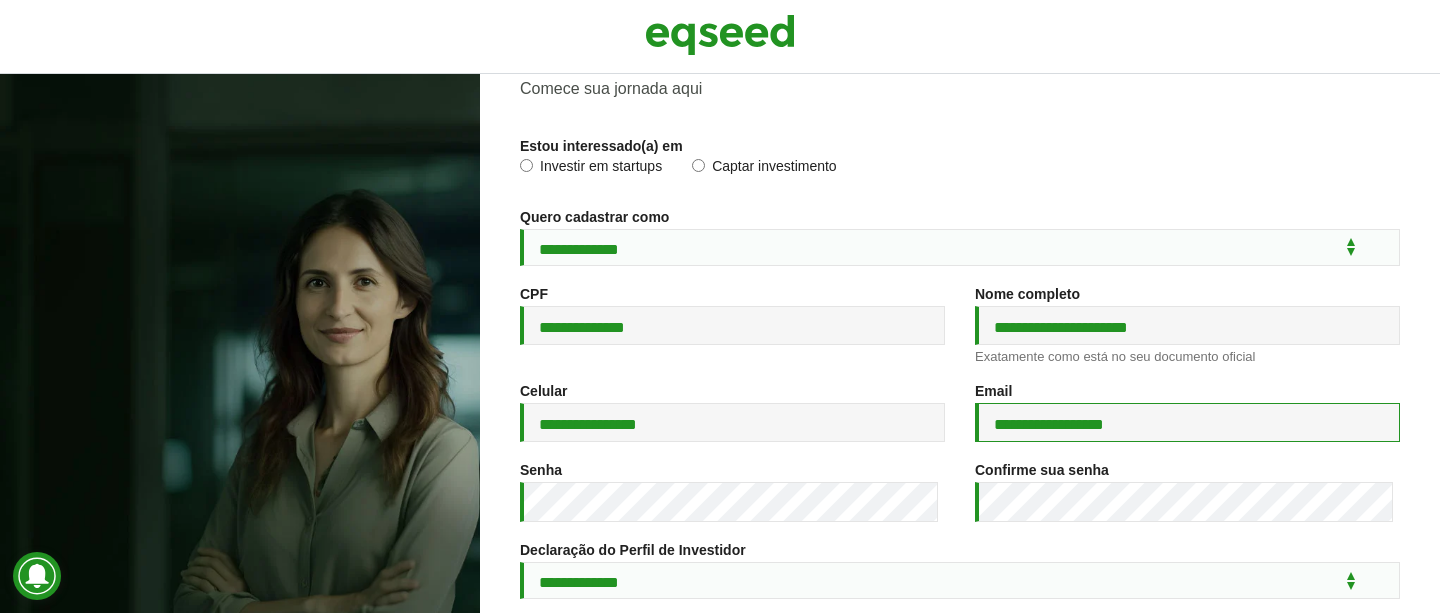 scroll, scrollTop: 168, scrollLeft: 0, axis: vertical 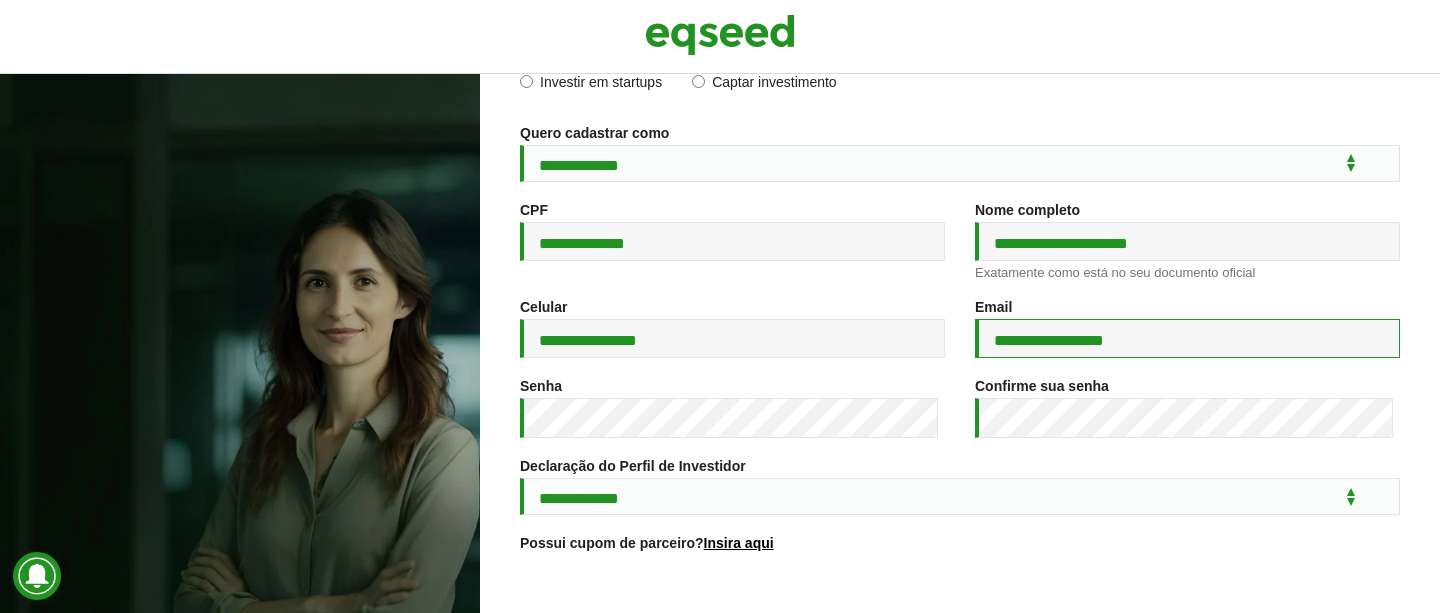 type on "**********" 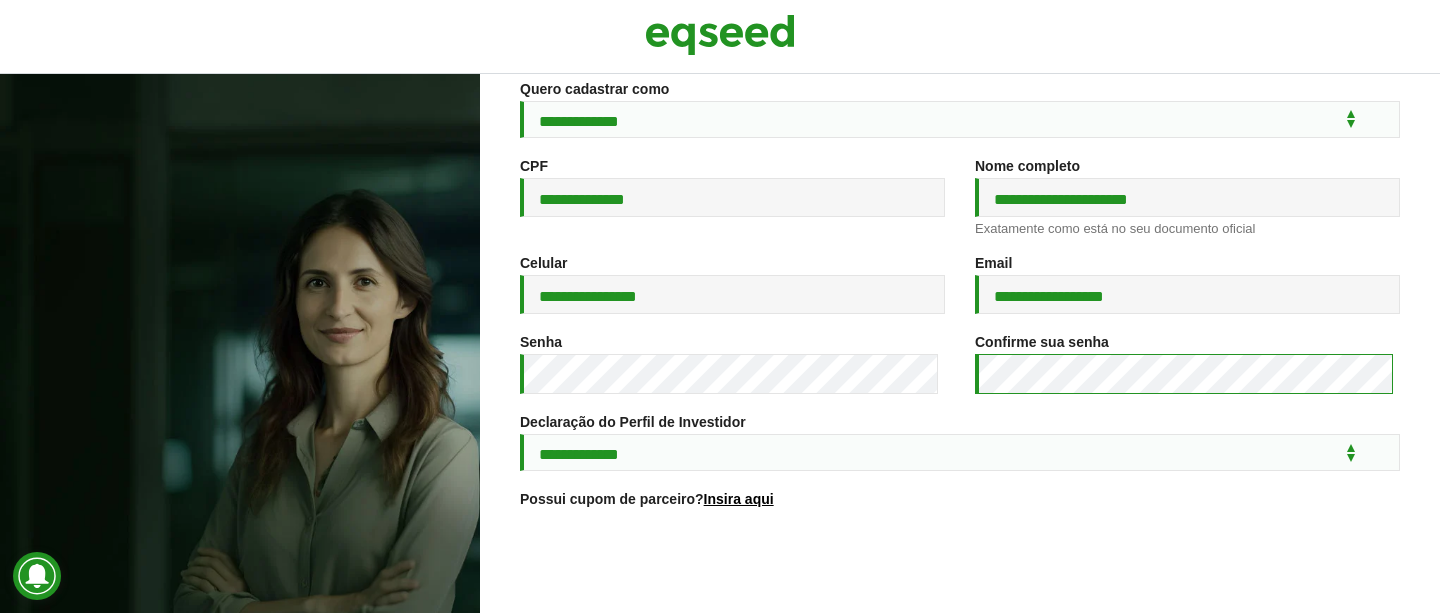 scroll, scrollTop: 214, scrollLeft: 0, axis: vertical 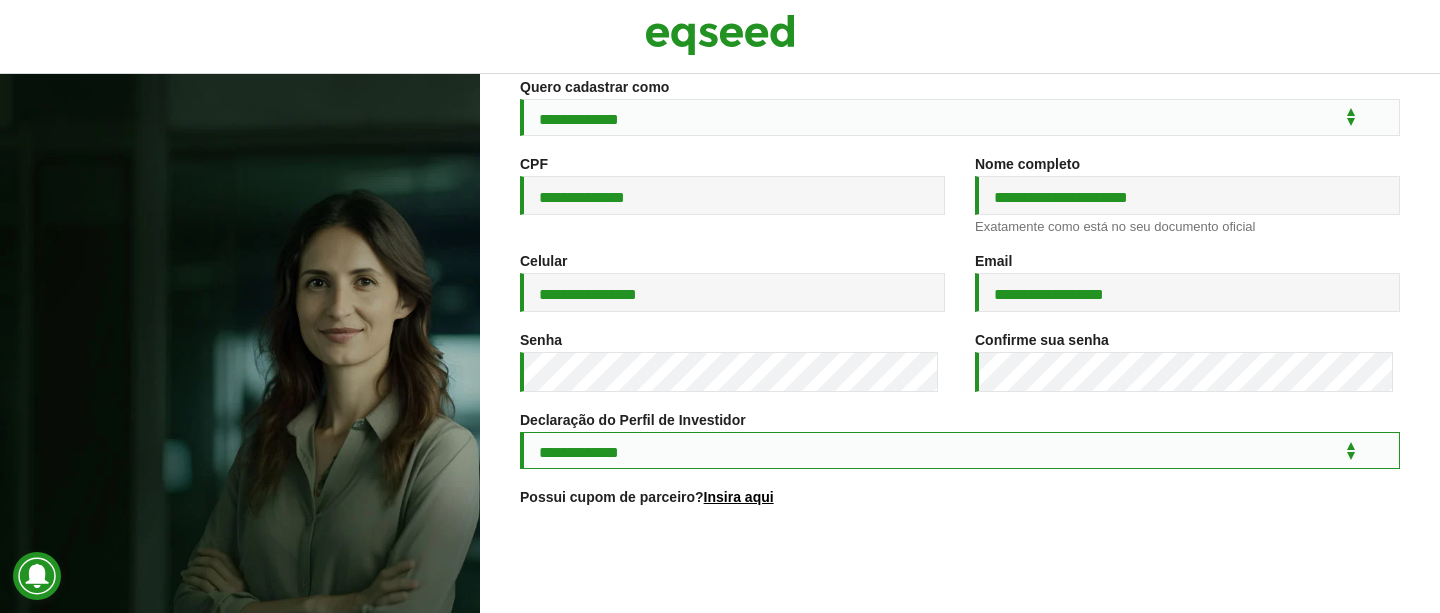 click on "**********" at bounding box center [960, 450] 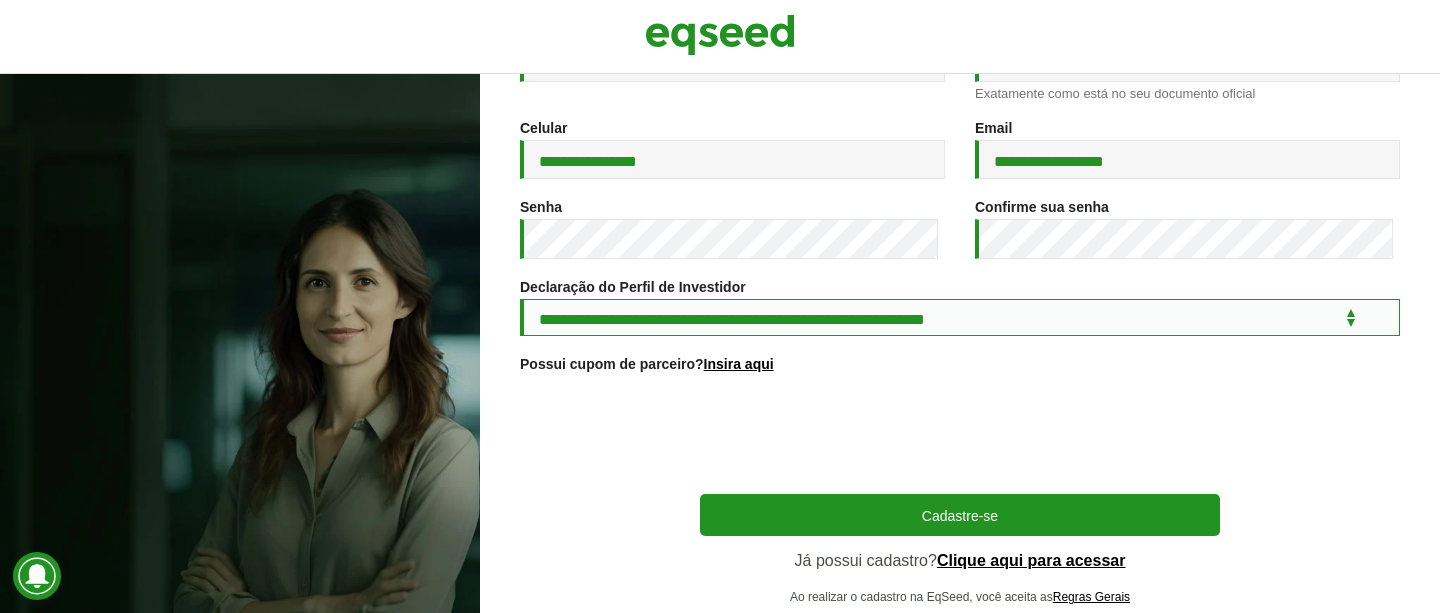 scroll, scrollTop: 412, scrollLeft: 0, axis: vertical 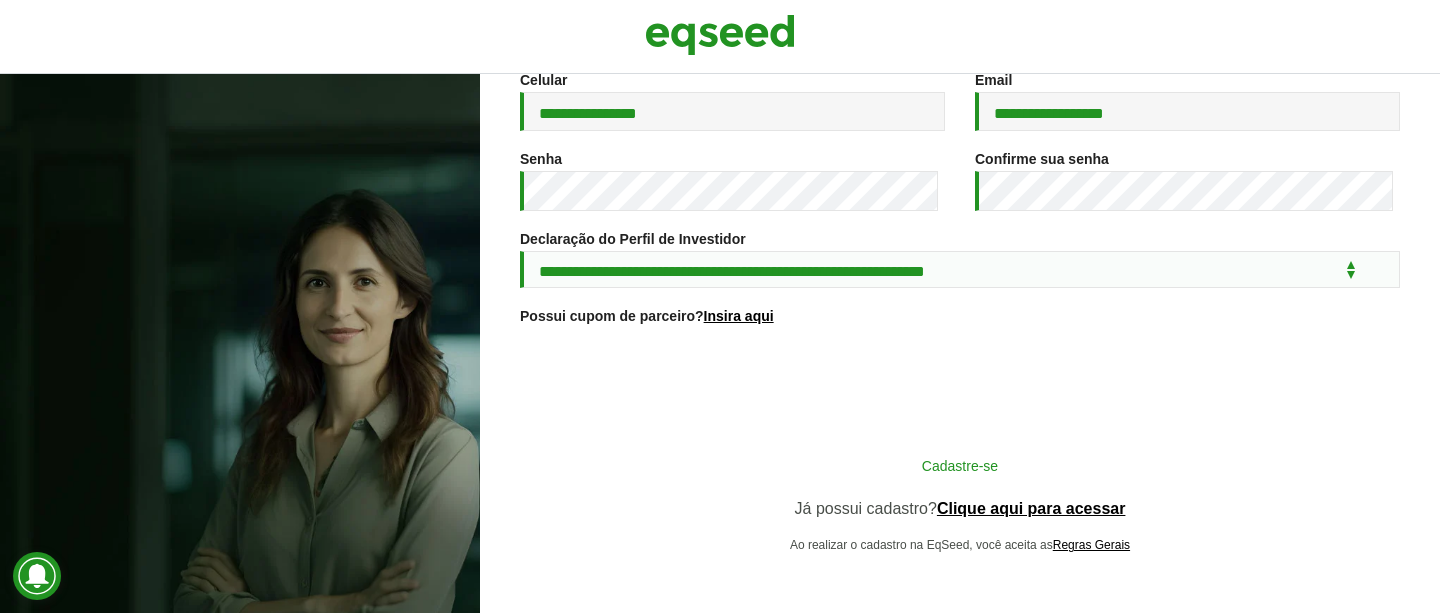 click on "Cadastre-se" at bounding box center [960, 465] 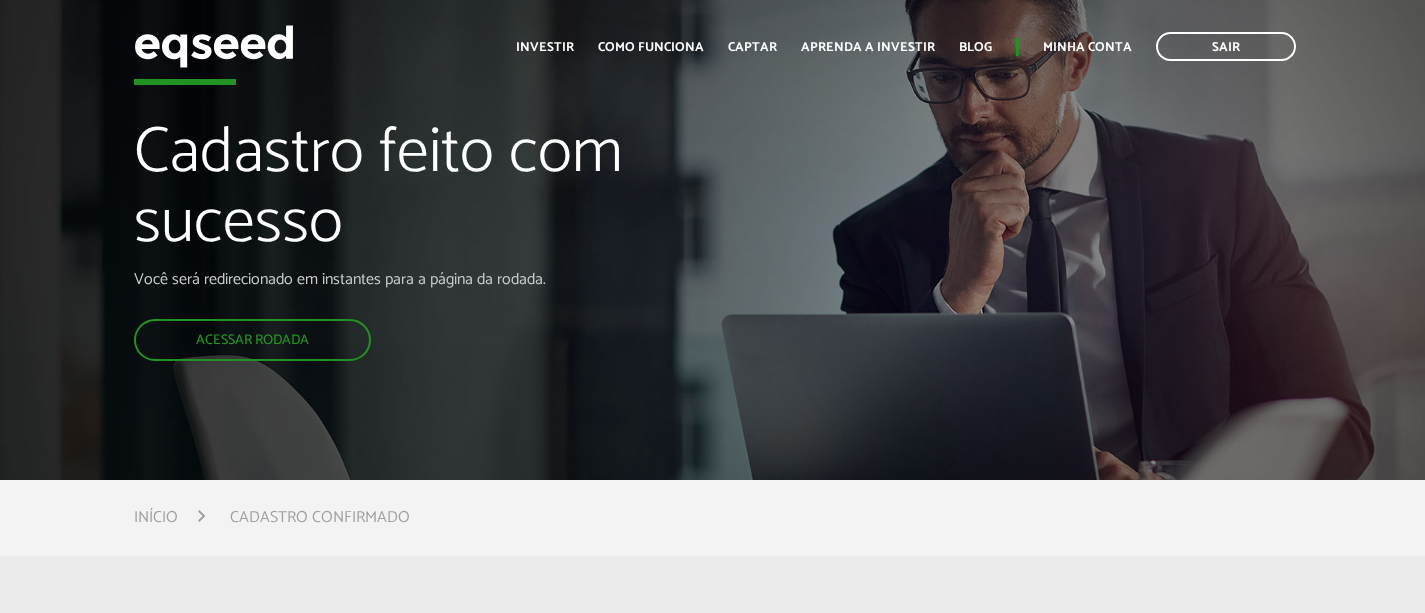 scroll, scrollTop: 0, scrollLeft: 0, axis: both 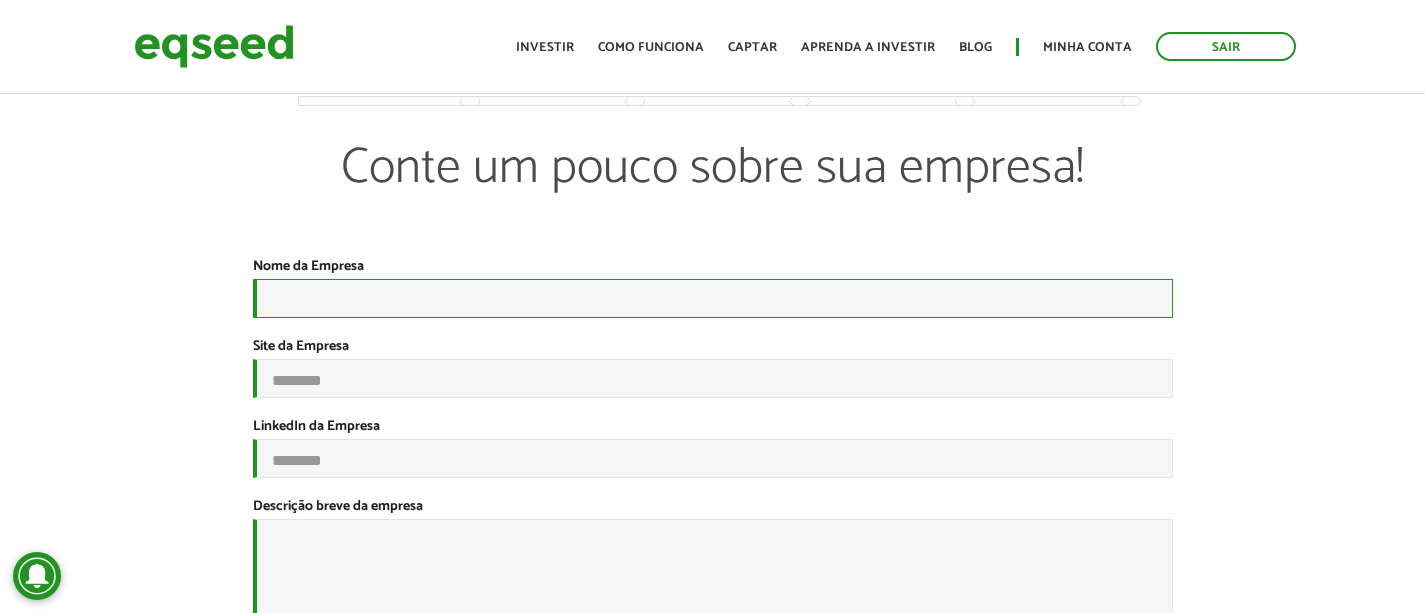 click on "Nome da Empresa  *" at bounding box center (713, 298) 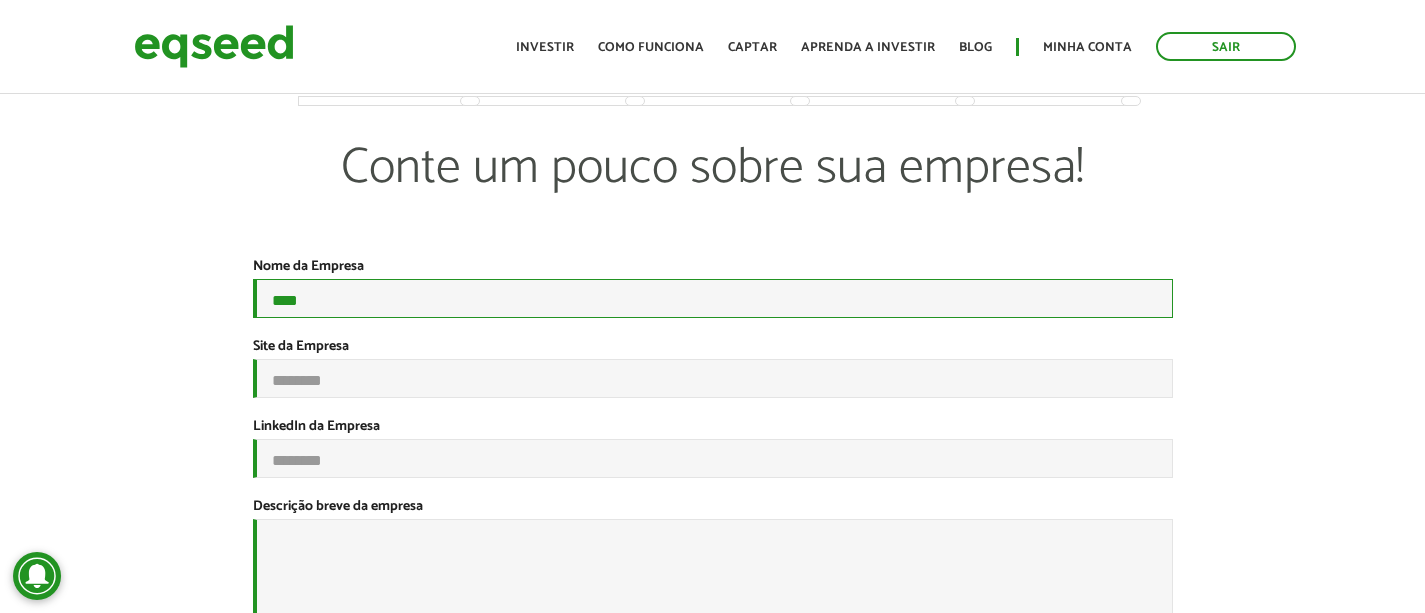type on "****" 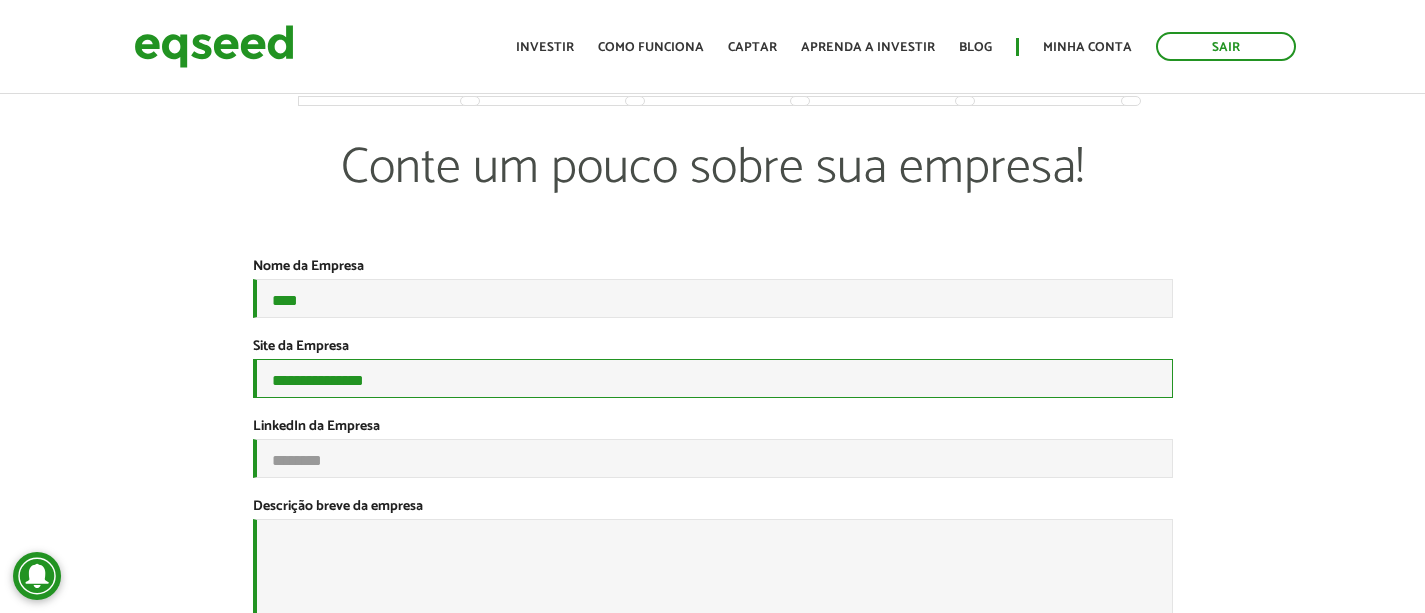 type on "**********" 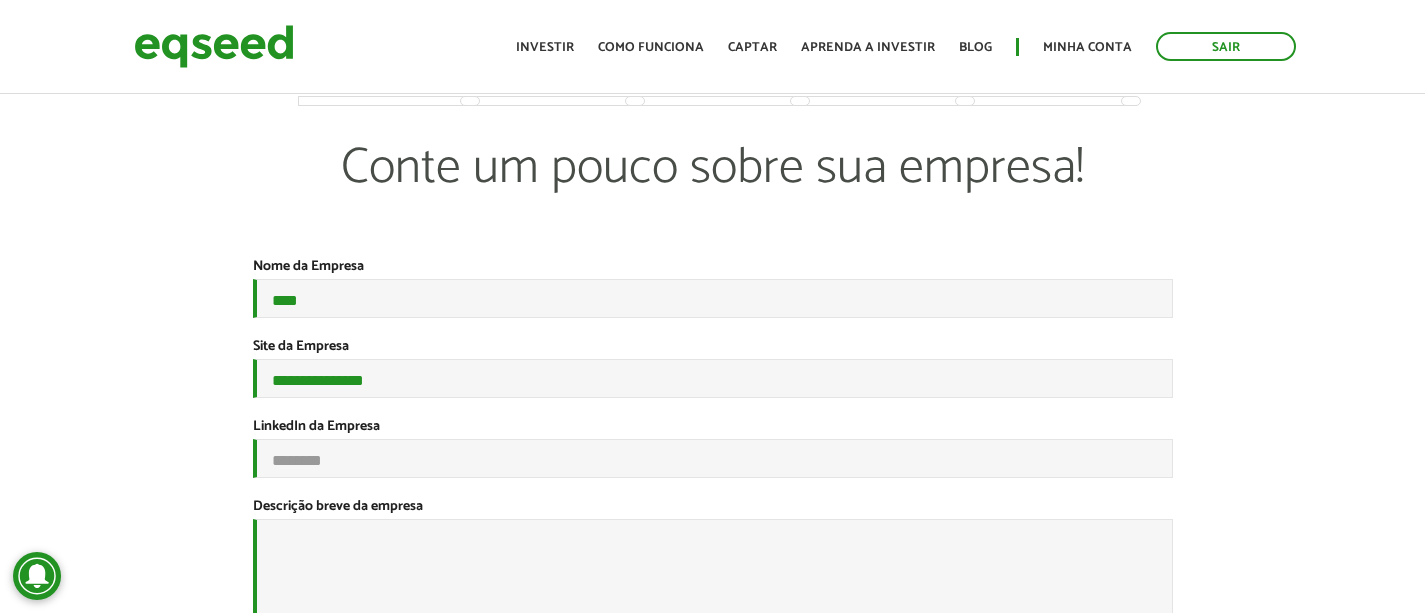 click on "LinkedIn da Empresa" at bounding box center (713, 448) 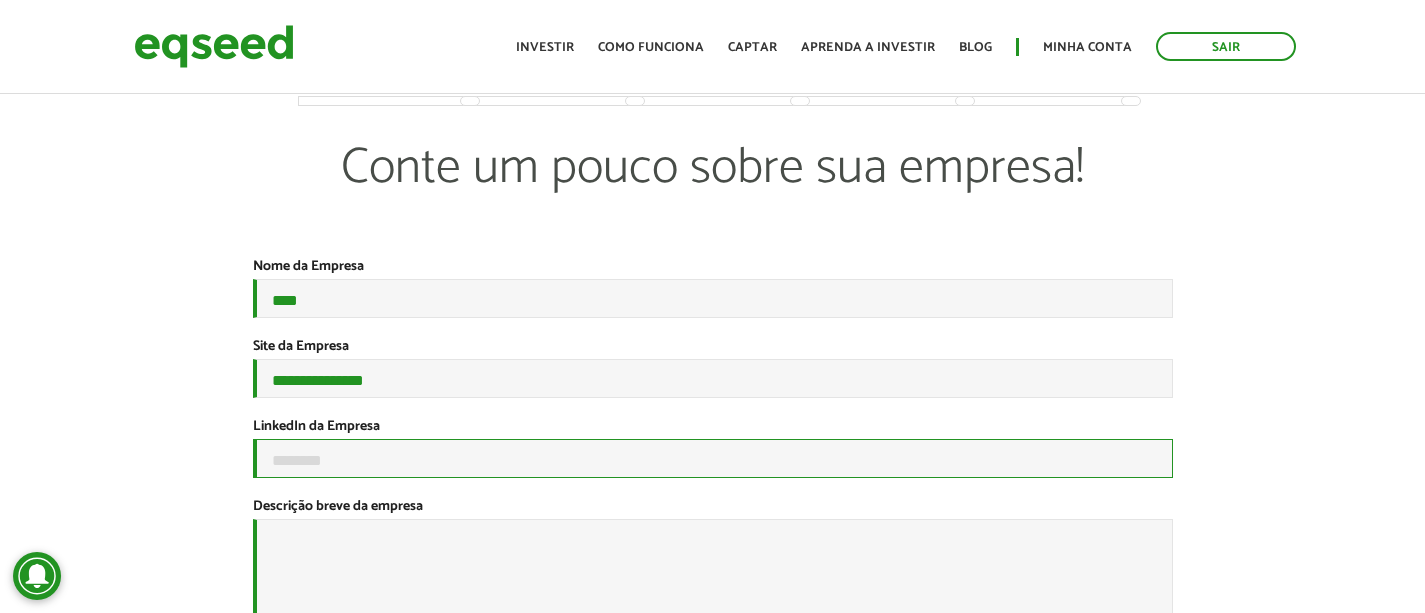 click on "LinkedIn da Empresa" at bounding box center [713, 458] 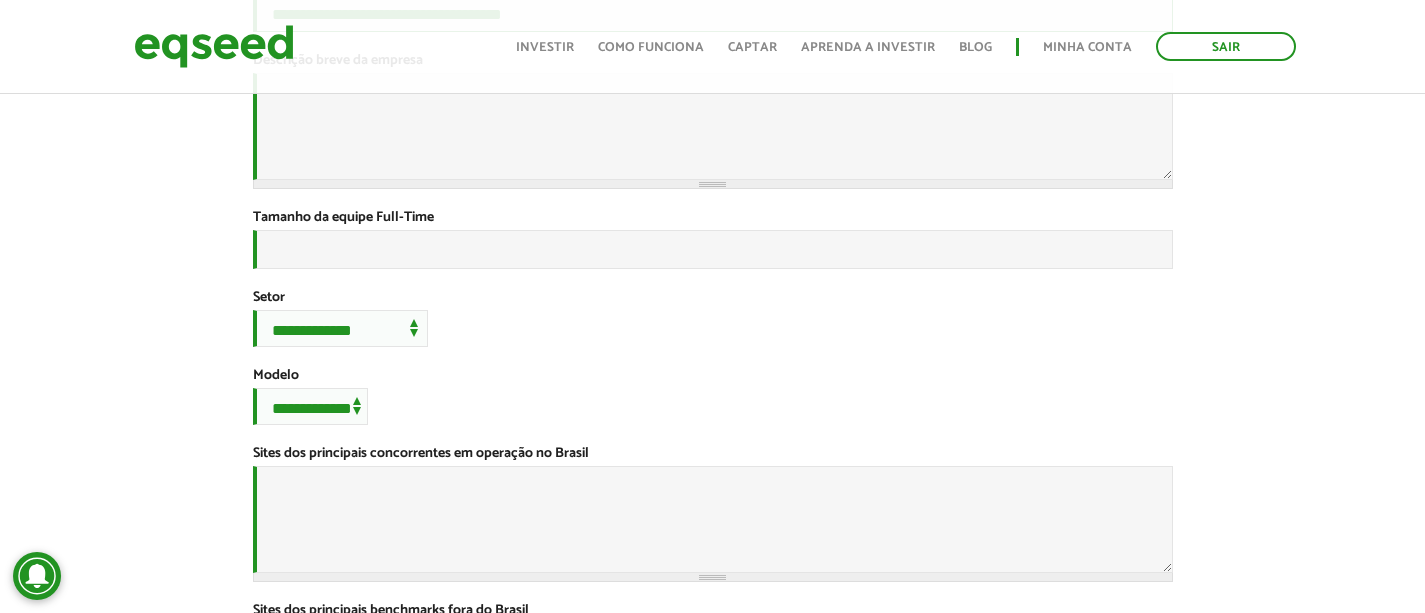 scroll, scrollTop: 445, scrollLeft: 0, axis: vertical 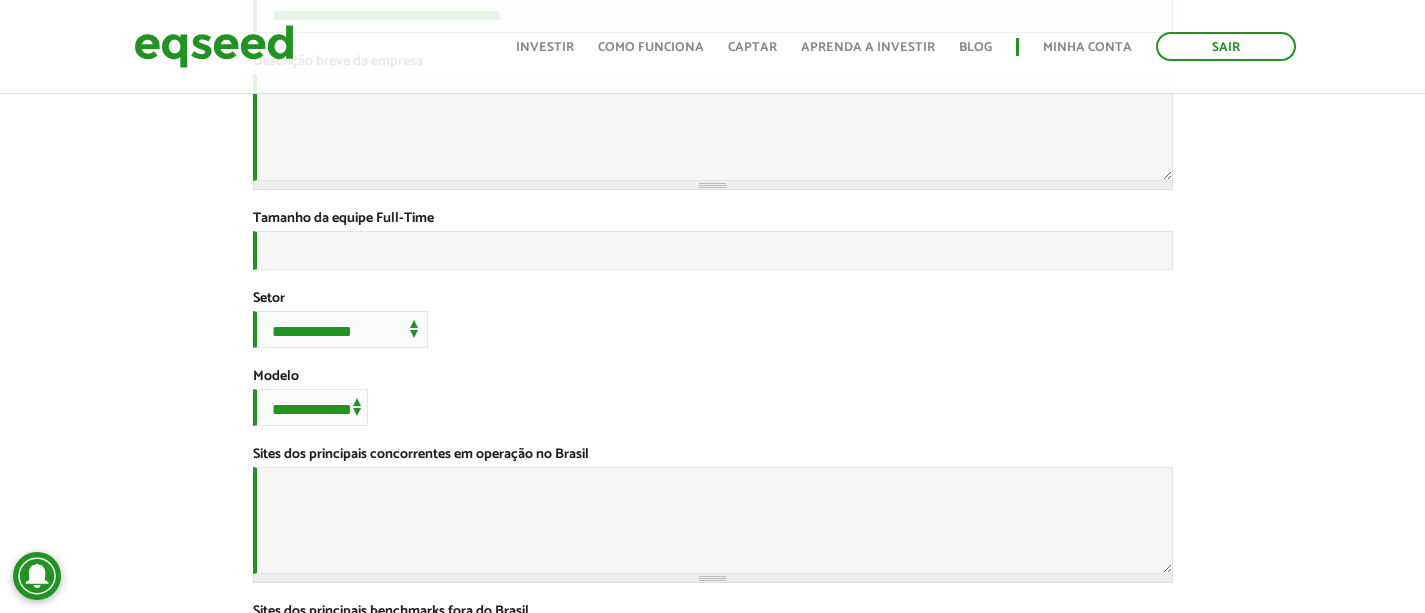 type on "**********" 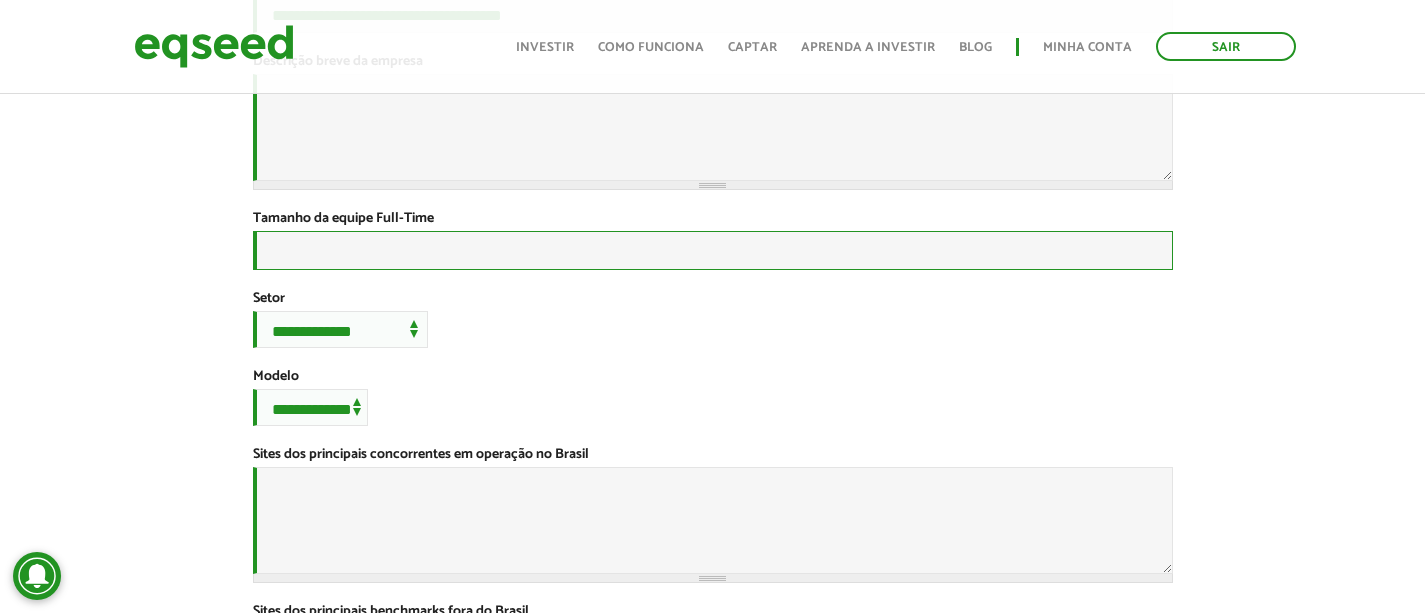 click on "Tamanho da equipe Full-Time  *" at bounding box center [713, 250] 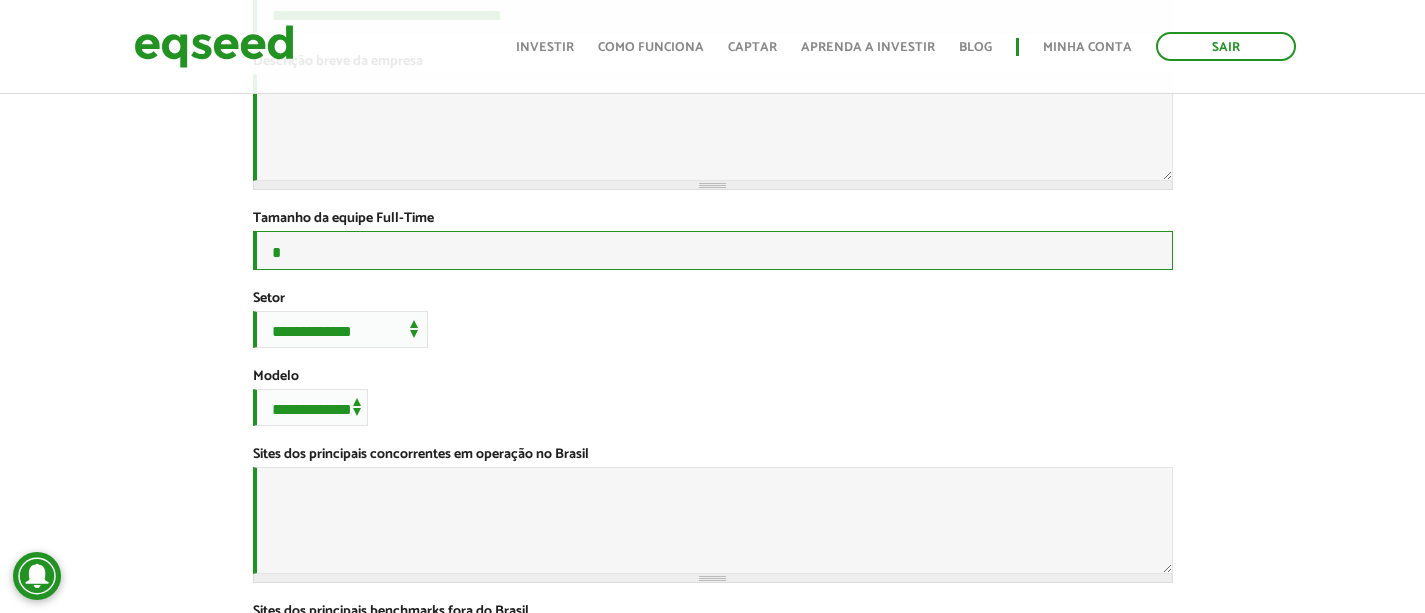 type on "*" 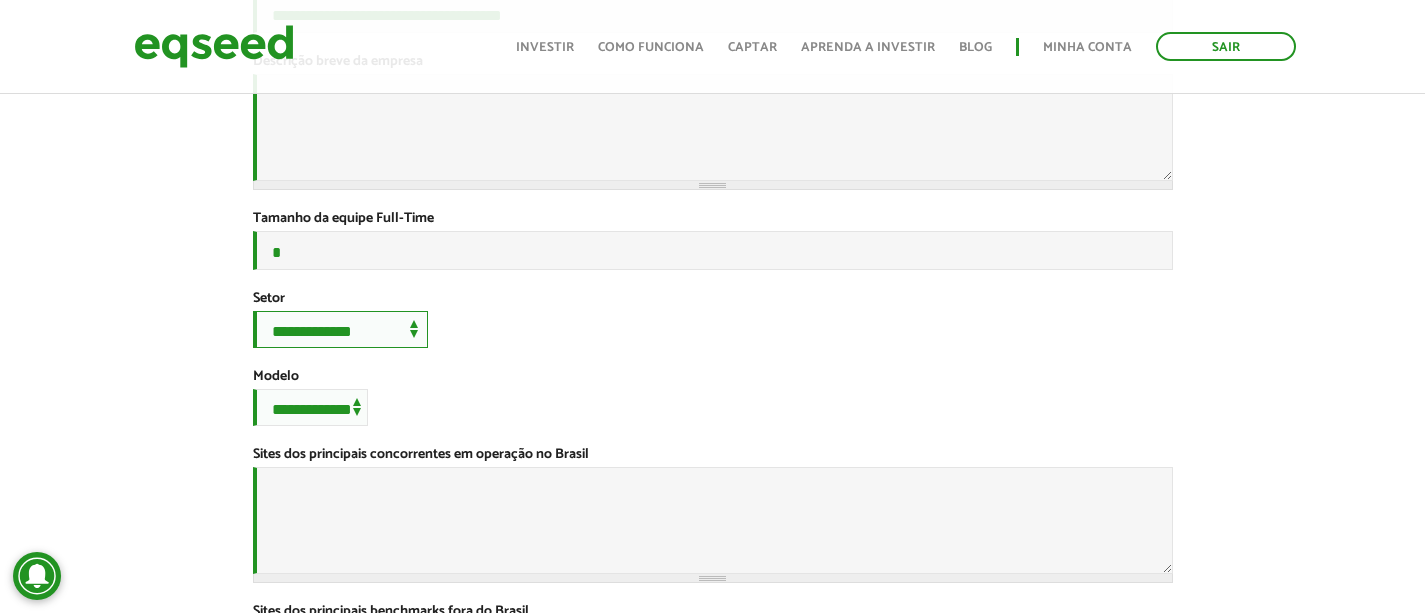 click on "**********" at bounding box center [340, 329] 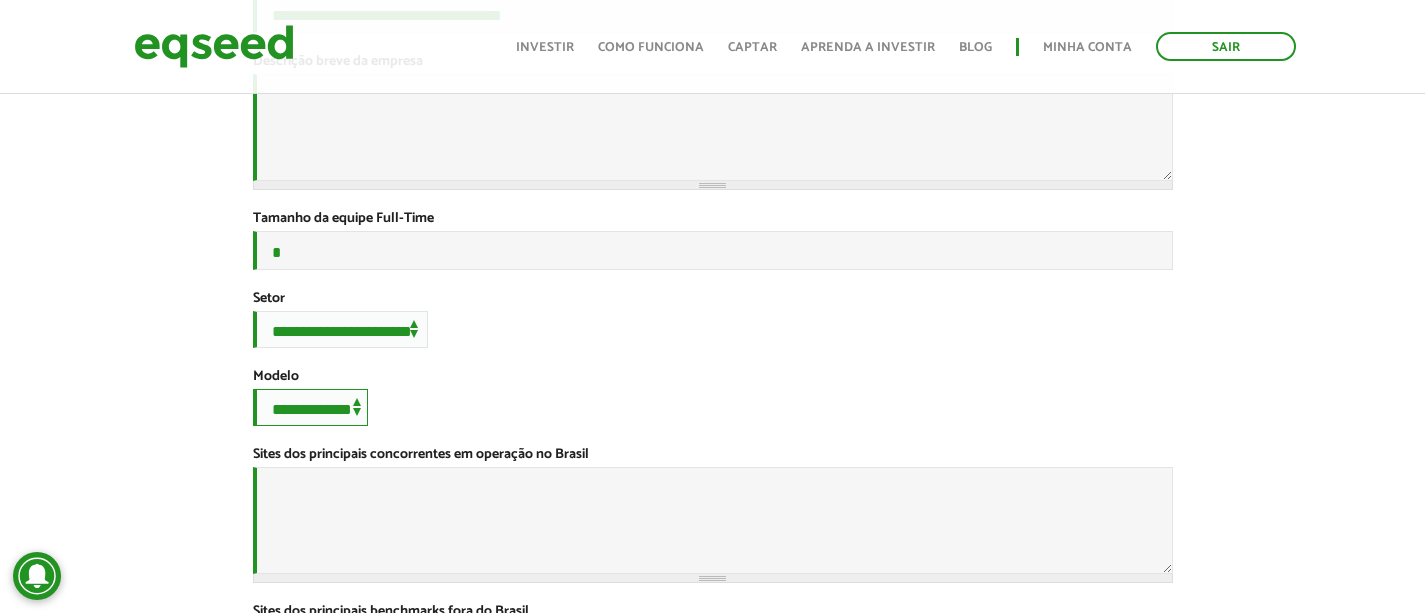 click on "**********" at bounding box center [310, 407] 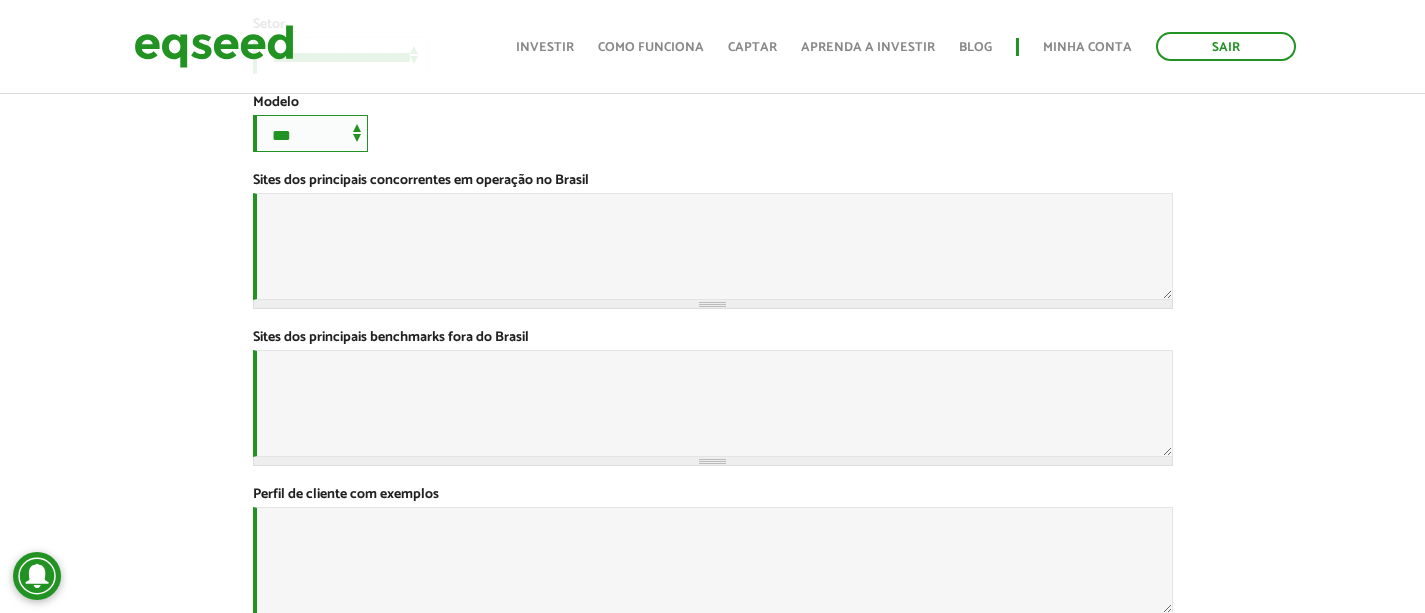 scroll, scrollTop: 739, scrollLeft: 0, axis: vertical 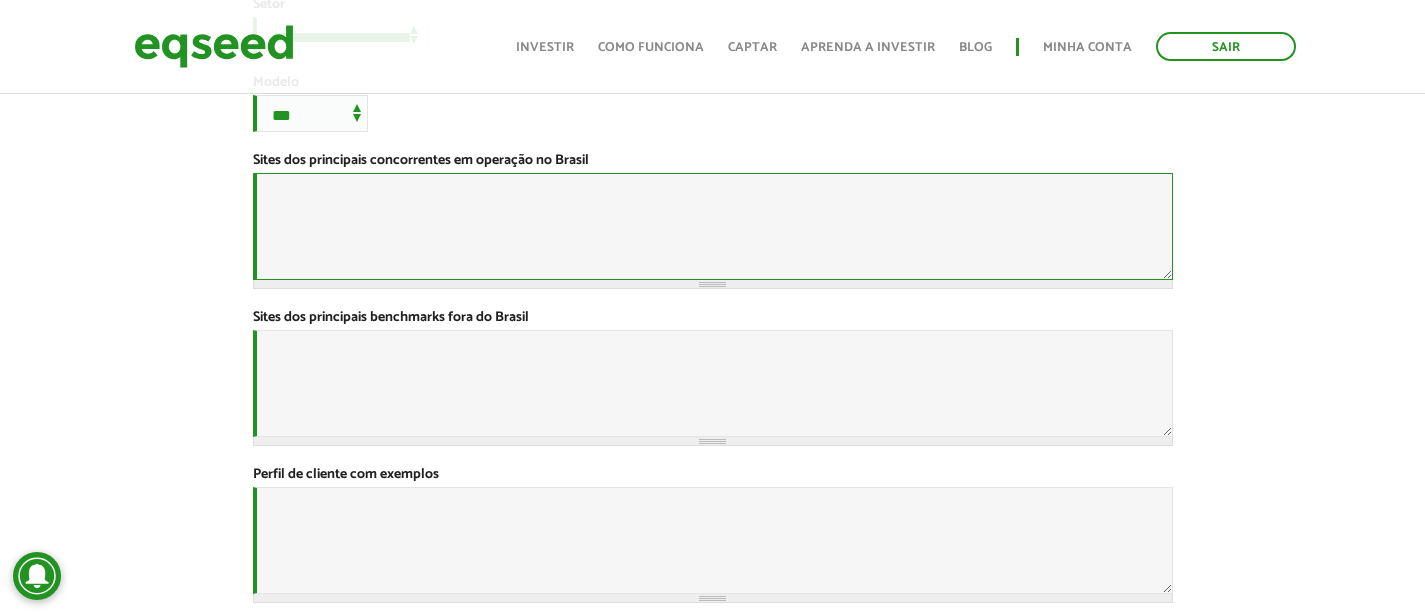 click on "Sites dos principais concorrentes em operação no Brasil  *" at bounding box center [713, 226] 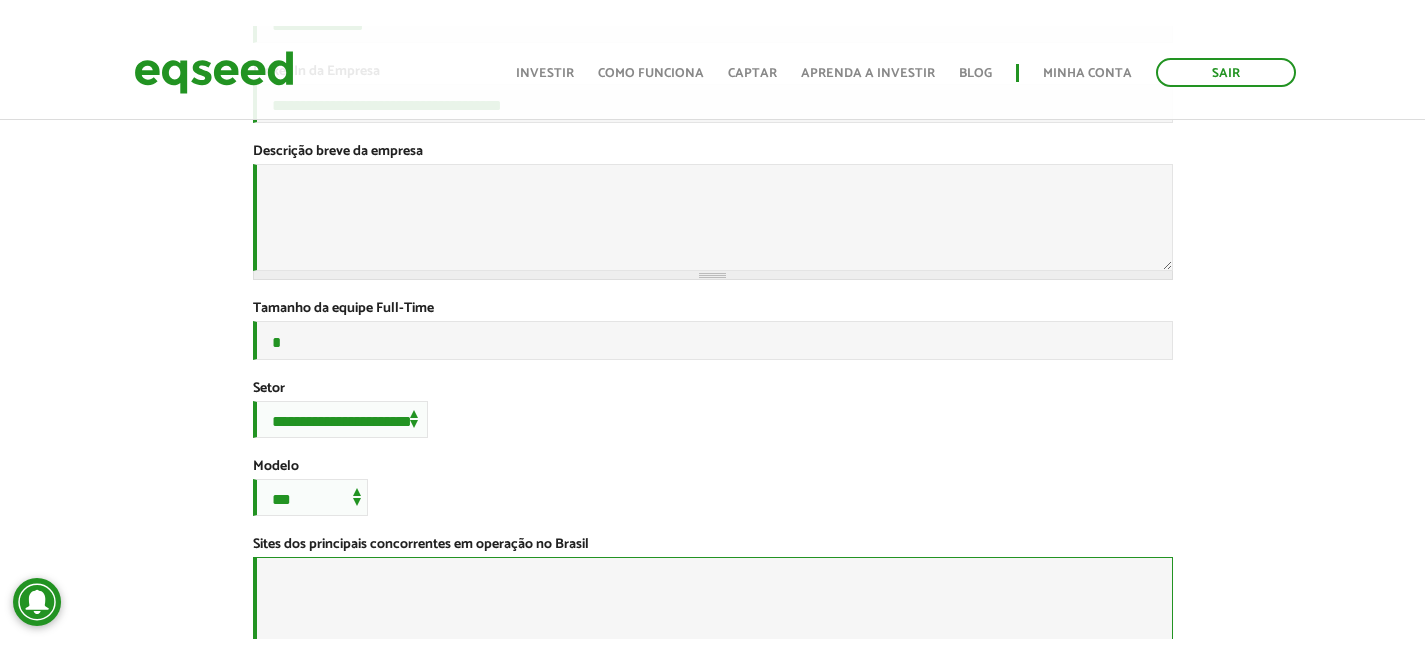 scroll, scrollTop: 0, scrollLeft: 0, axis: both 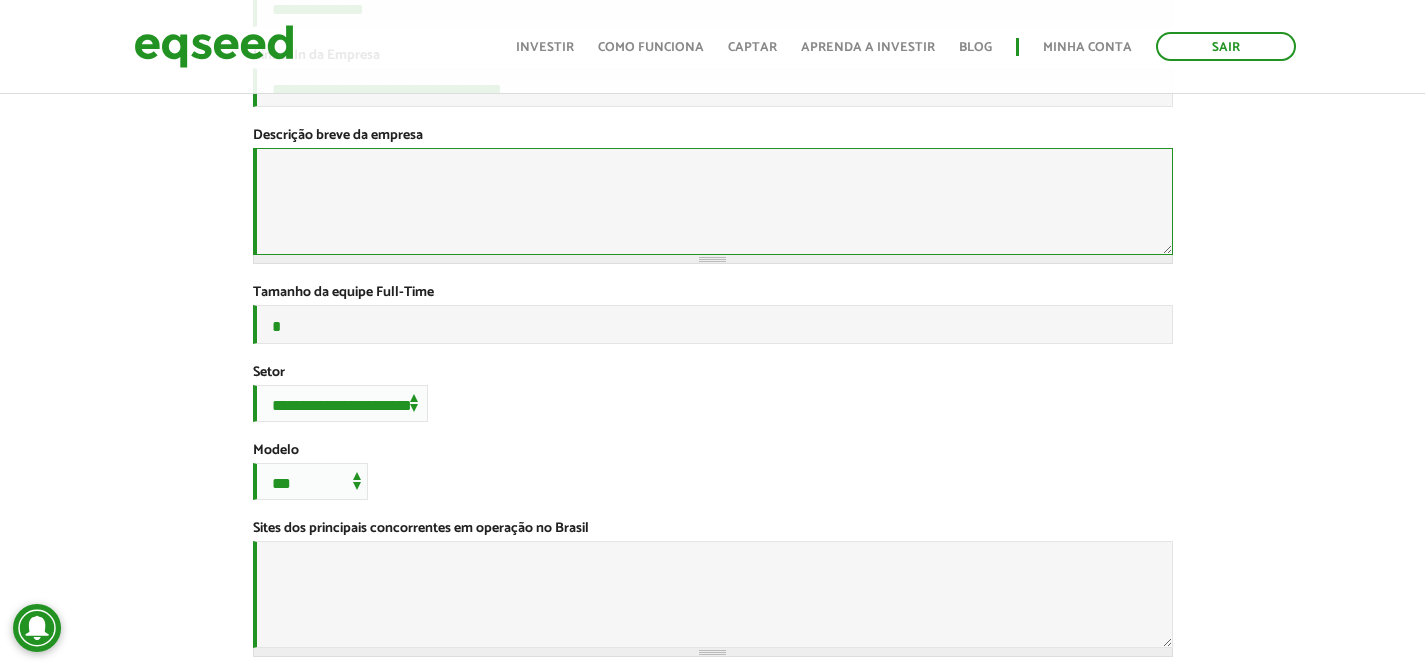 click on "Descrição breve da empresa  *" at bounding box center (713, 201) 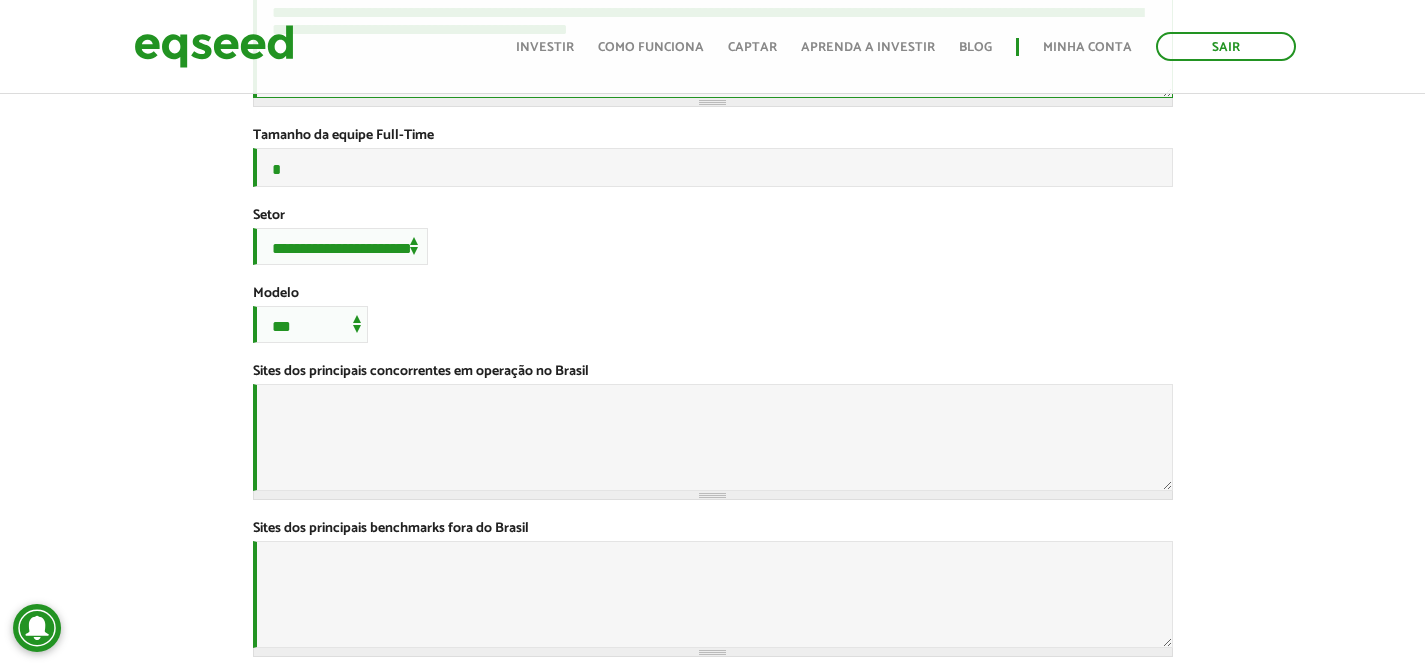 scroll, scrollTop: 720, scrollLeft: 0, axis: vertical 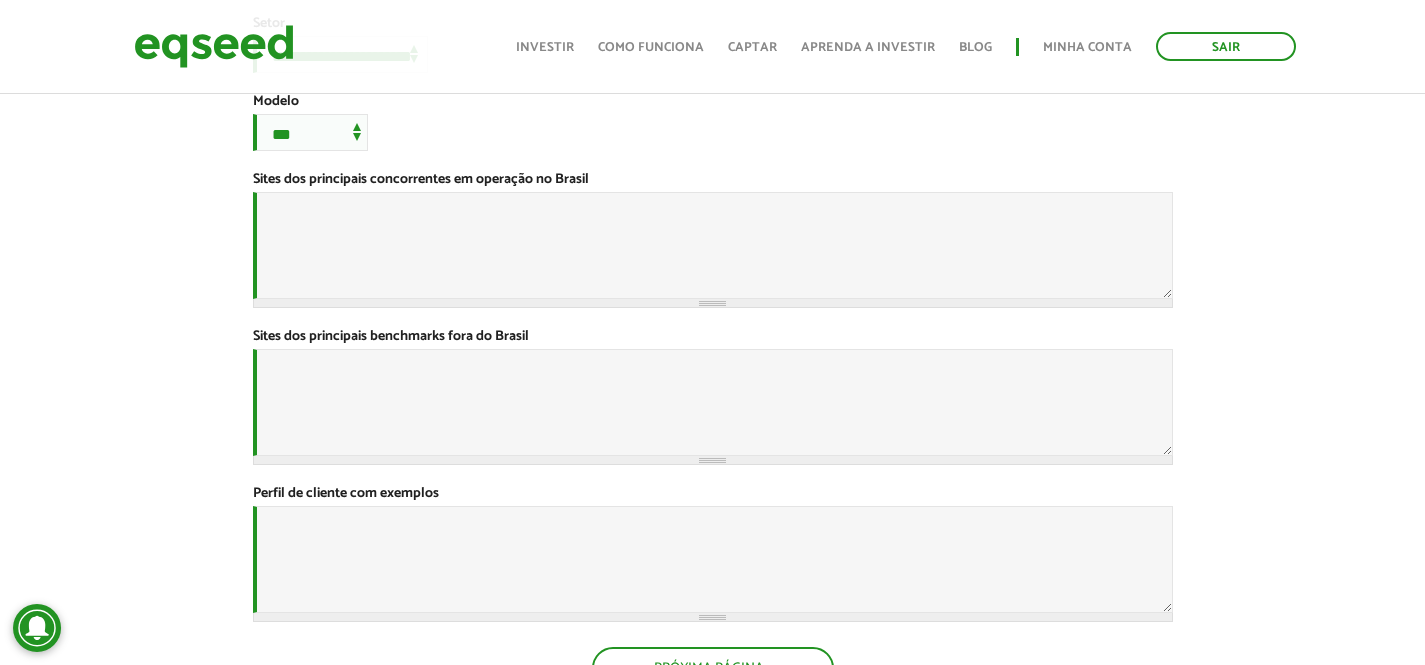 type on "**********" 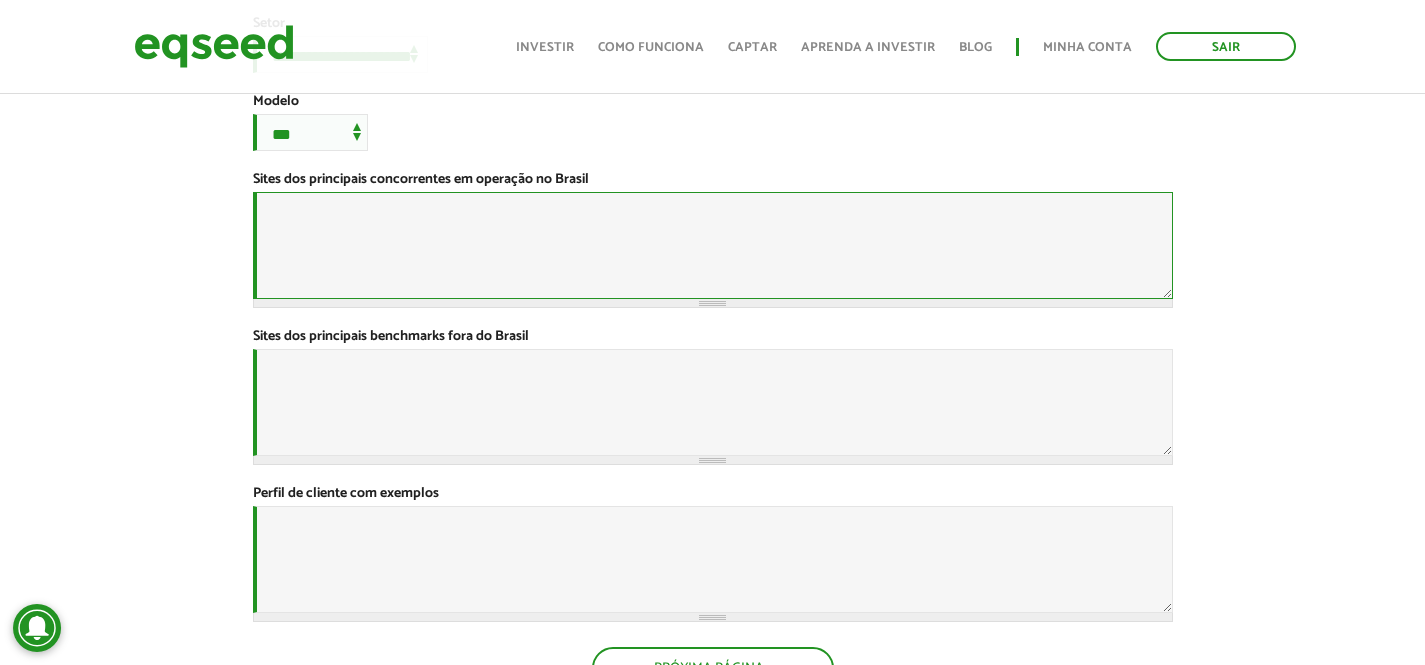 click on "Sites dos principais concorrentes em operação no Brasil  *" at bounding box center (713, 245) 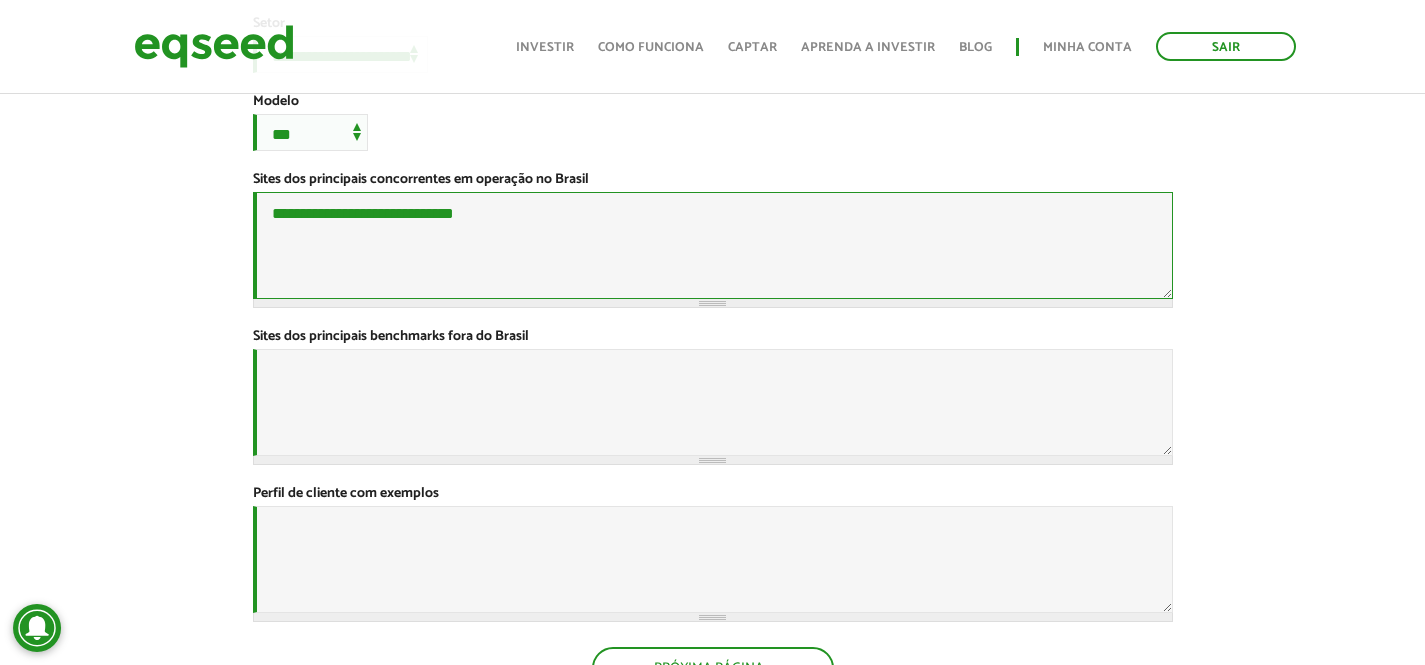 paste on "**********" 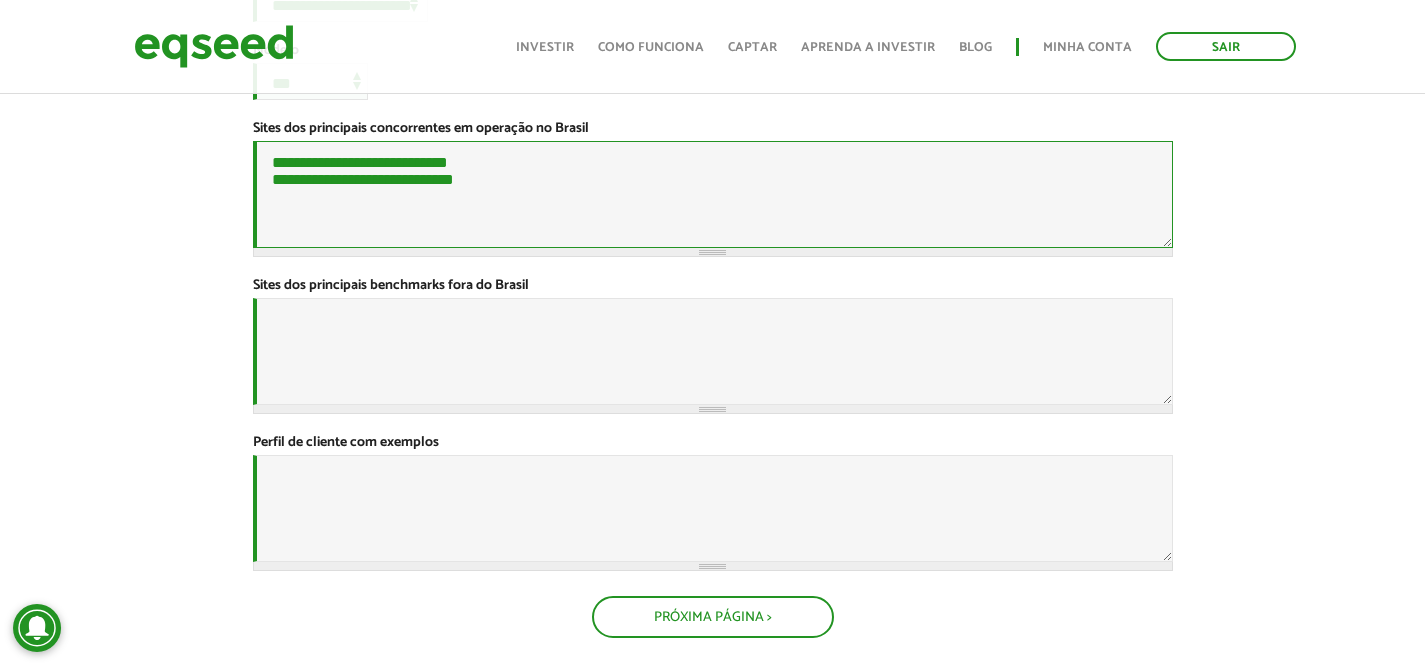 scroll, scrollTop: 806, scrollLeft: 0, axis: vertical 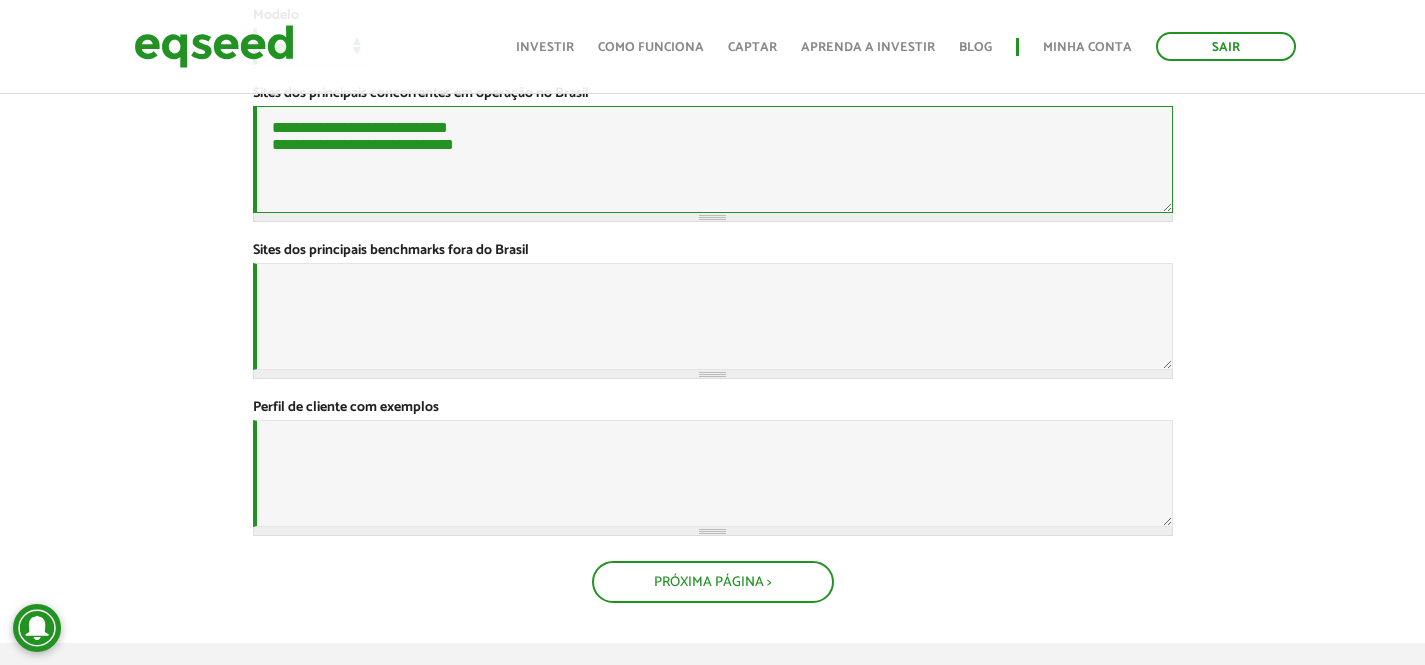 type on "**********" 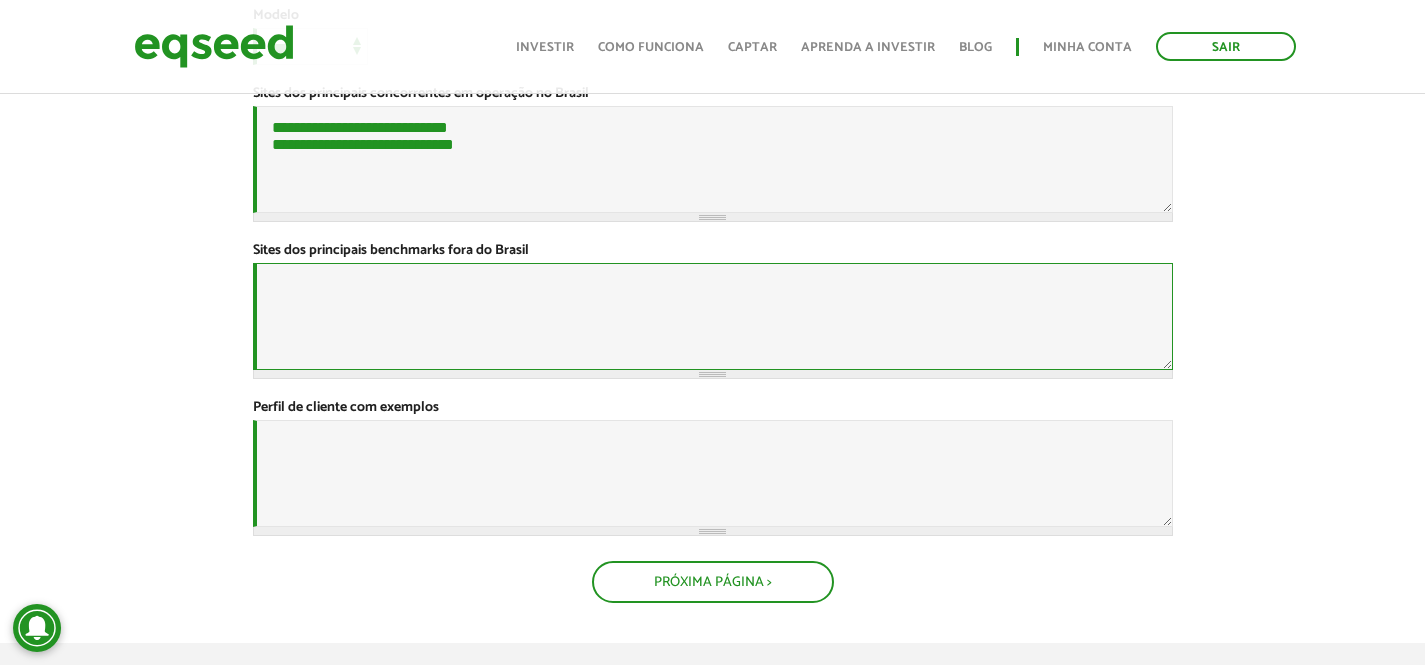 click on "Sites dos principais benchmarks fora do Brasil  *" at bounding box center [713, 316] 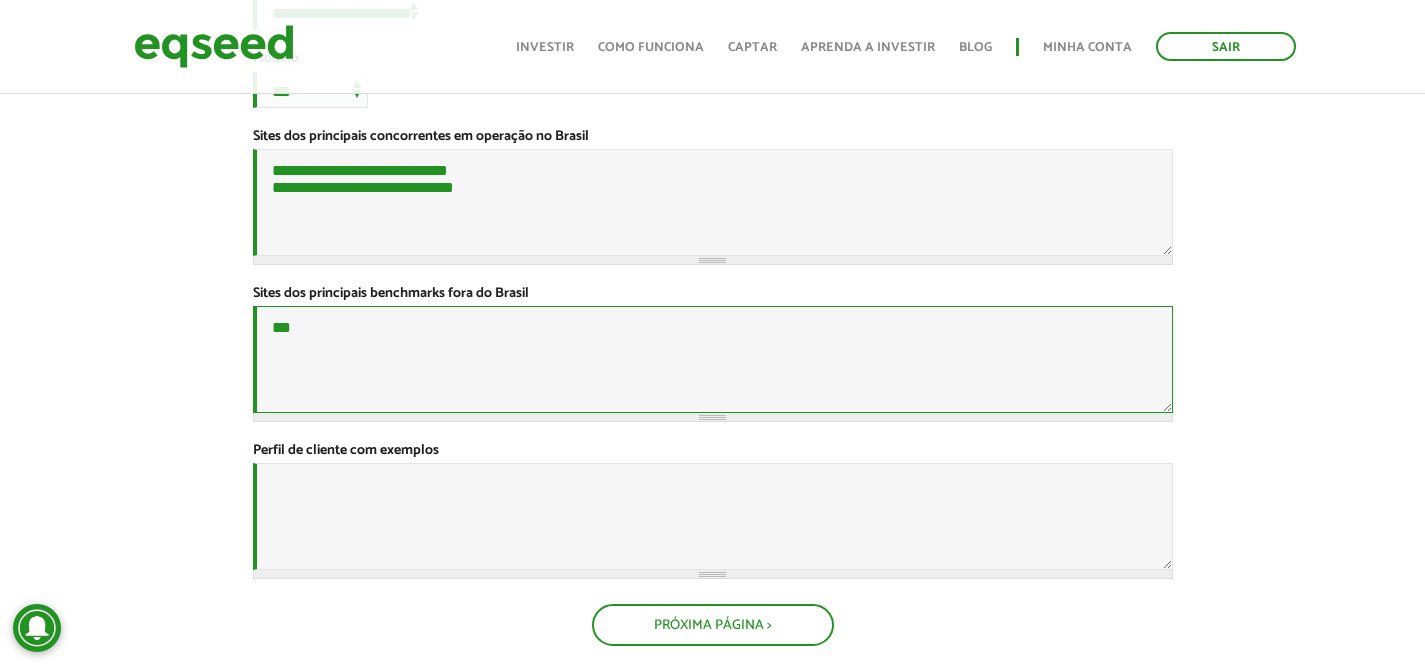 scroll, scrollTop: 777, scrollLeft: 0, axis: vertical 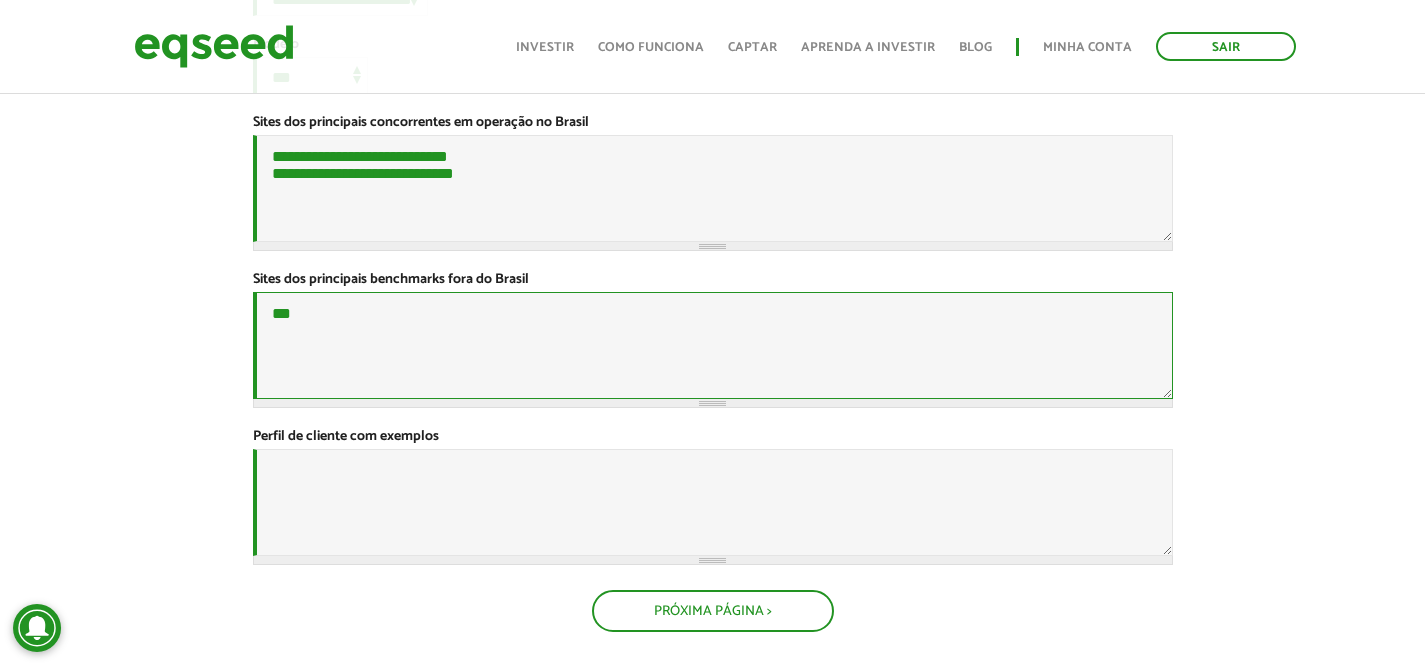 type on "***" 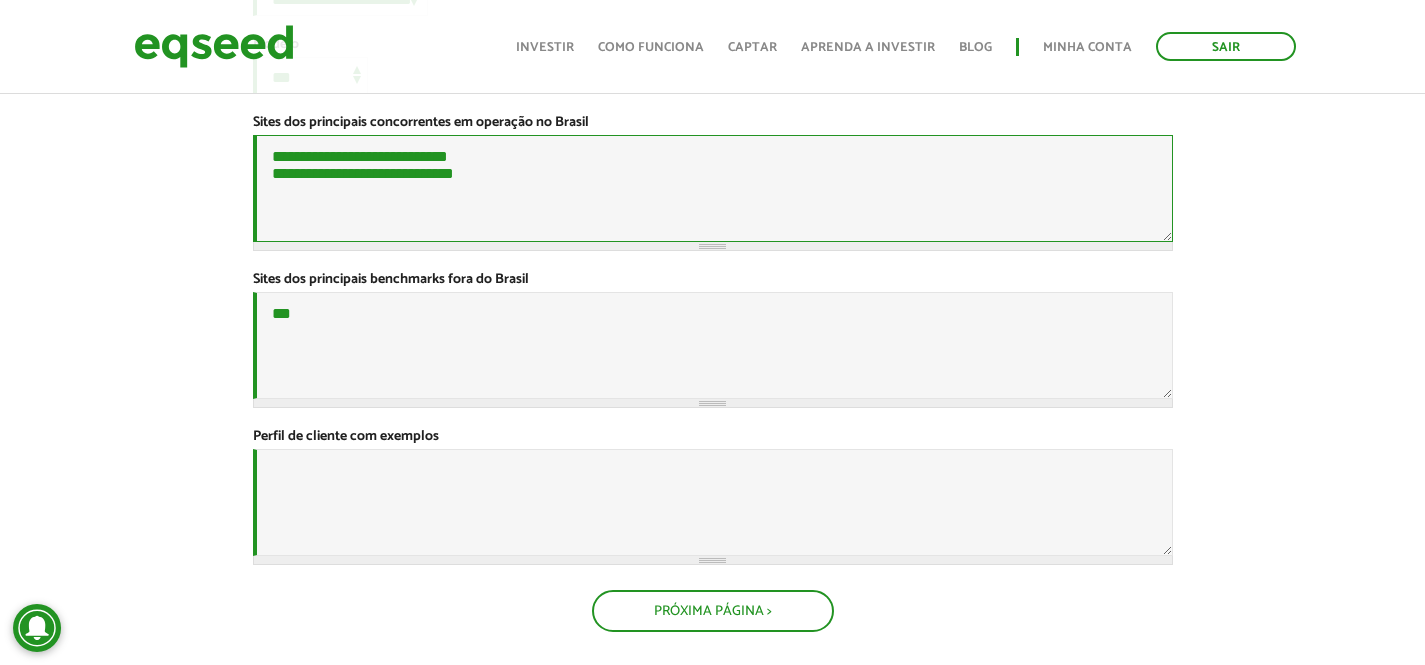 click on "**********" at bounding box center [713, 188] 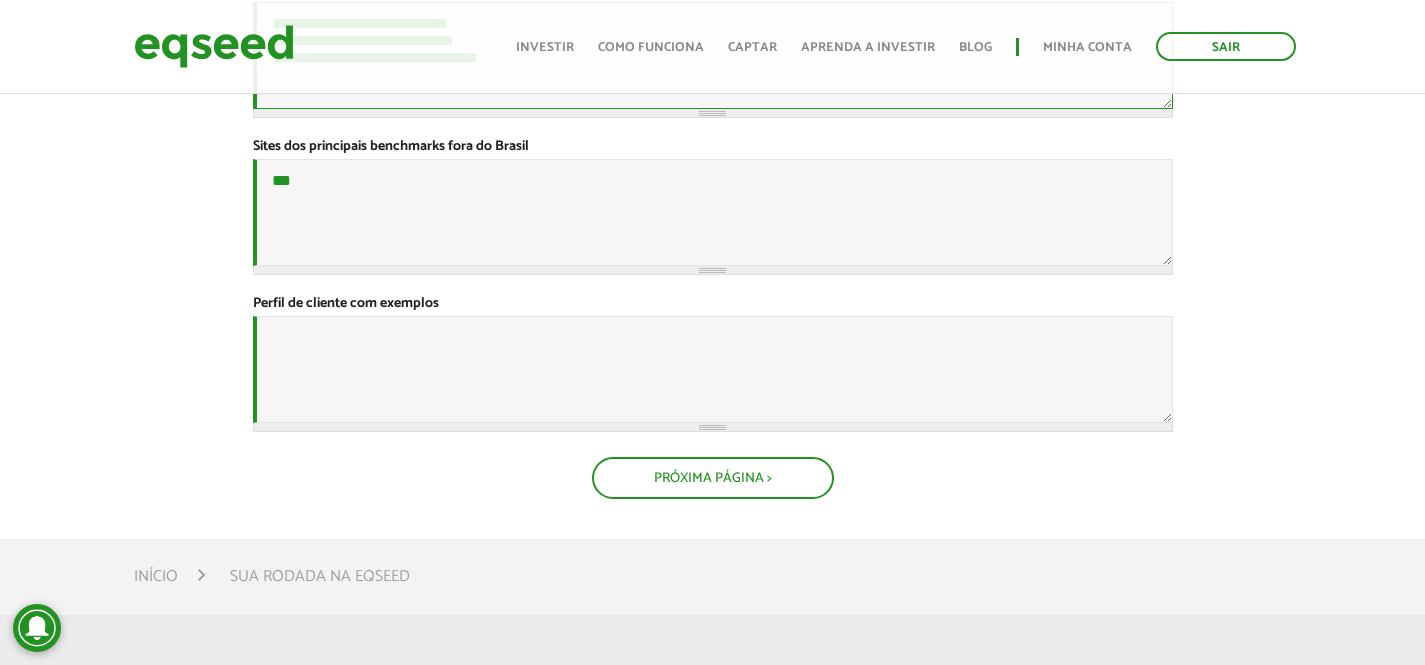 scroll, scrollTop: 1109, scrollLeft: 0, axis: vertical 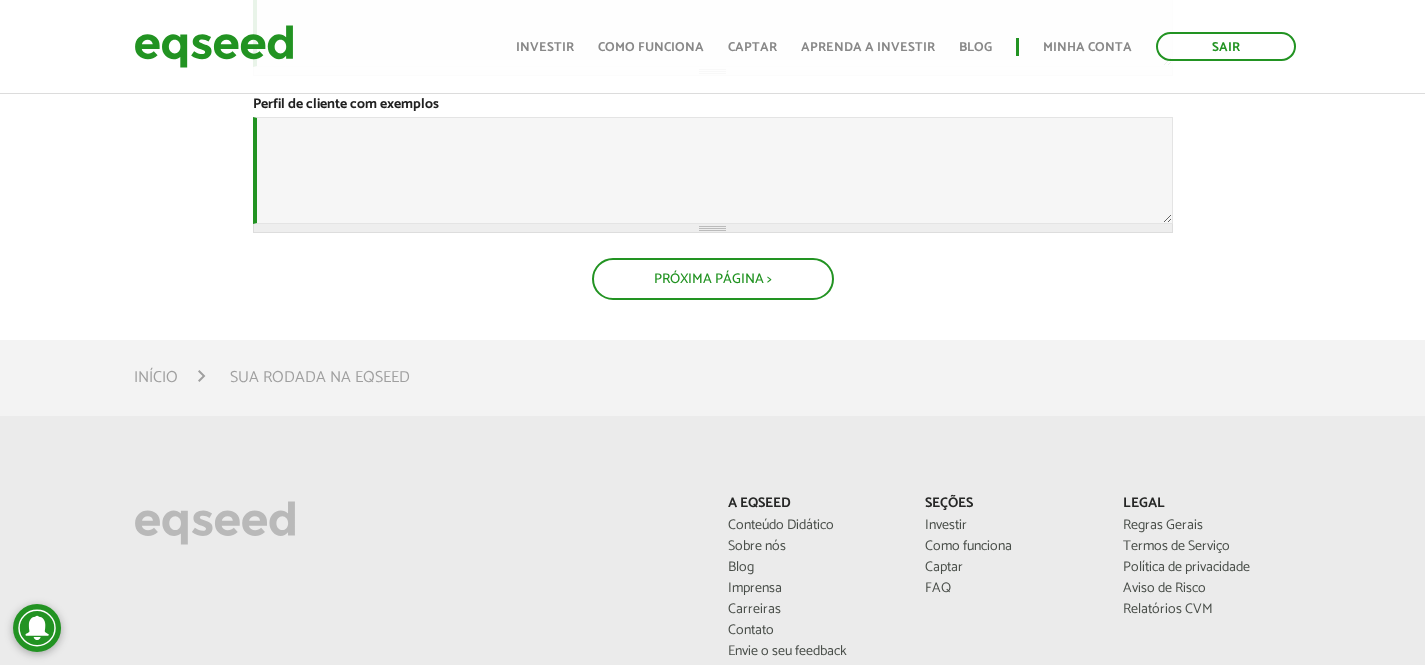 type on "**********" 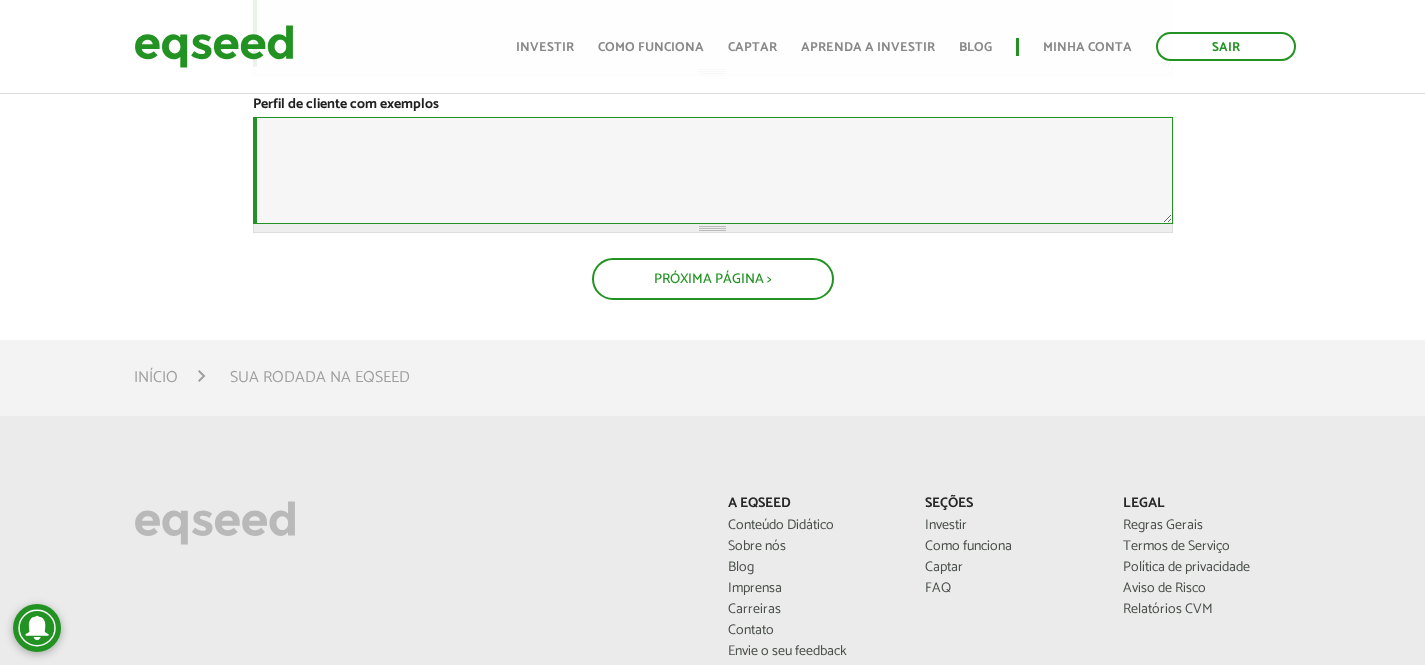 click on "Perfil de cliente com exemplos  *" at bounding box center (713, 170) 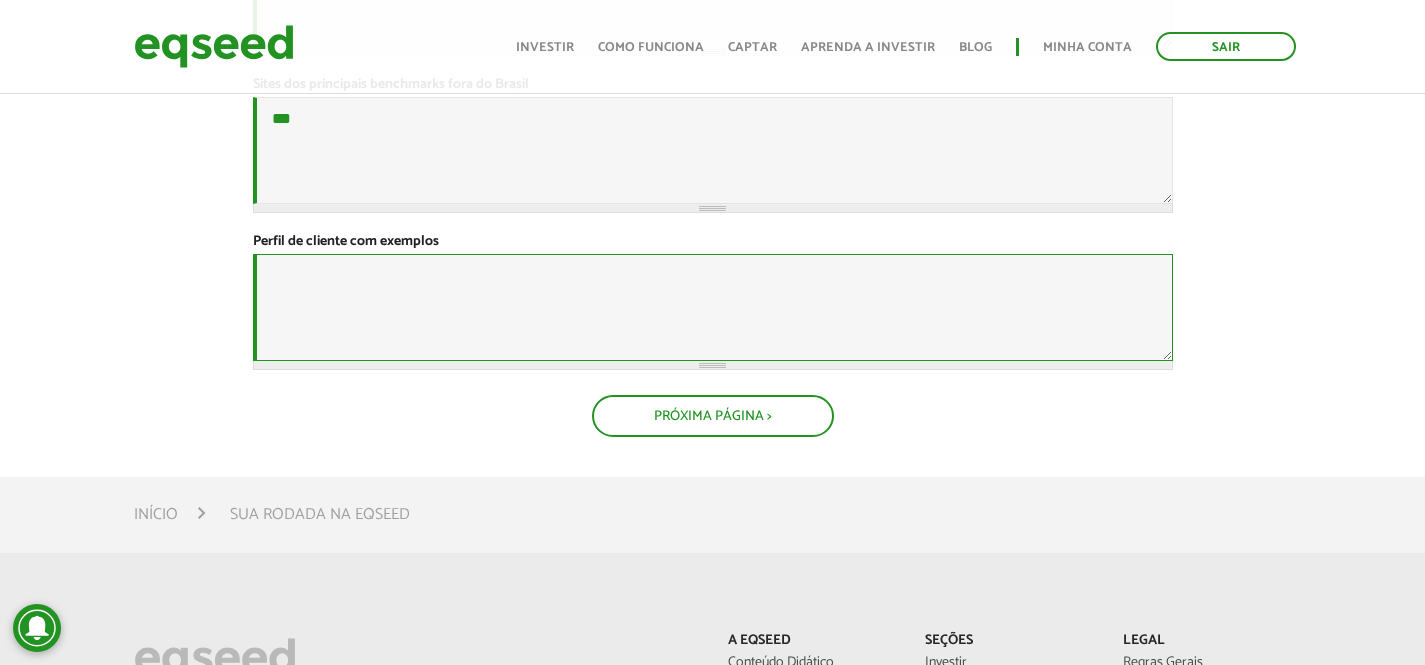 scroll, scrollTop: 1068, scrollLeft: 0, axis: vertical 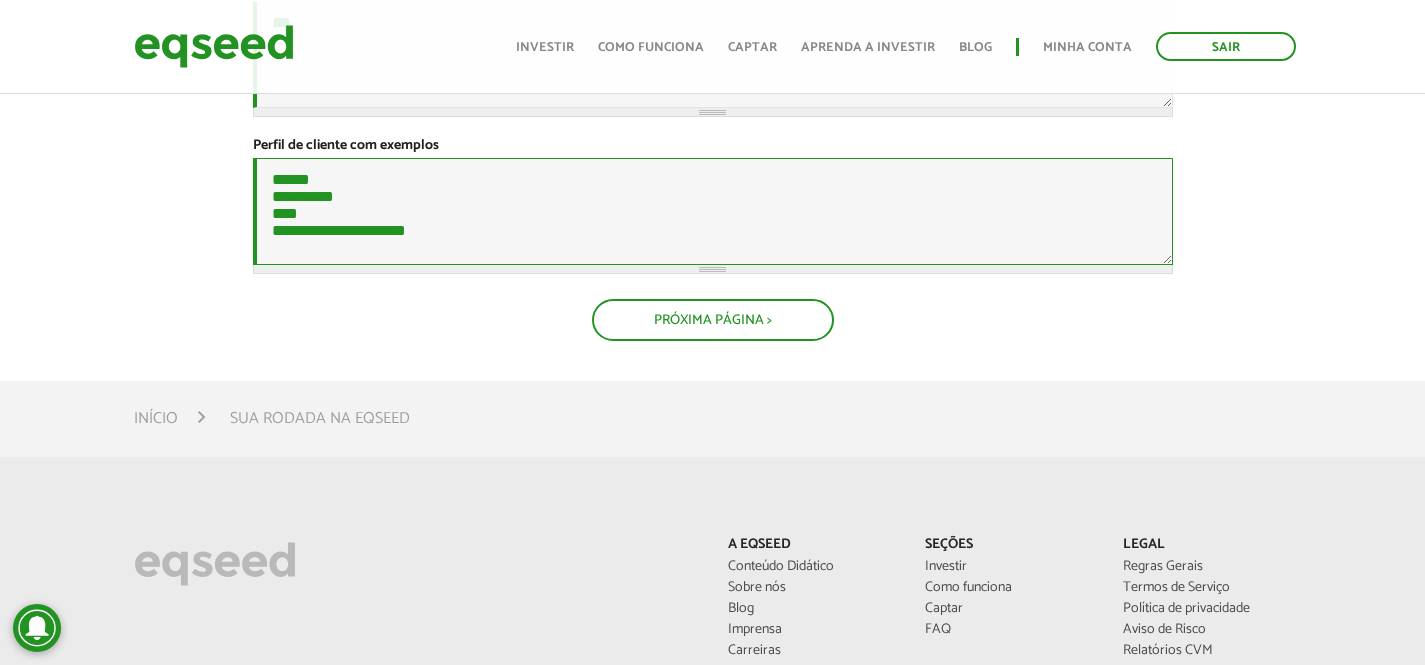 click on "**********" at bounding box center [713, 211] 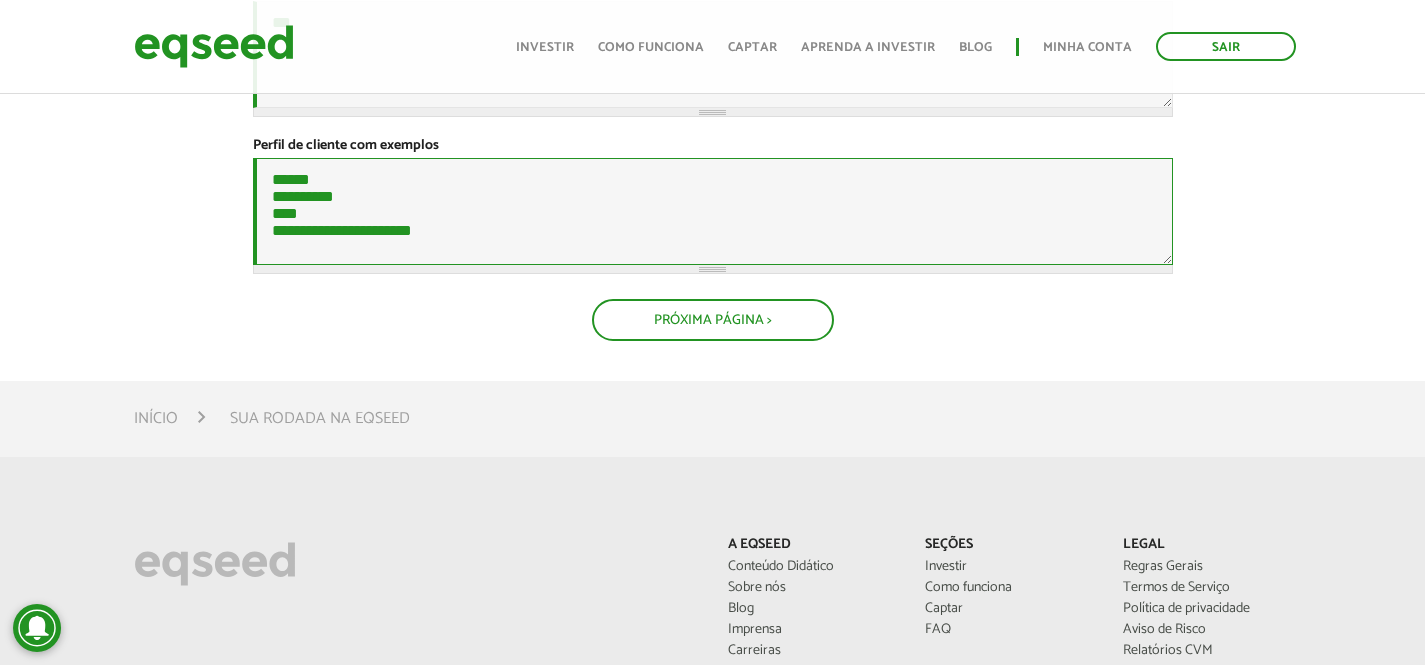 click on "**********" at bounding box center (713, 211) 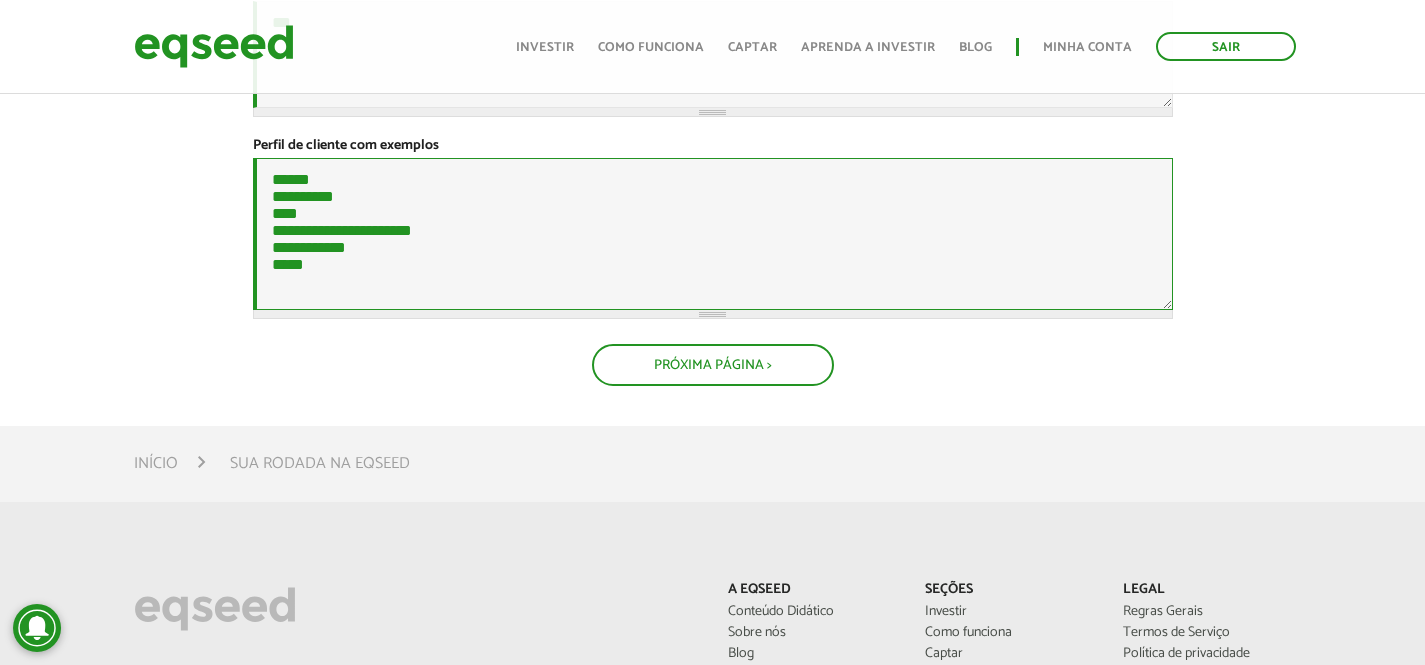 scroll, scrollTop: 44, scrollLeft: 0, axis: vertical 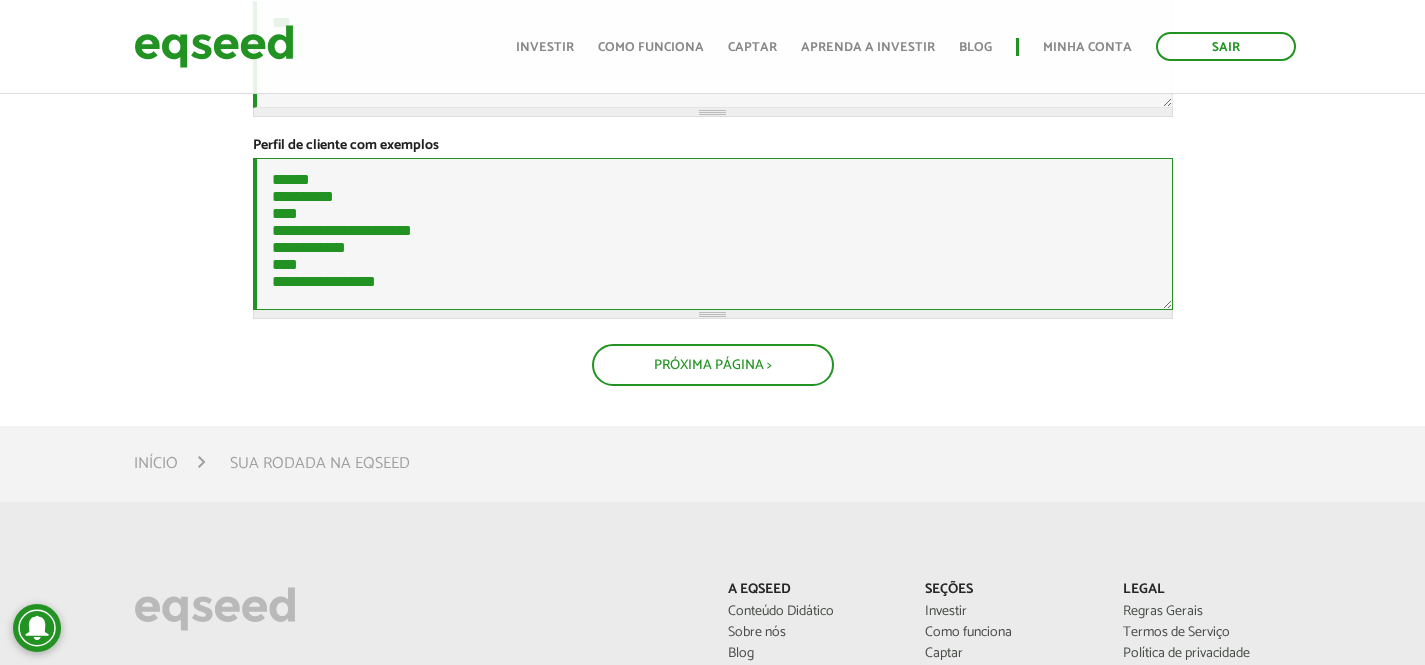 click on "**********" at bounding box center [713, 234] 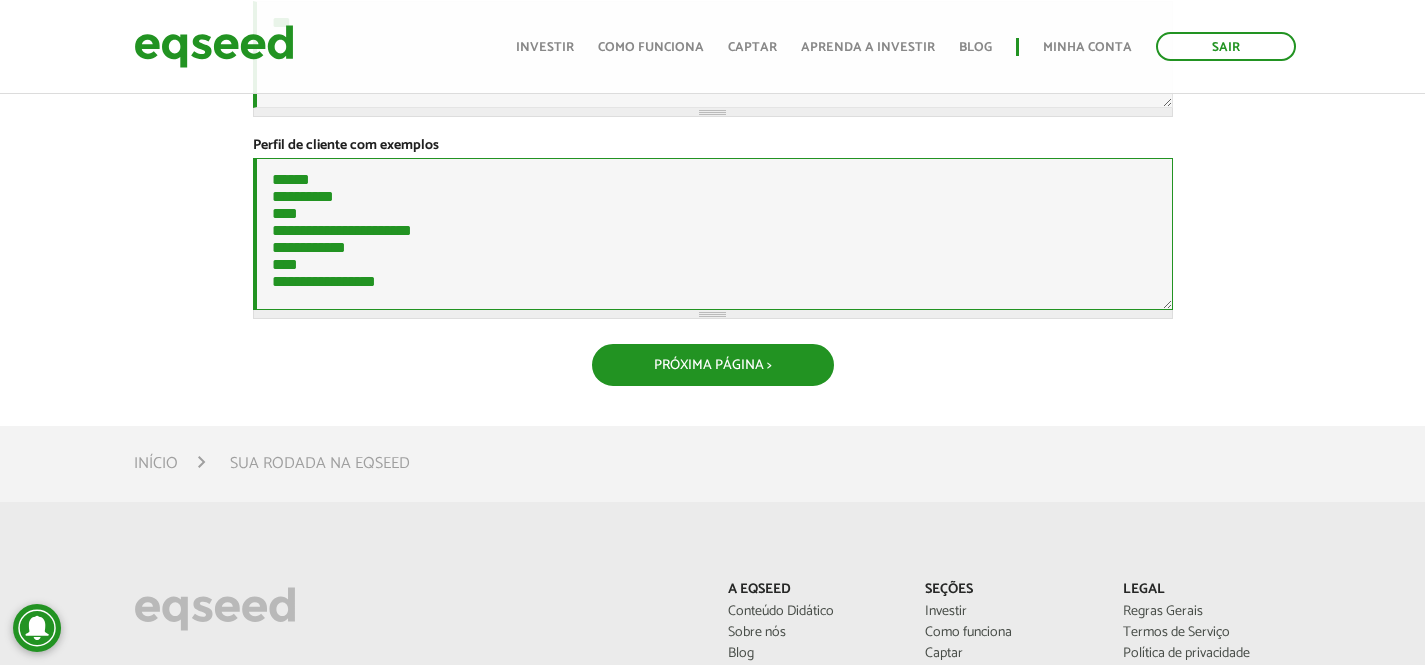 type on "**********" 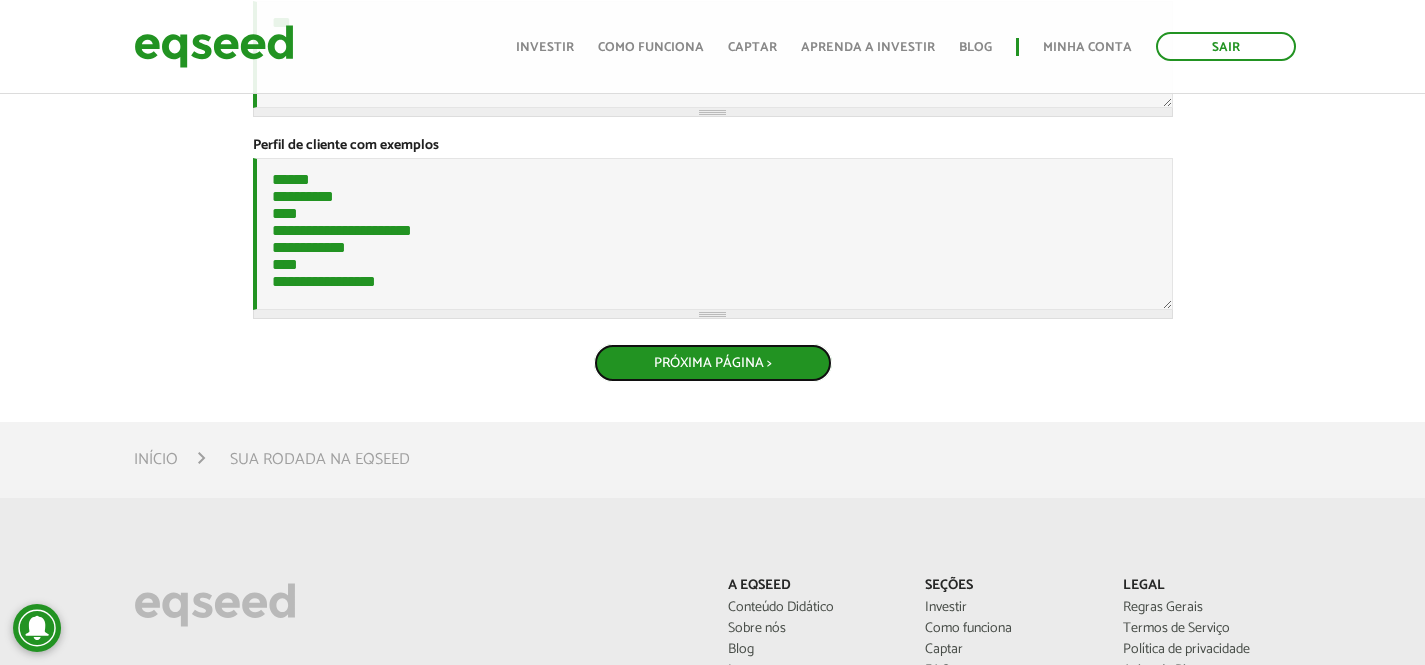 click on "Próxima Página >" at bounding box center (713, 363) 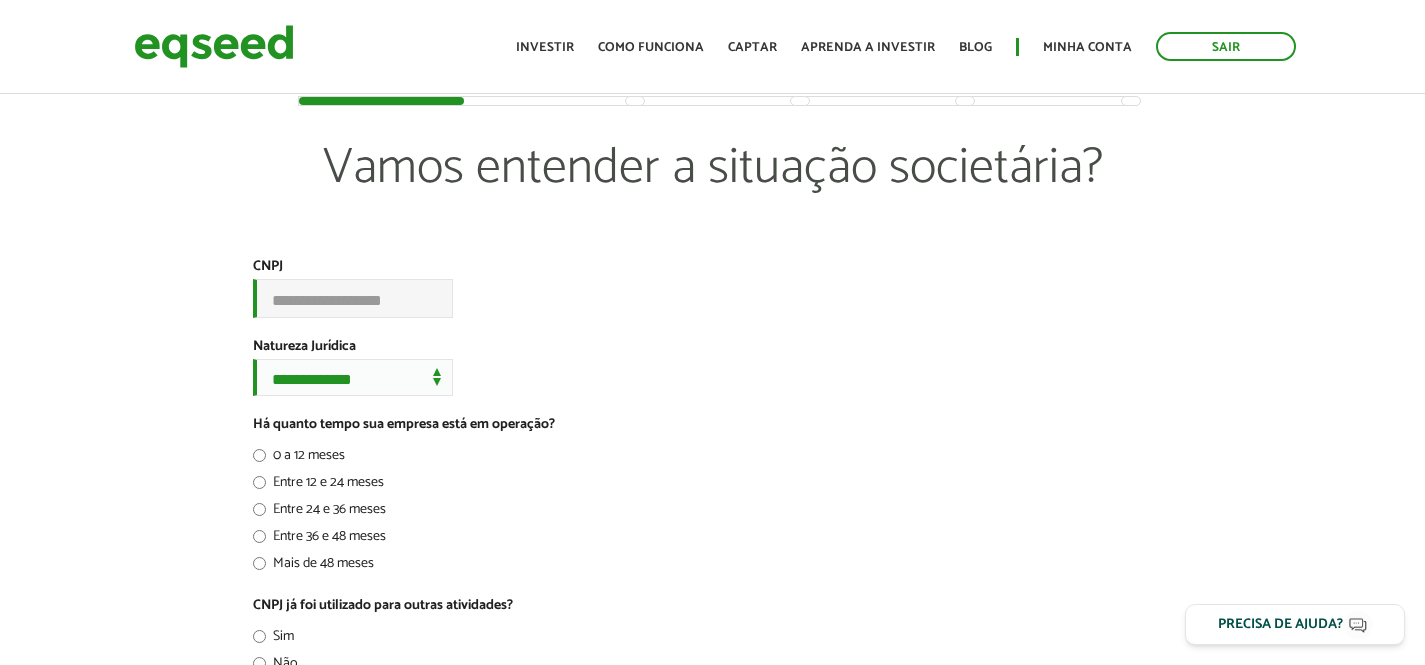 scroll, scrollTop: 0, scrollLeft: 0, axis: both 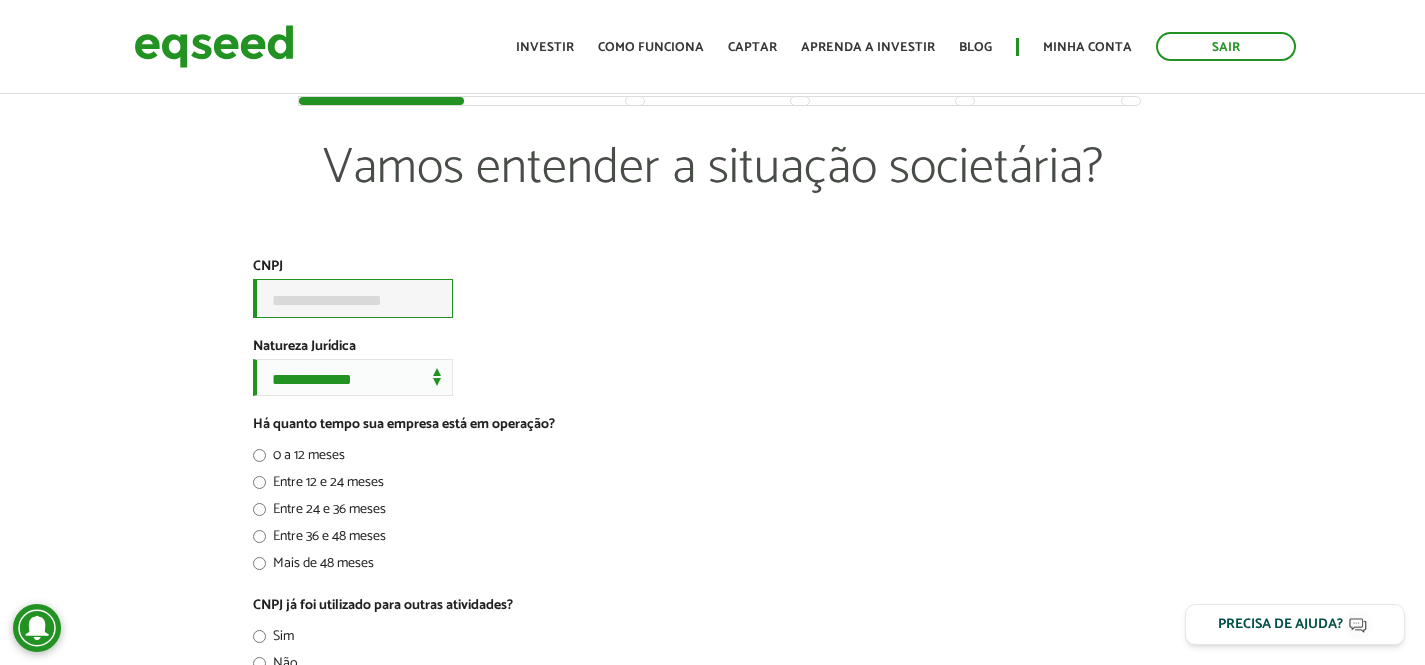click on "CNPJ  *" at bounding box center [353, 298] 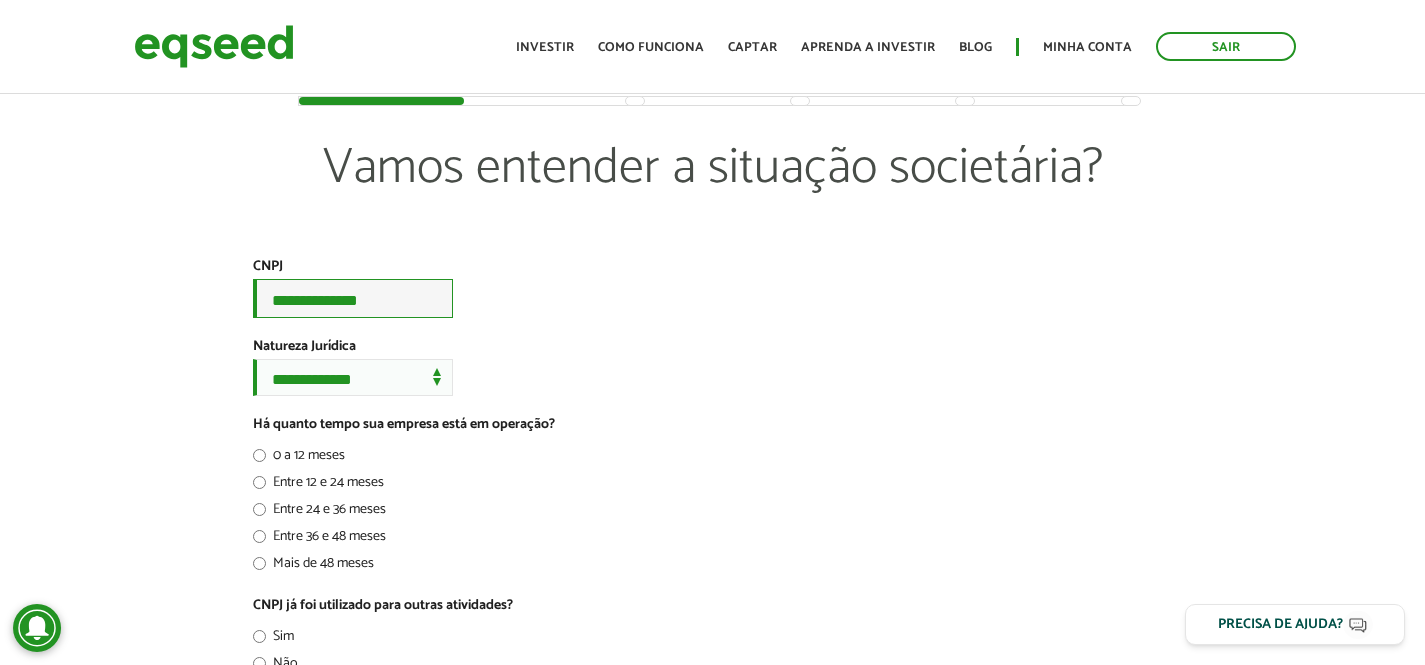 type on "**********" 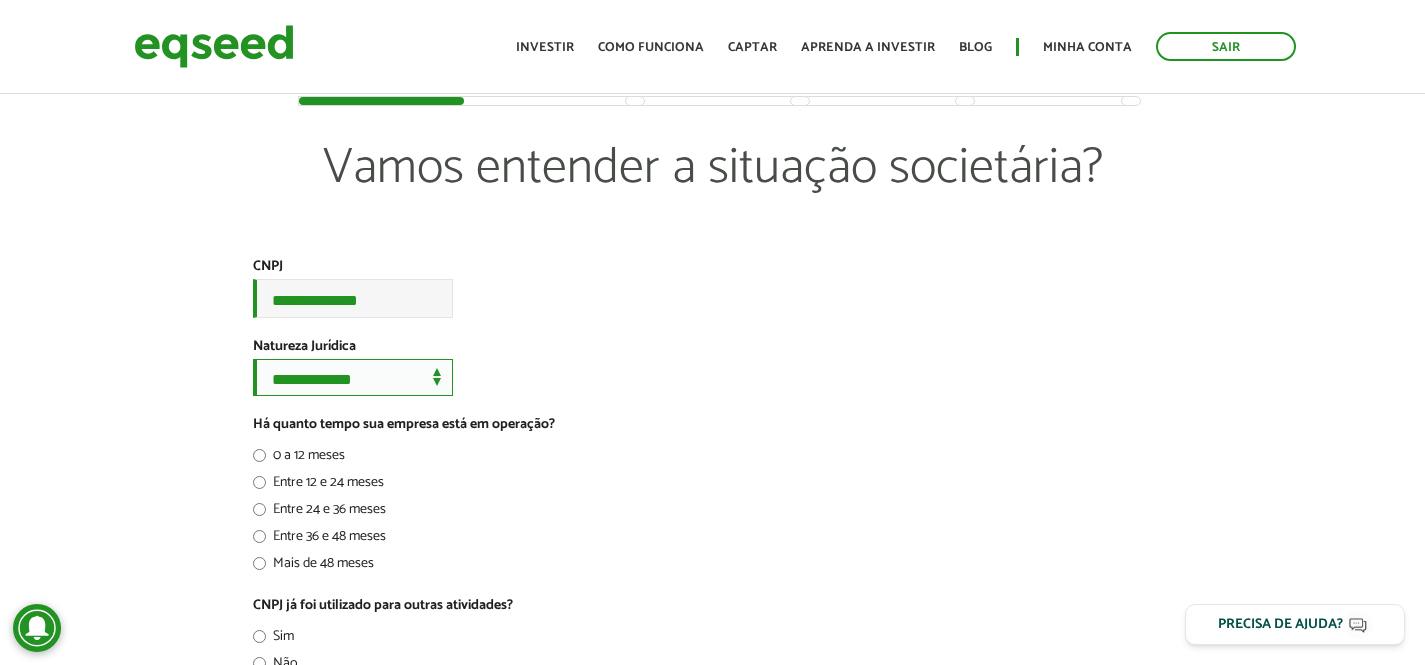 click on "**********" at bounding box center (353, 377) 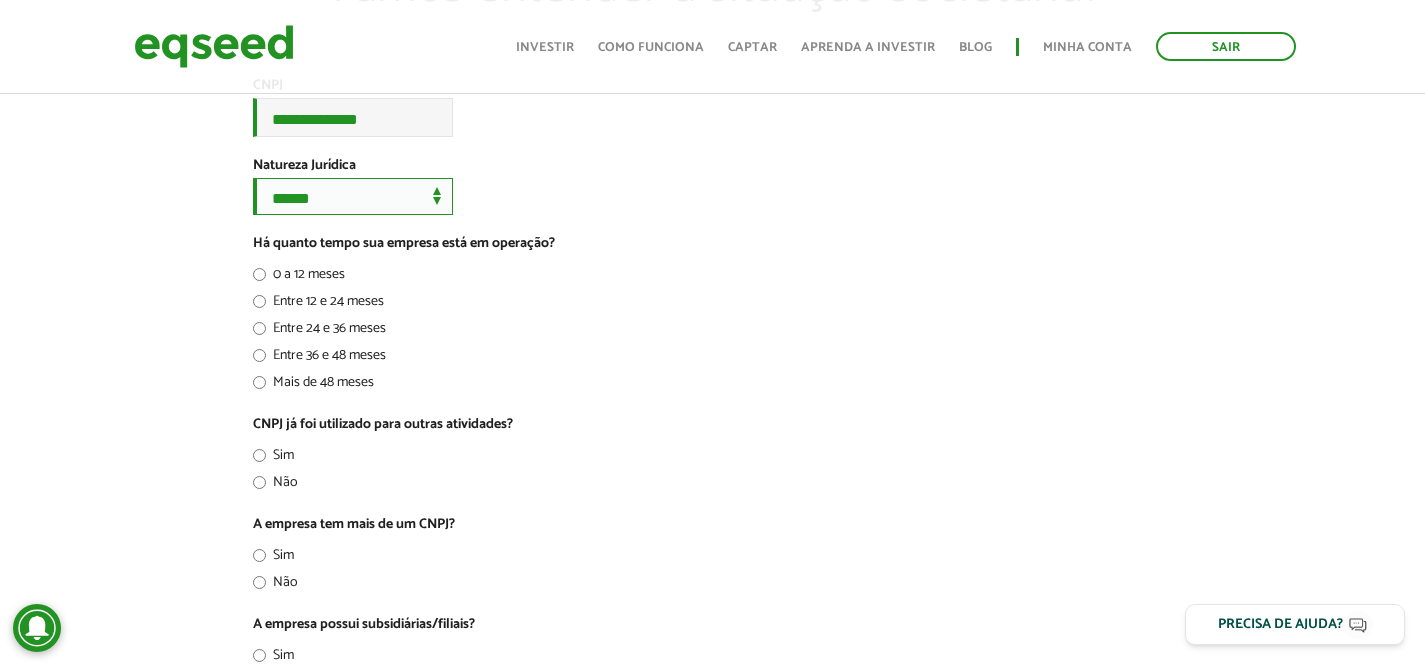 scroll, scrollTop: 212, scrollLeft: 0, axis: vertical 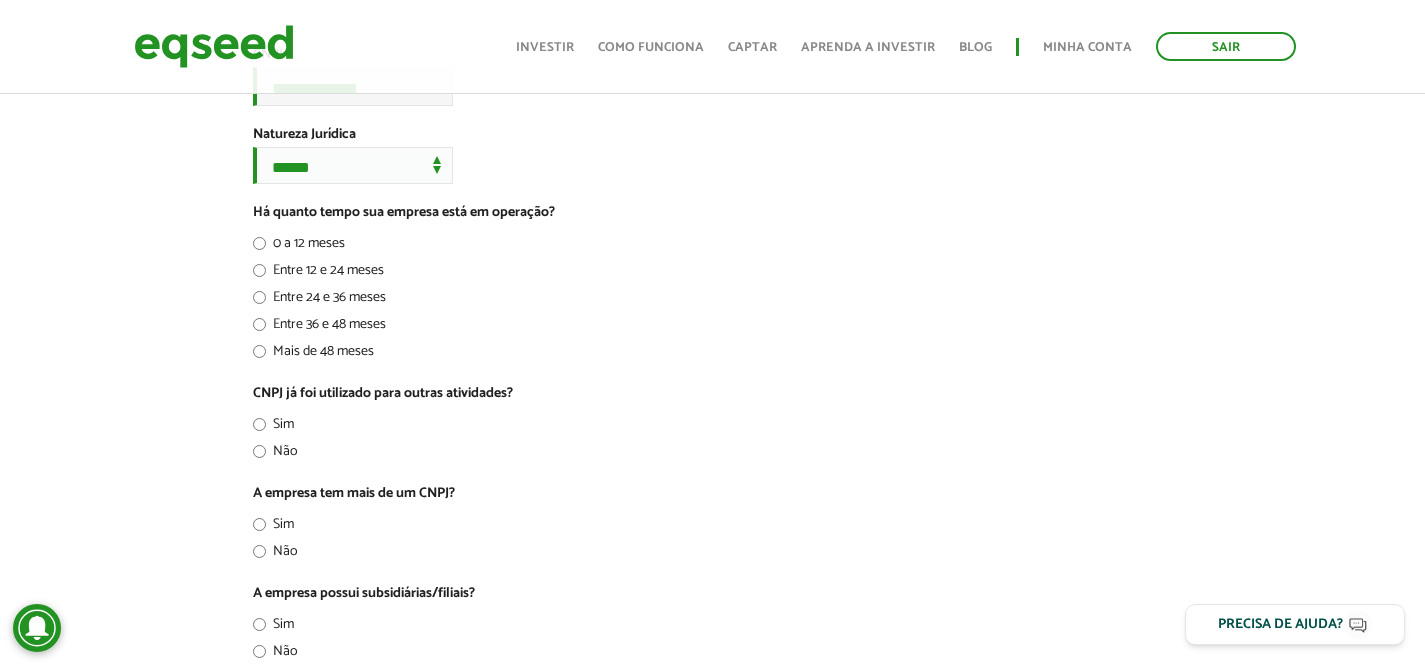 click on "Mais de 48 meses" at bounding box center [313, 355] 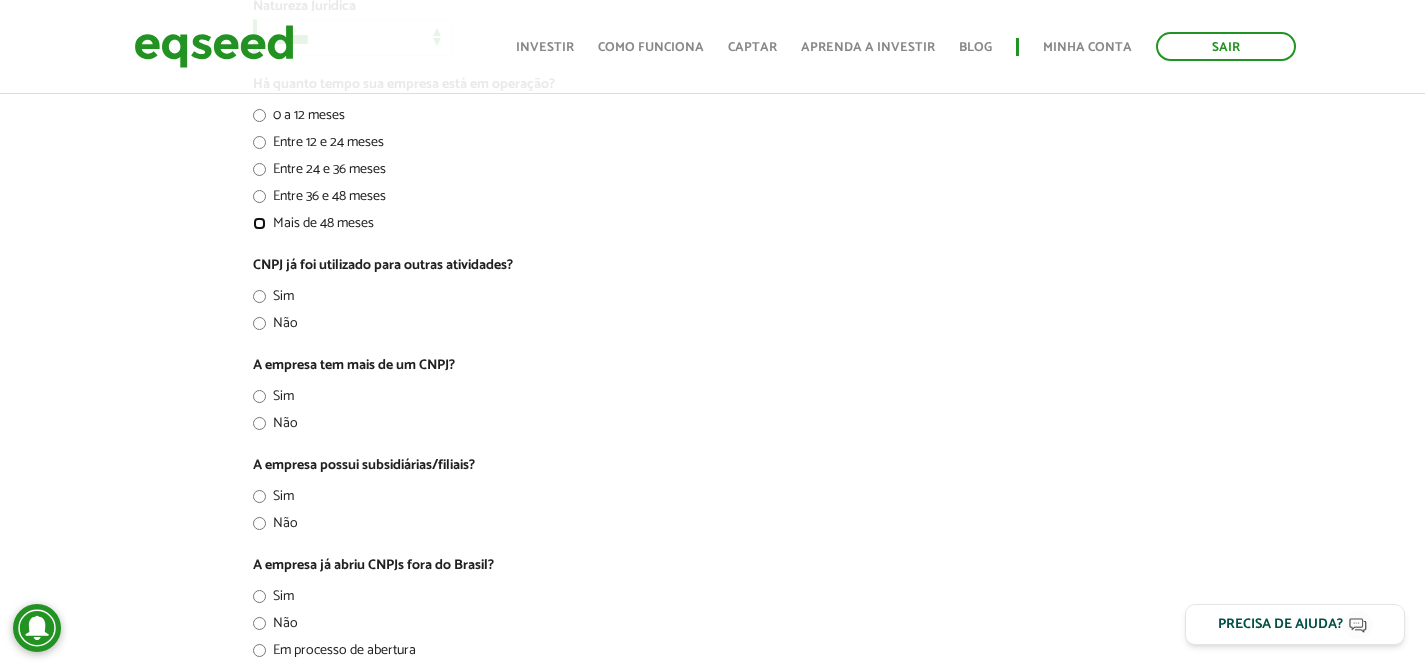scroll, scrollTop: 341, scrollLeft: 0, axis: vertical 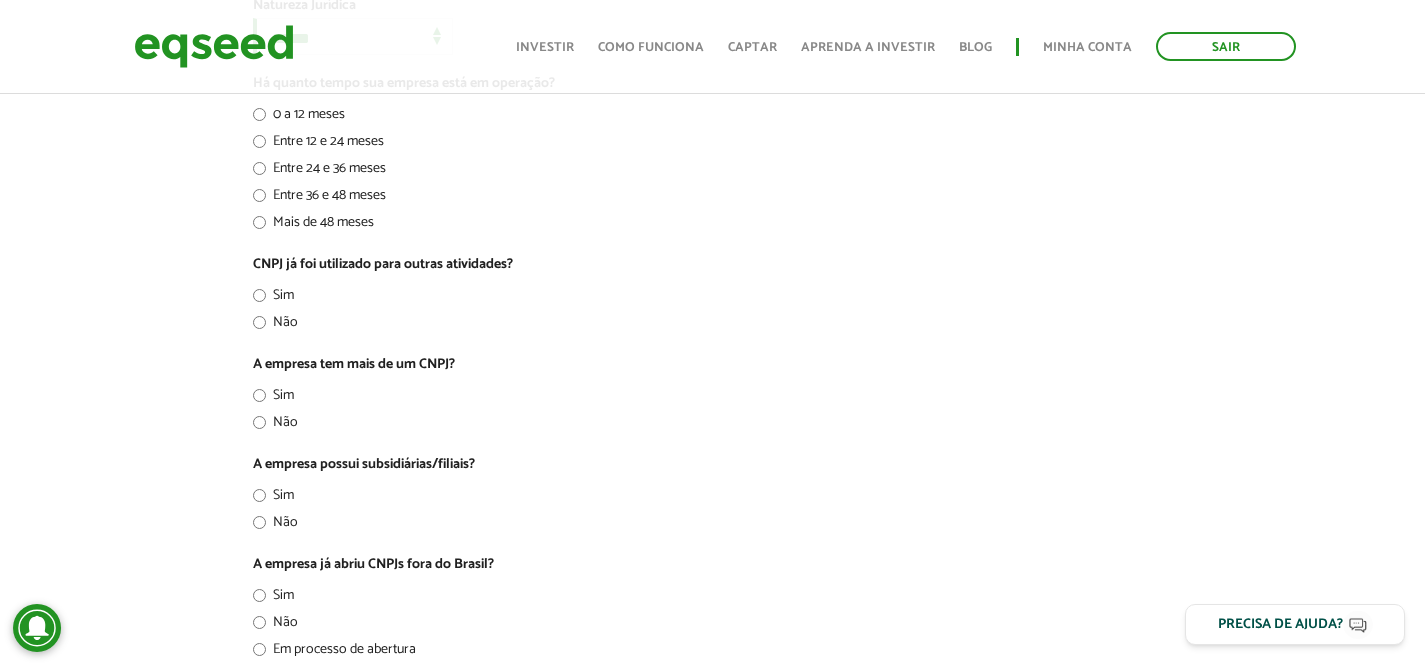 click on "Sim" at bounding box center (273, 299) 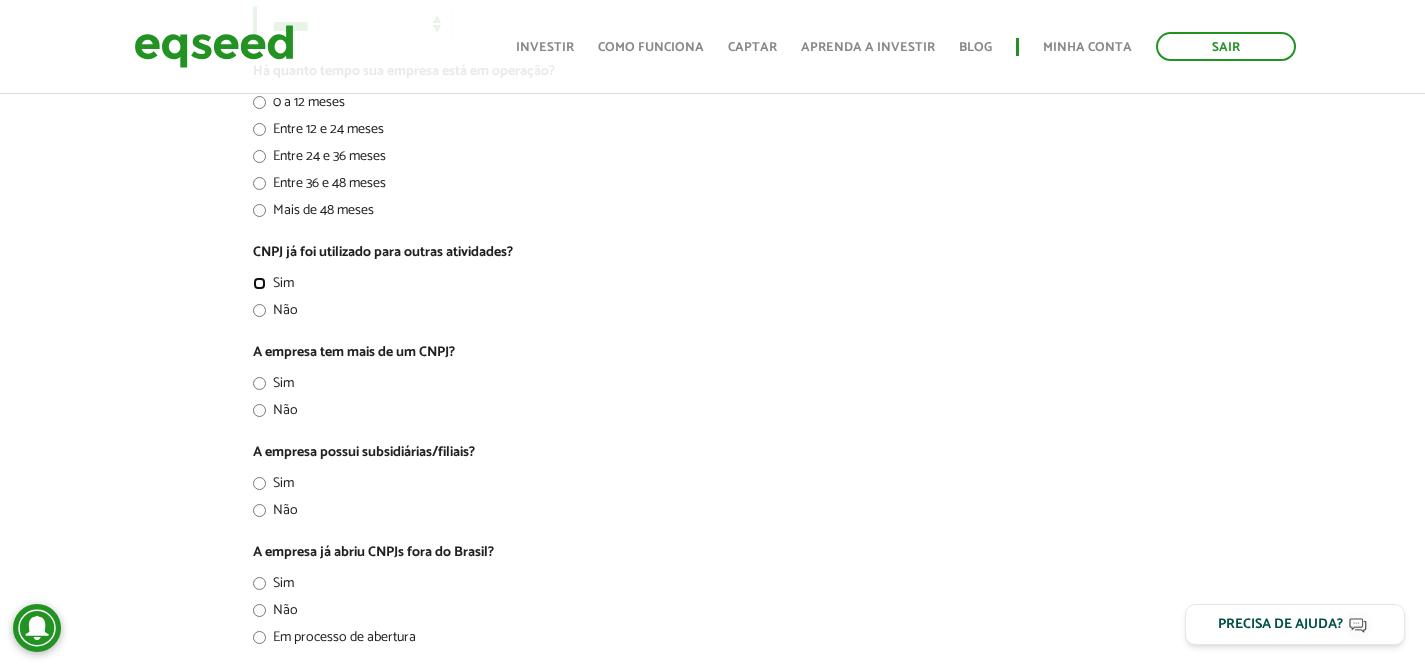 scroll, scrollTop: 369, scrollLeft: 0, axis: vertical 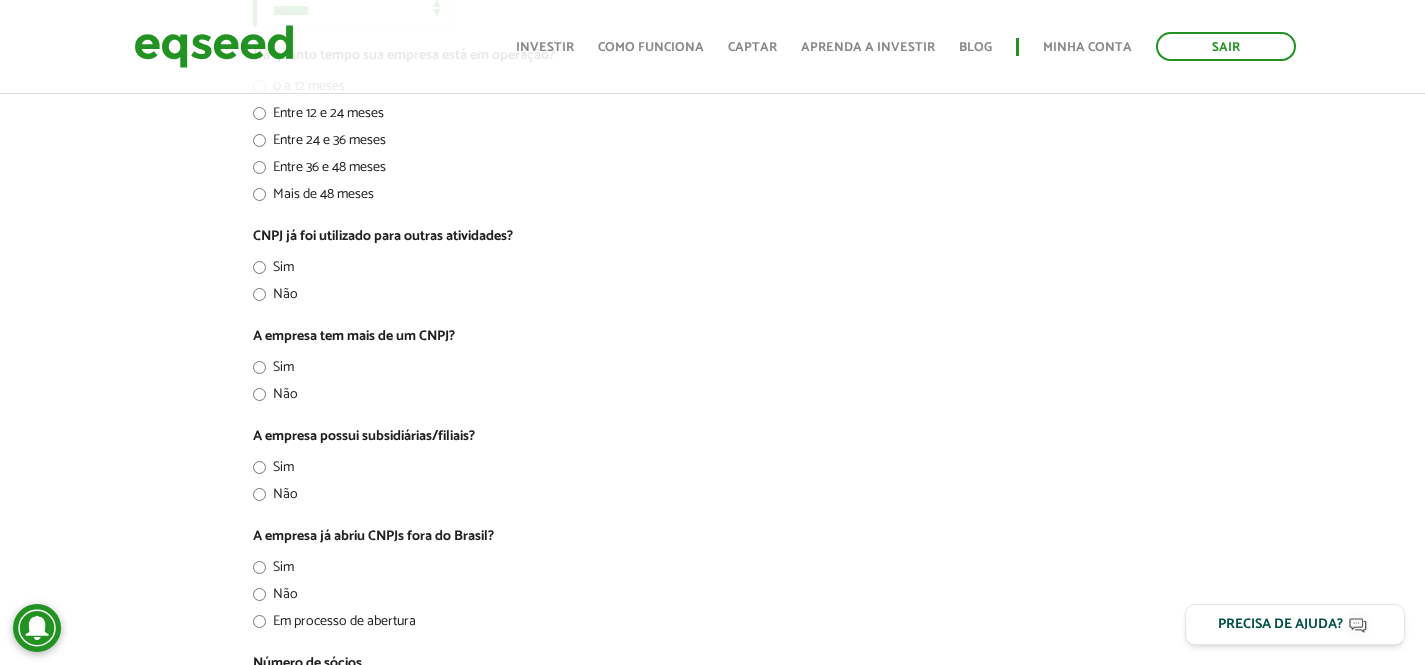 click on "Não" at bounding box center (275, 398) 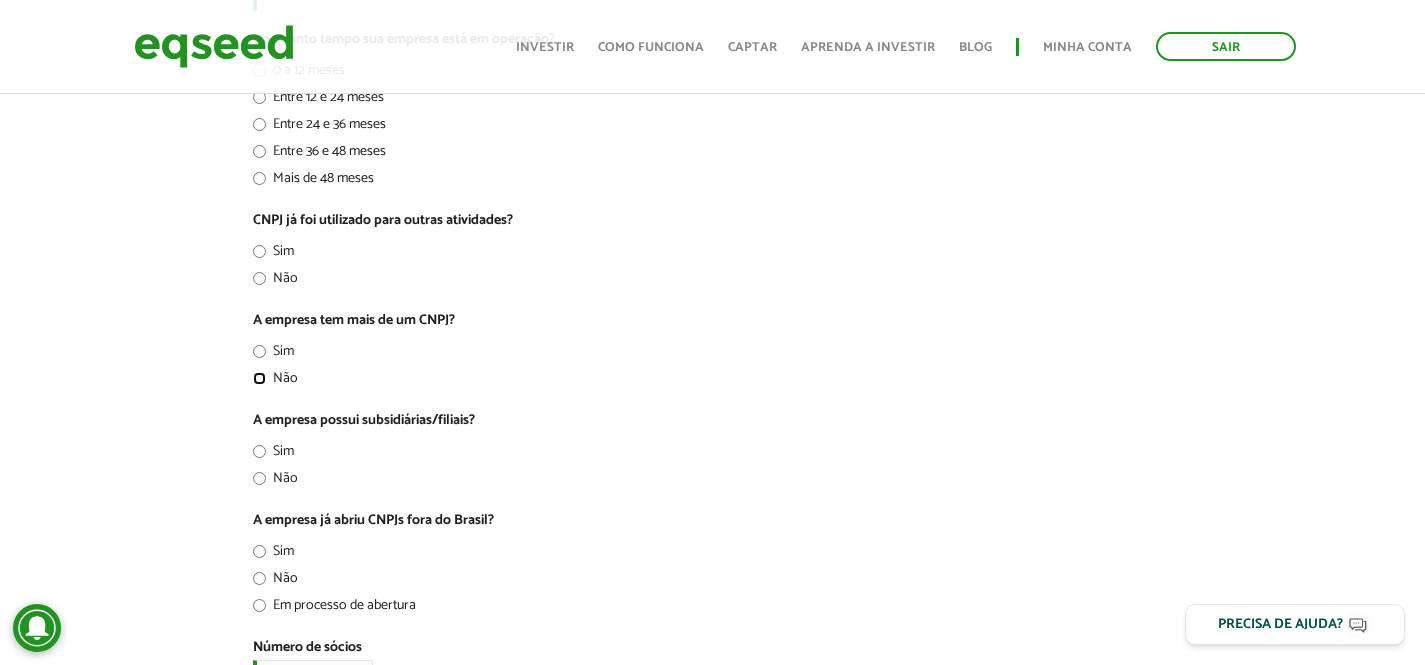 scroll, scrollTop: 470, scrollLeft: 0, axis: vertical 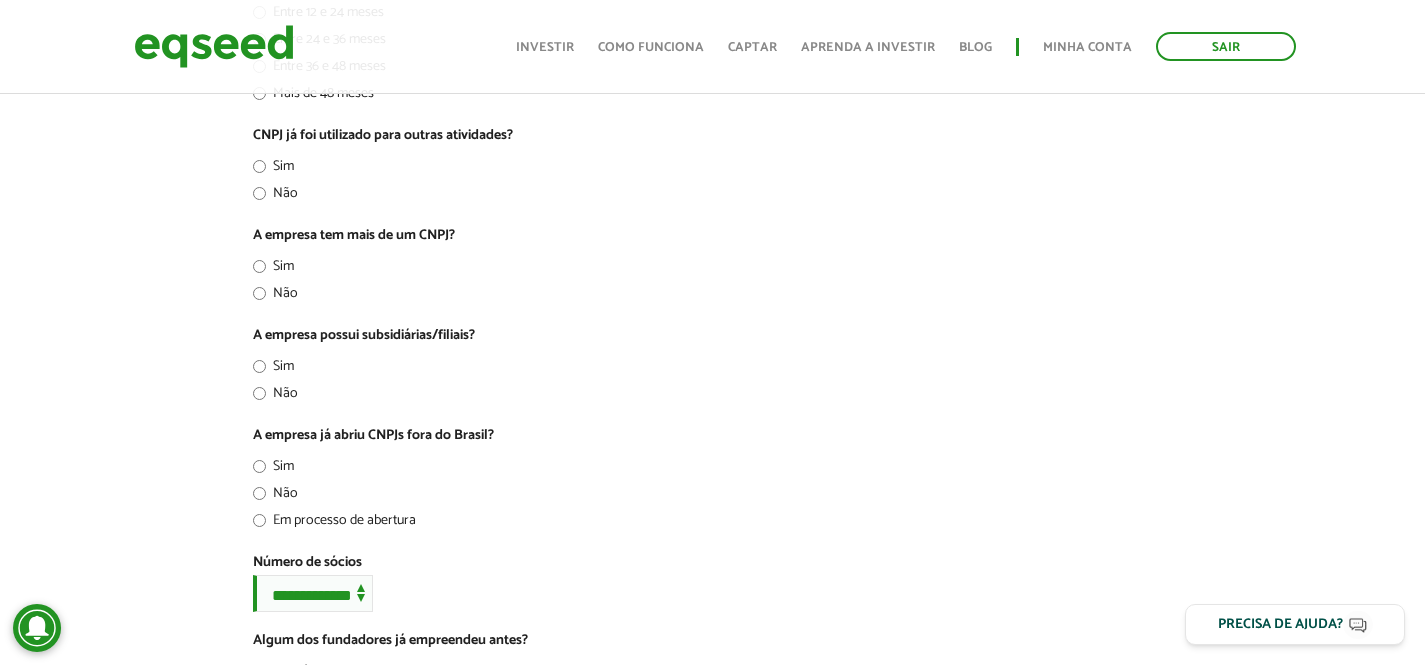 click on "Não" at bounding box center [275, 397] 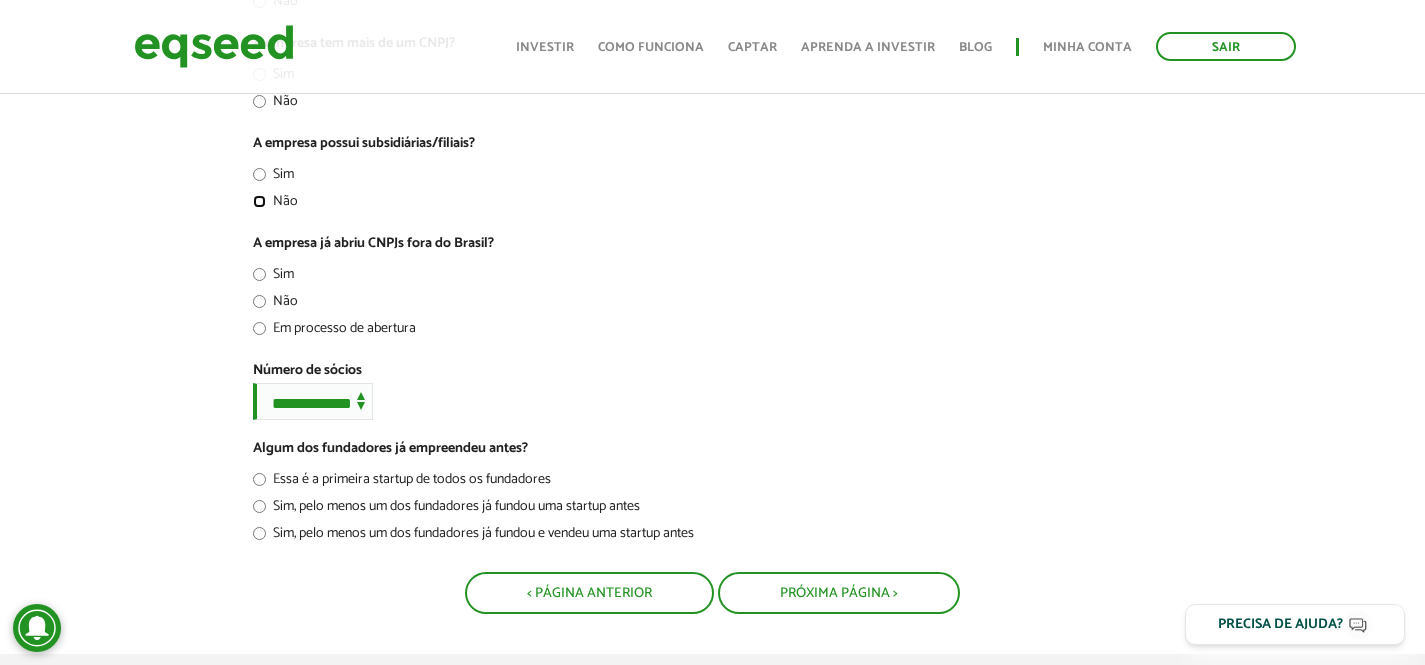 scroll, scrollTop: 675, scrollLeft: 0, axis: vertical 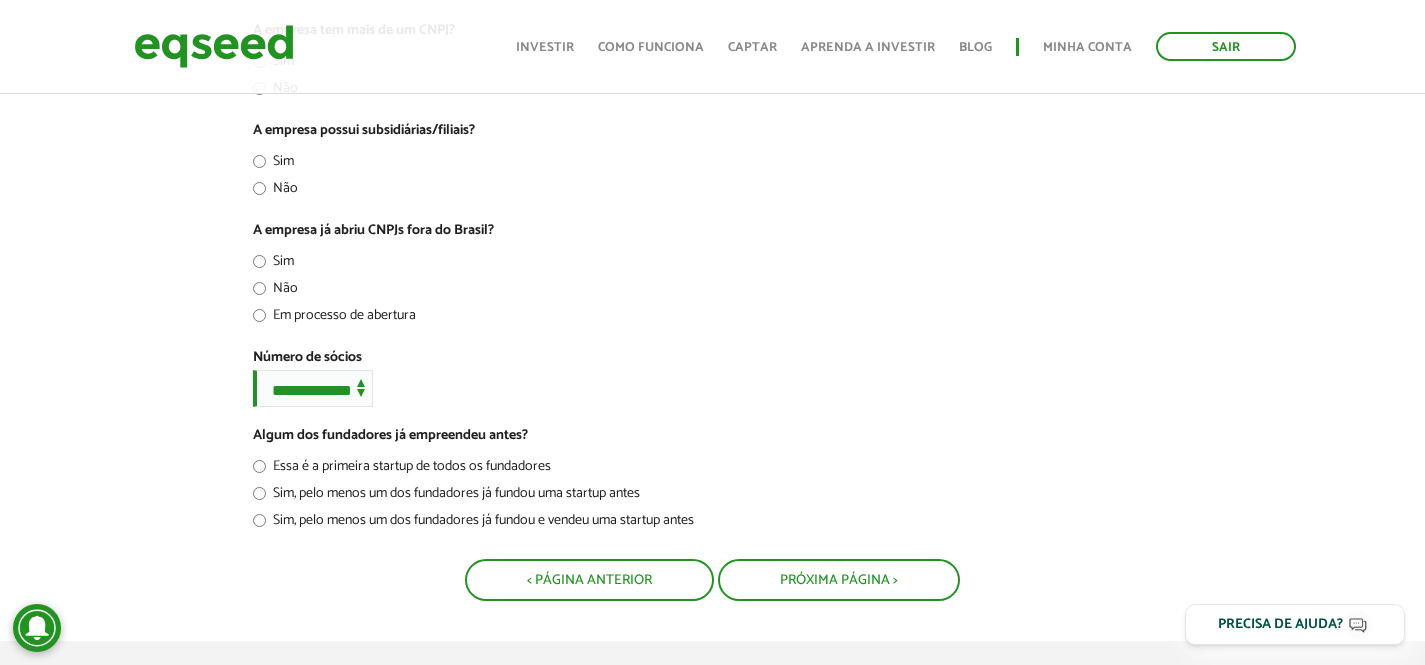 click on "Não" at bounding box center [275, 292] 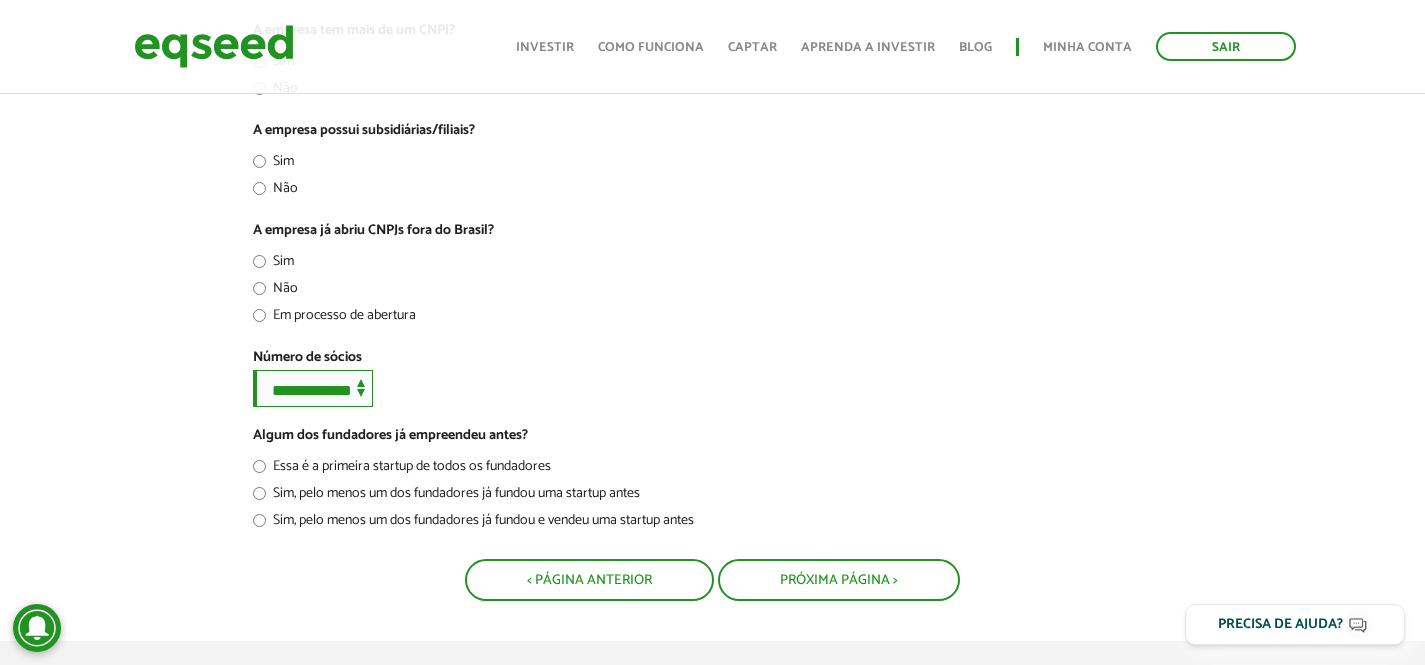 click on "**********" at bounding box center (313, 388) 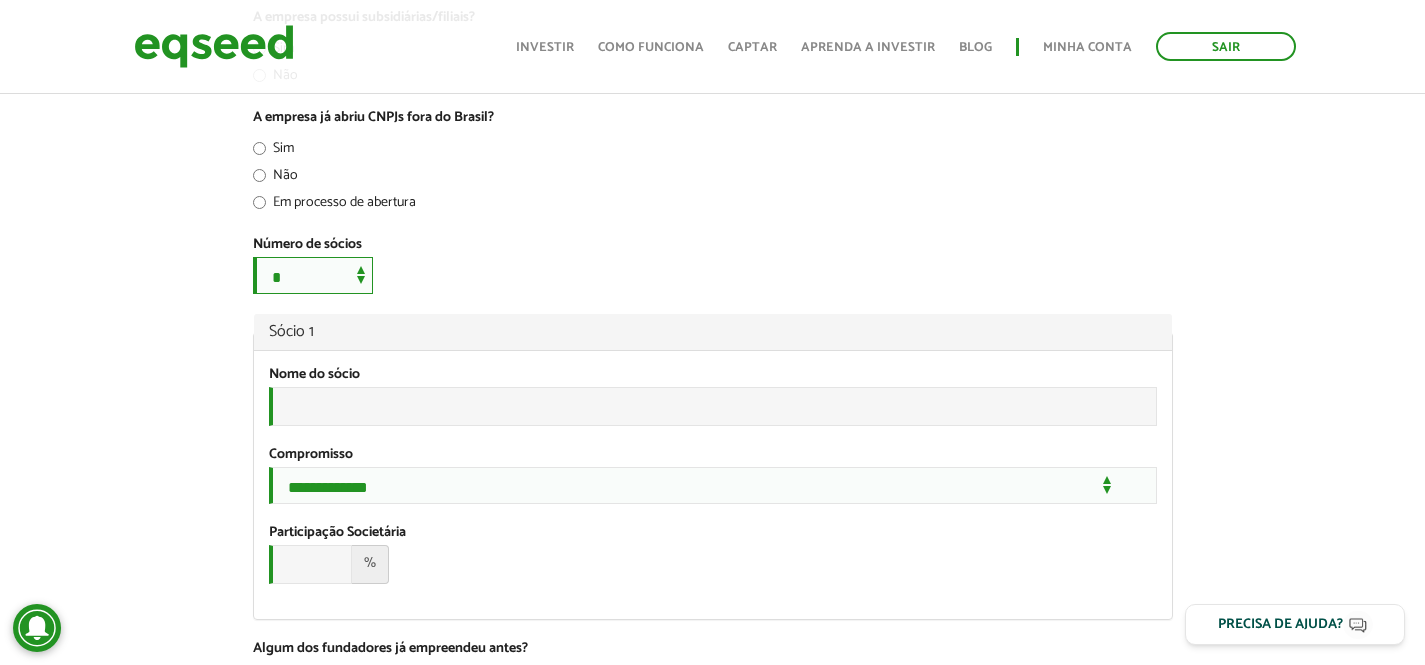 scroll, scrollTop: 894, scrollLeft: 0, axis: vertical 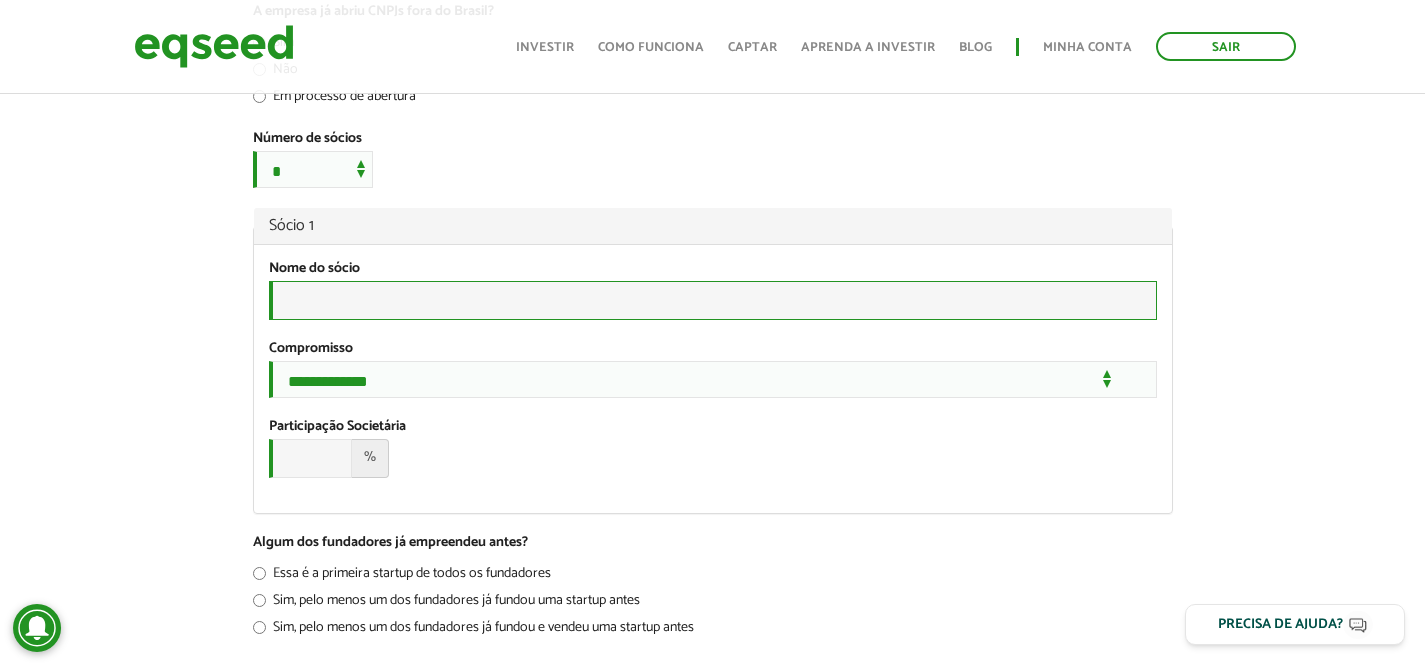 click on "Nome do sócio  *" at bounding box center [713, 300] 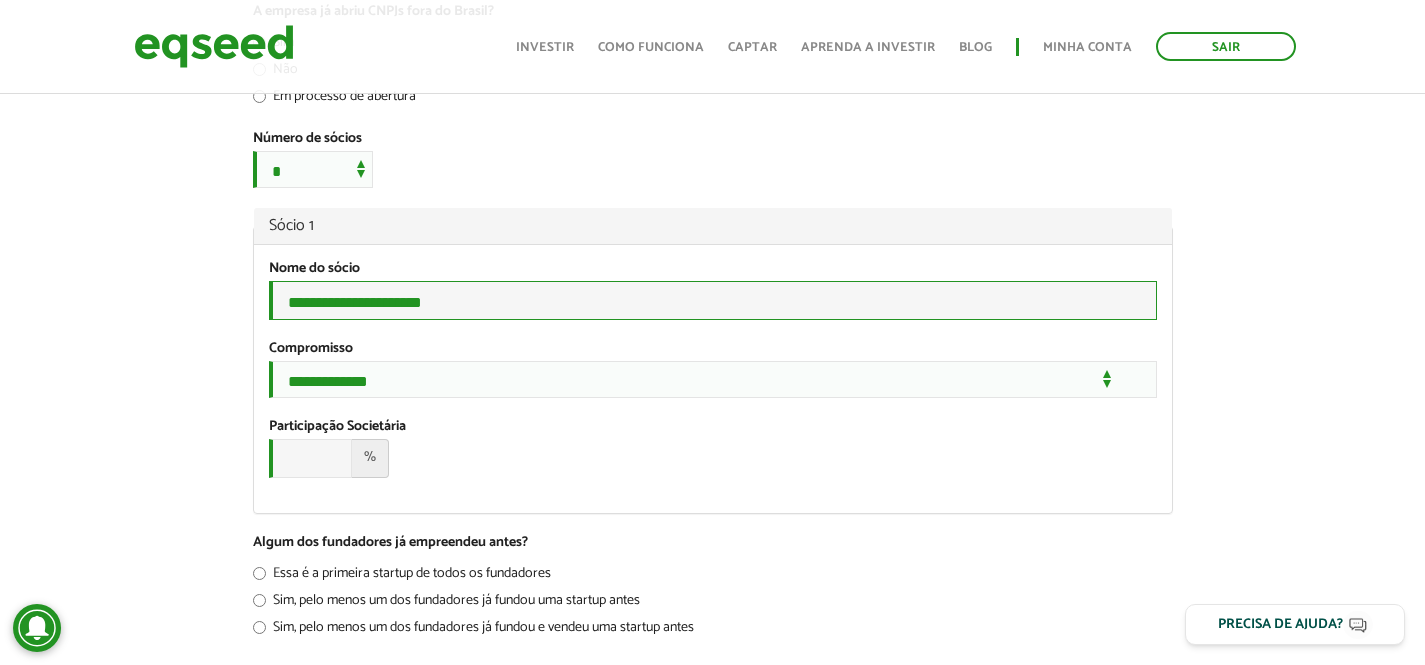 type on "**********" 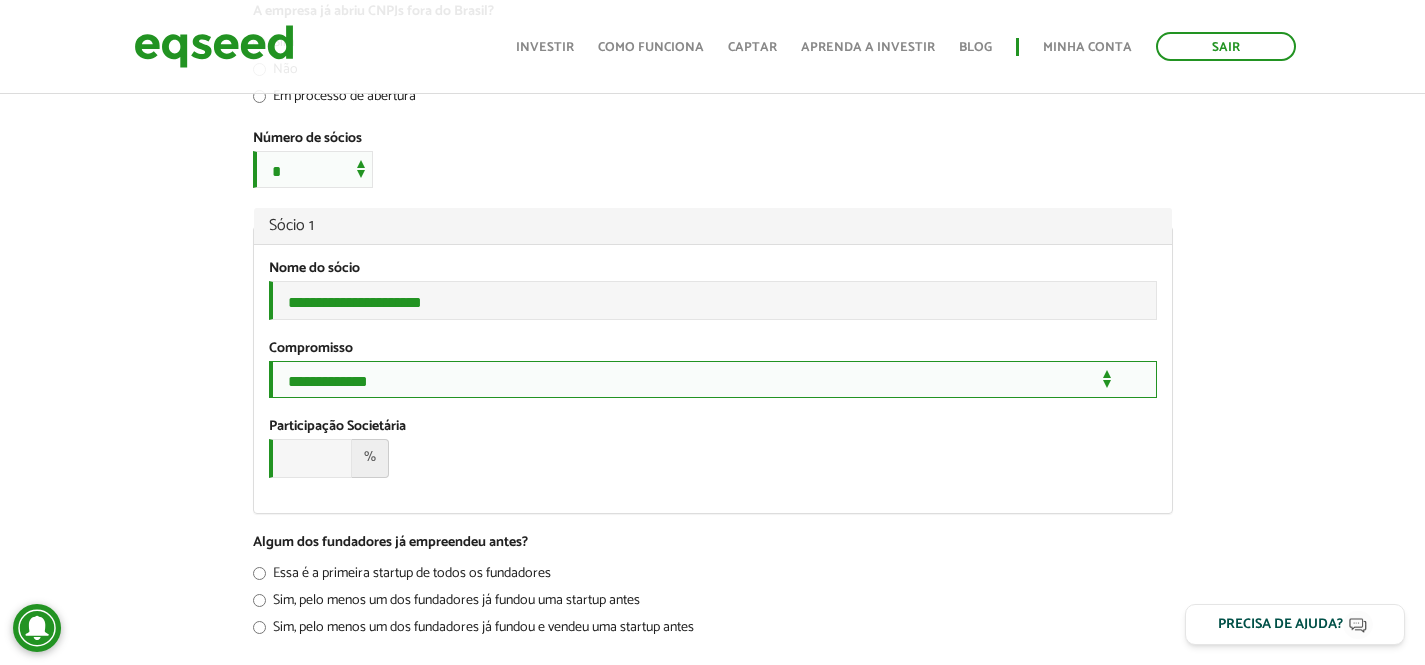 click on "**********" at bounding box center (713, 379) 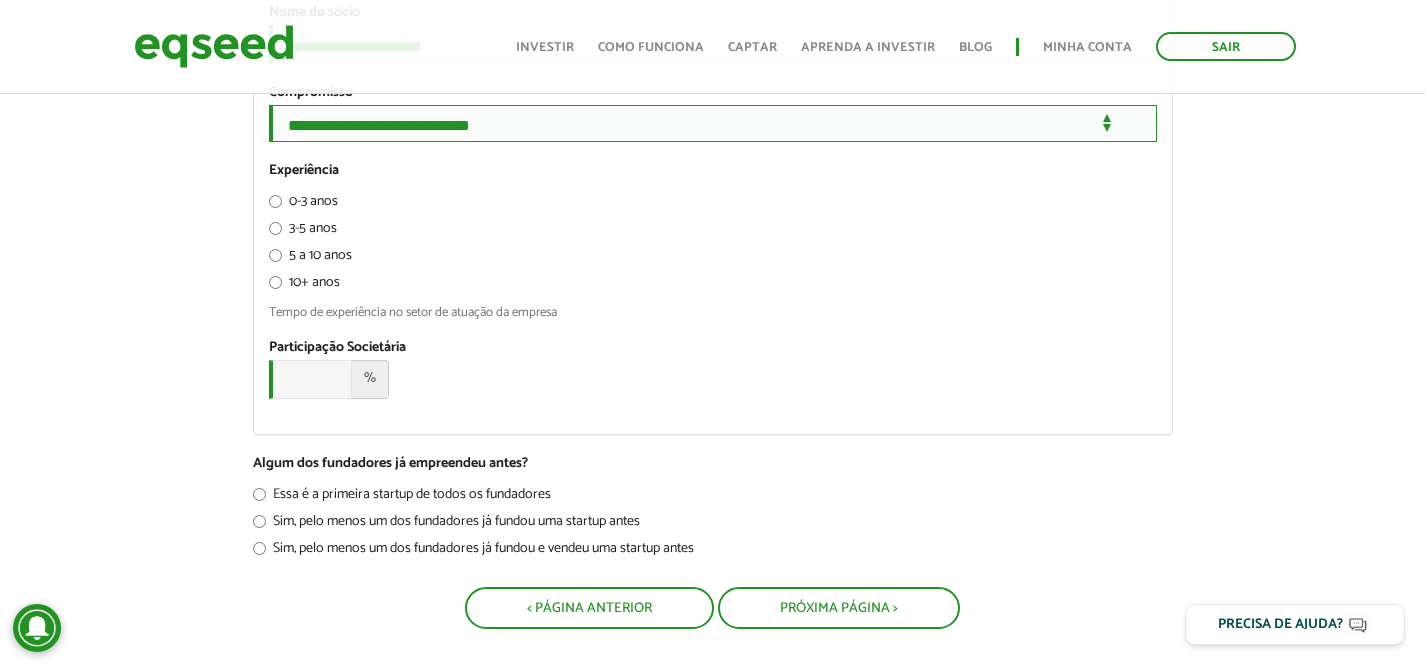 scroll, scrollTop: 1193, scrollLeft: 0, axis: vertical 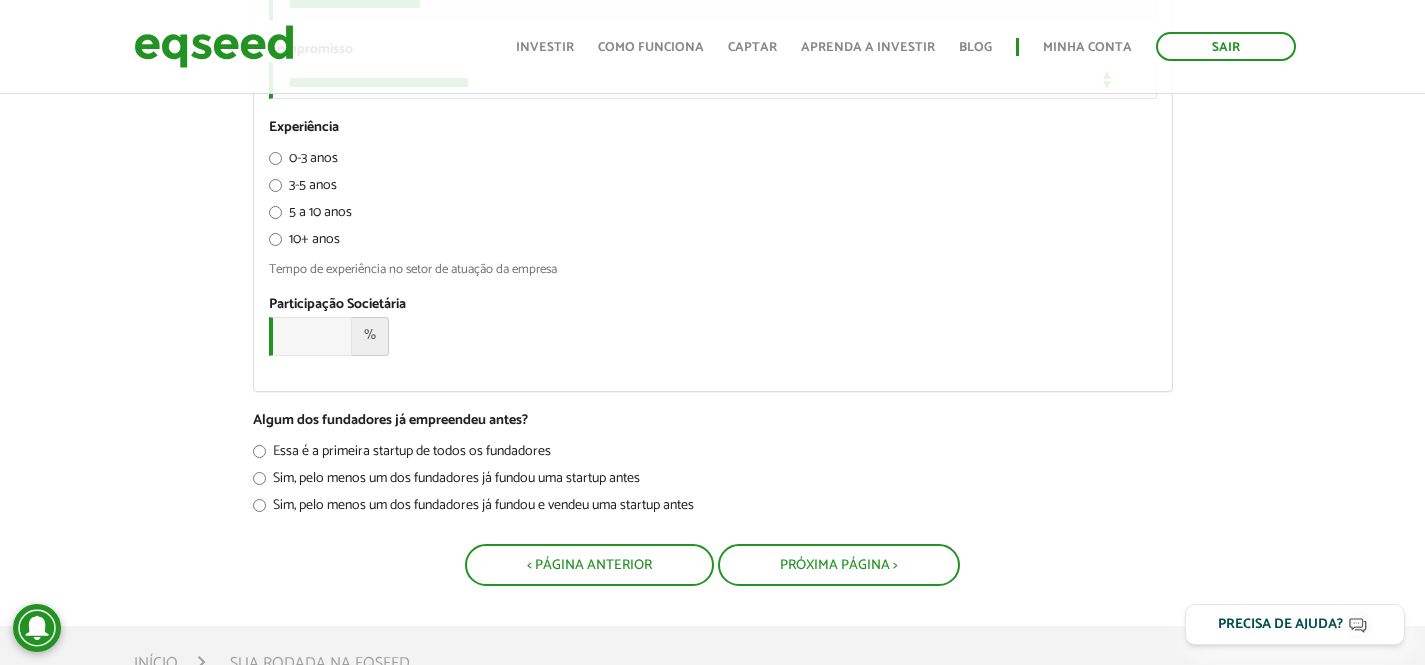 click on "10+ anos" at bounding box center [304, 243] 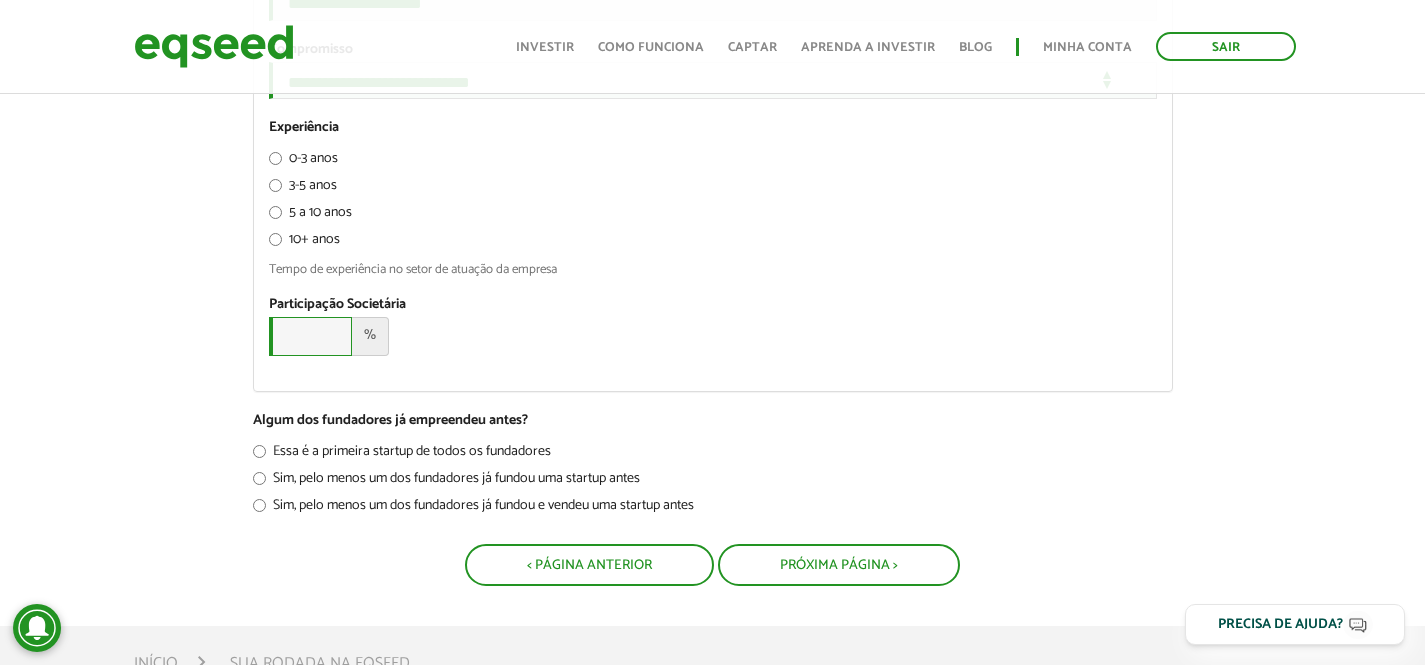 click on "Participação Societária  *" at bounding box center (310, 336) 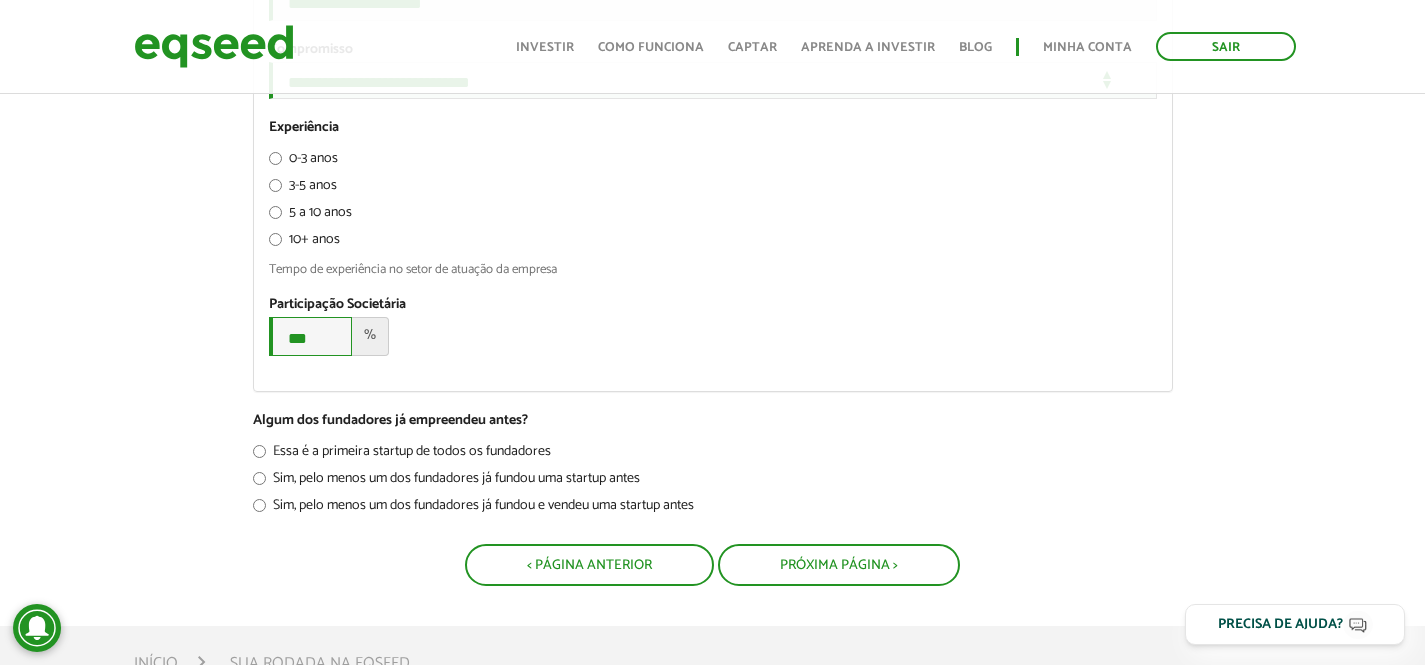 type on "***" 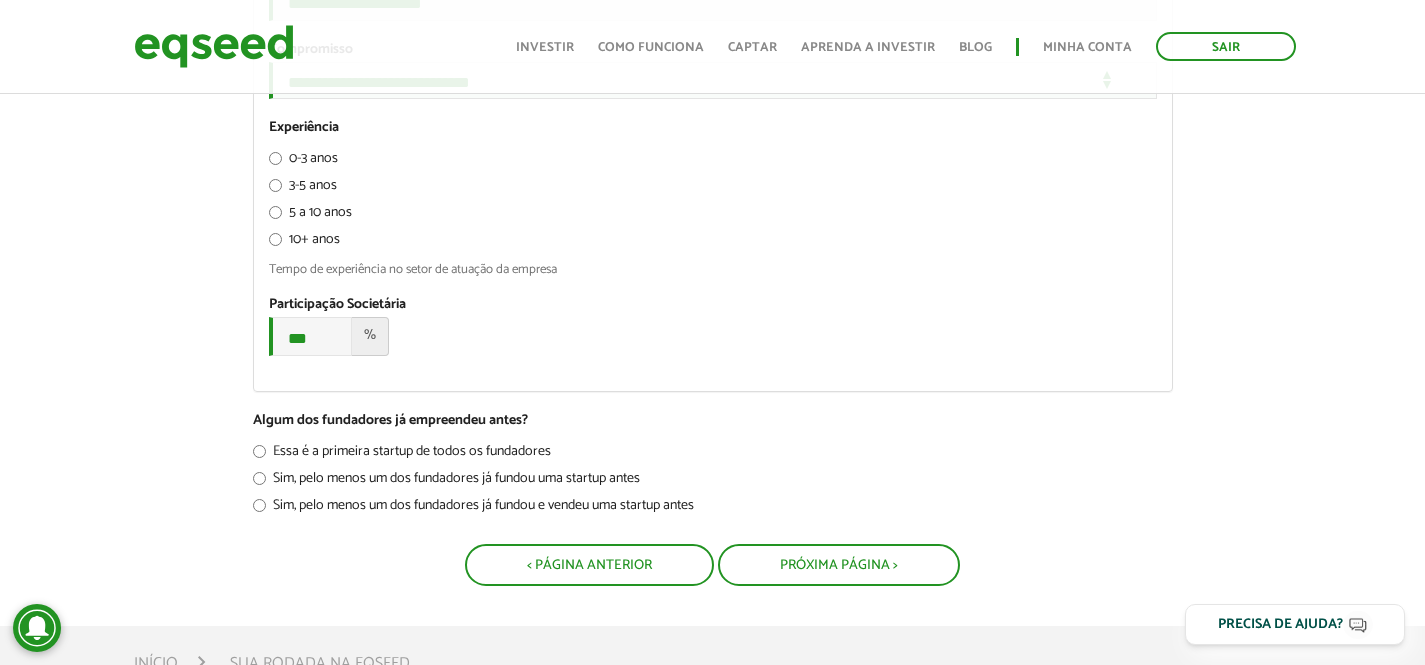 click on "Participação Societária  *
*** %" at bounding box center (713, 326) 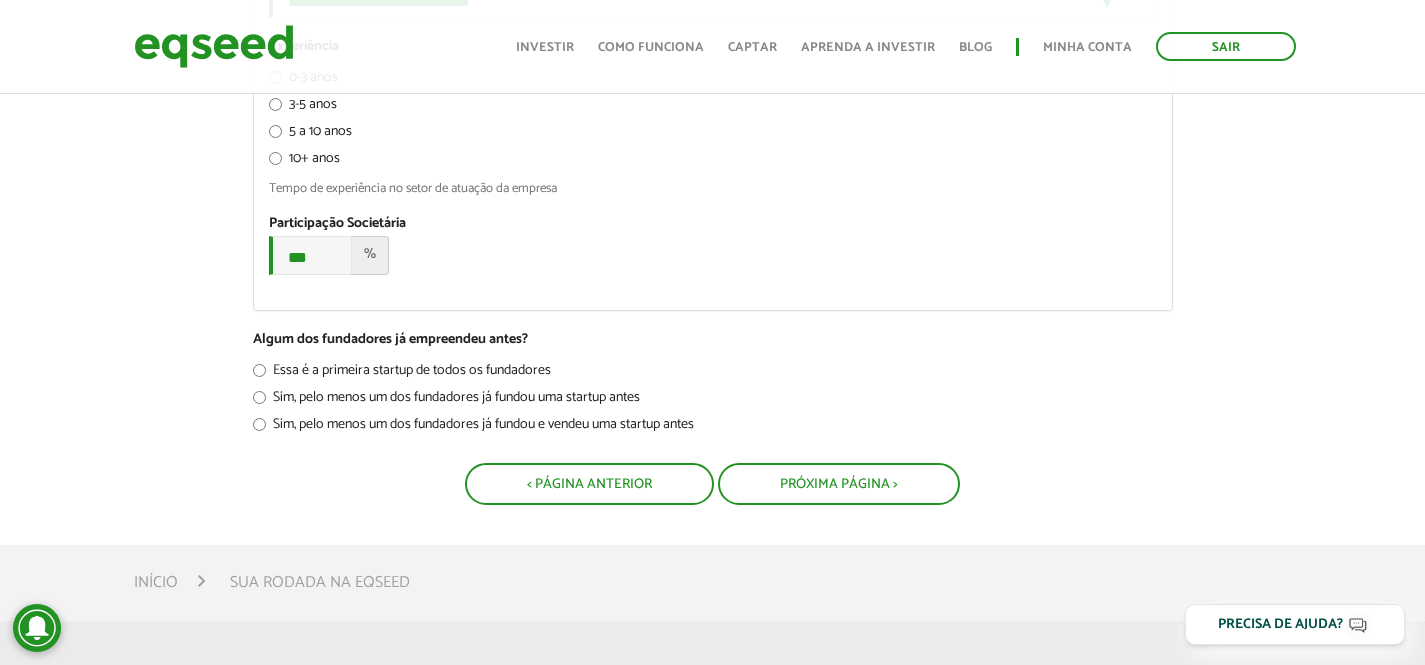 scroll, scrollTop: 1301, scrollLeft: 0, axis: vertical 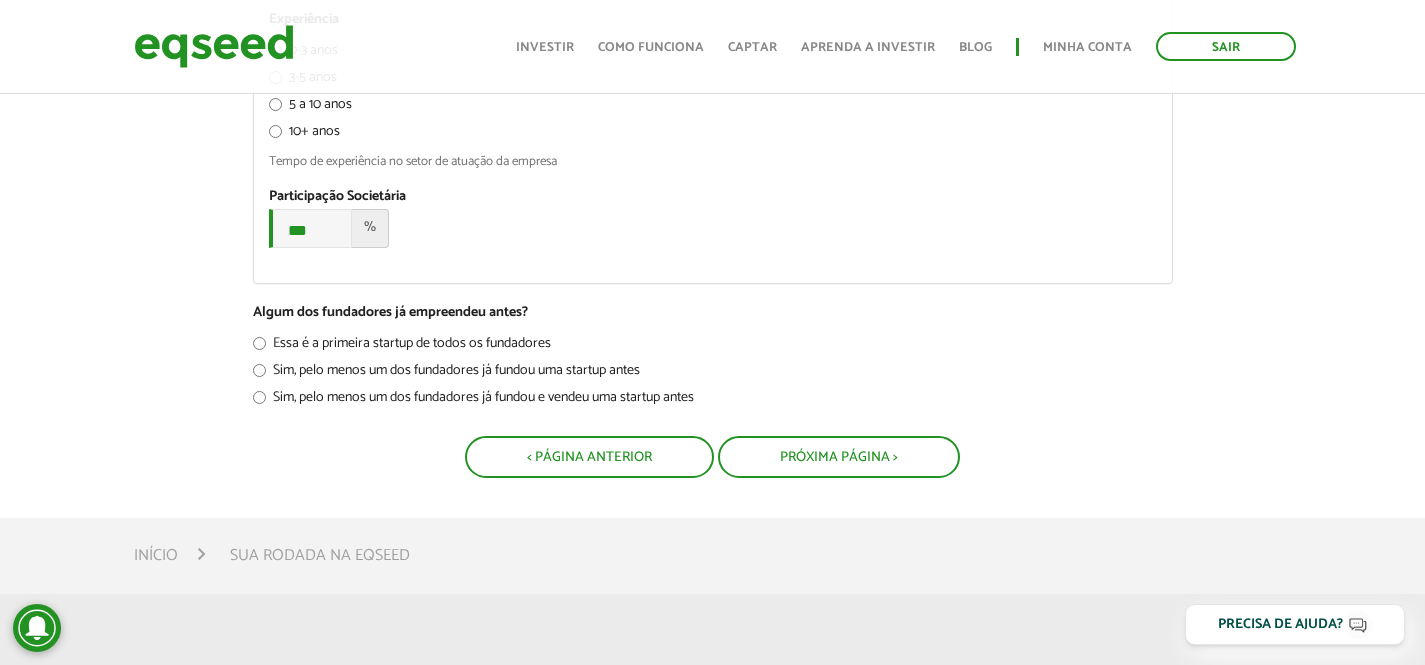 click on "Sim, pelo menos um dos fundadores já fundou e vendeu uma startup antes" at bounding box center (473, 401) 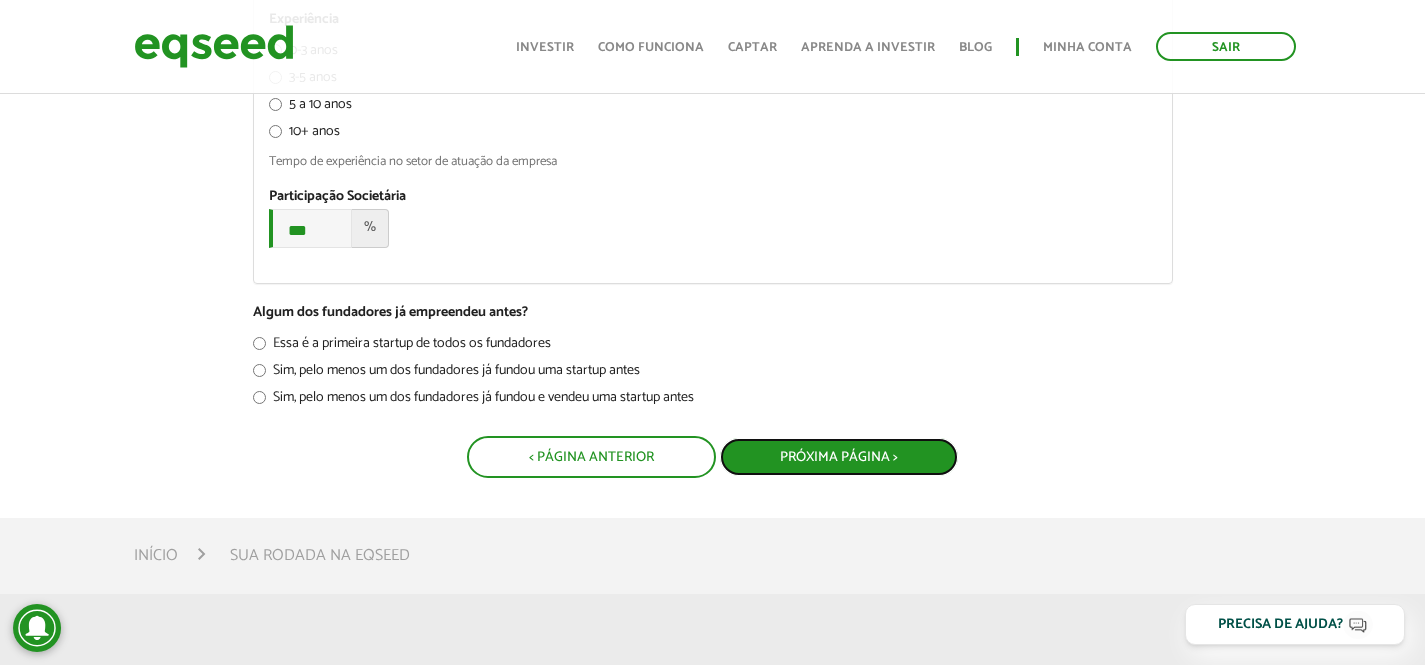 click on "Próxima Página >" at bounding box center (839, 457) 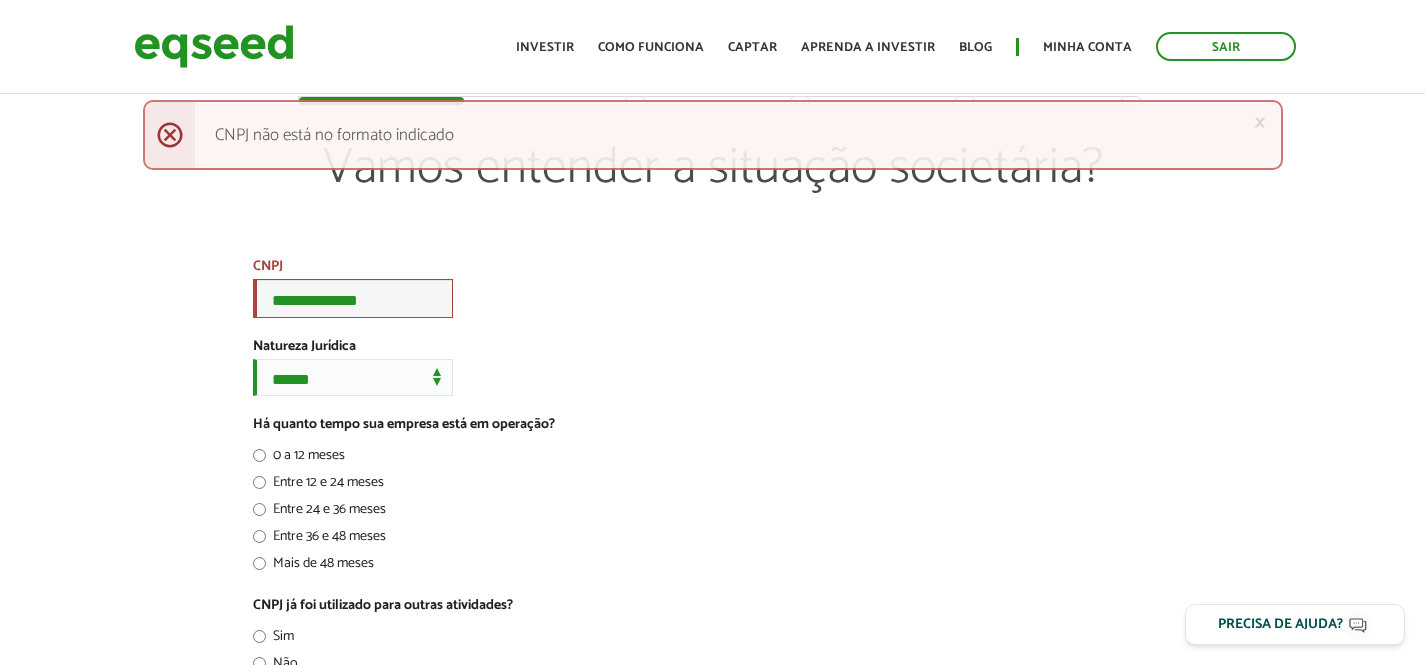 scroll, scrollTop: 0, scrollLeft: 0, axis: both 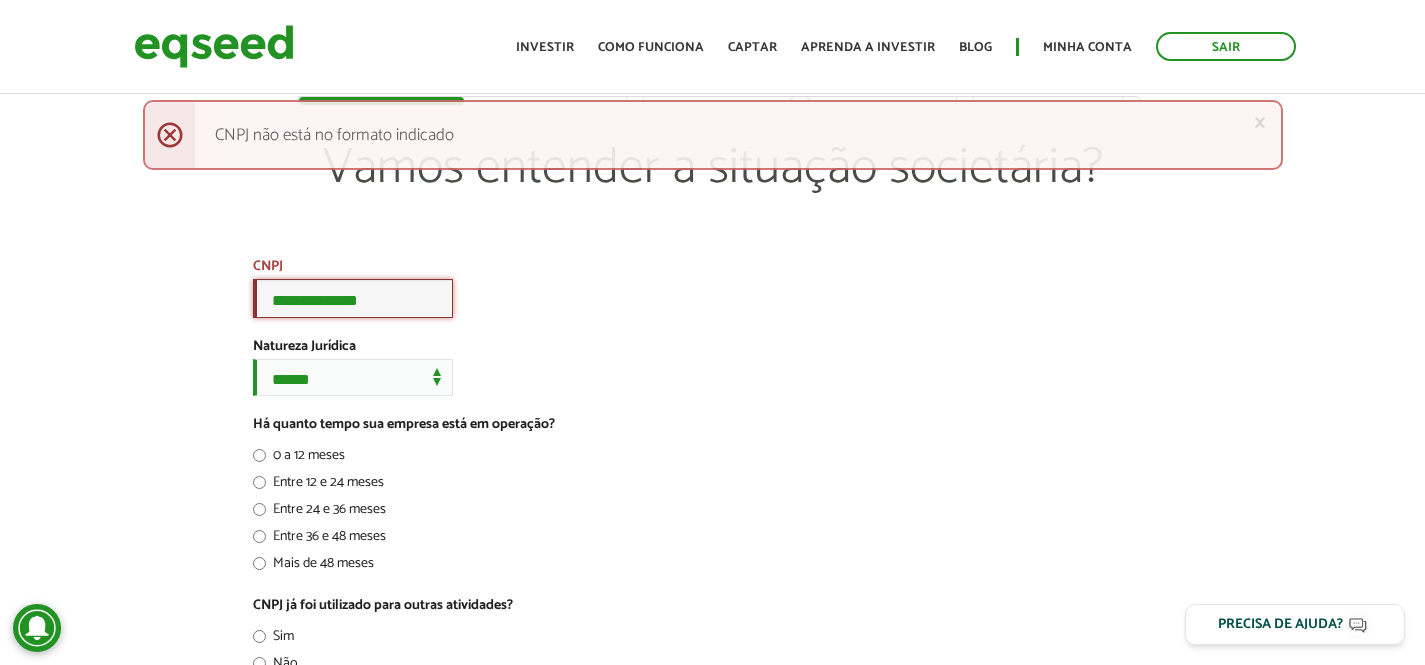 click on "**********" at bounding box center (353, 298) 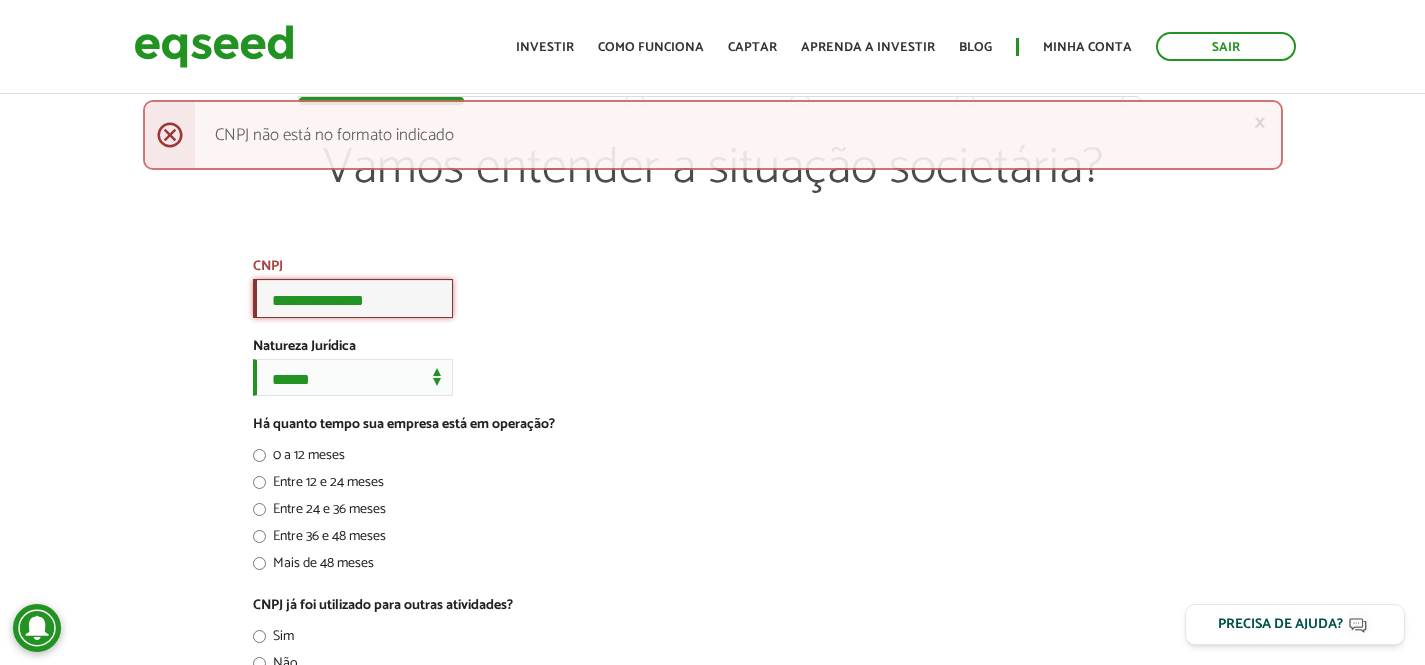 click on "**********" at bounding box center (353, 298) 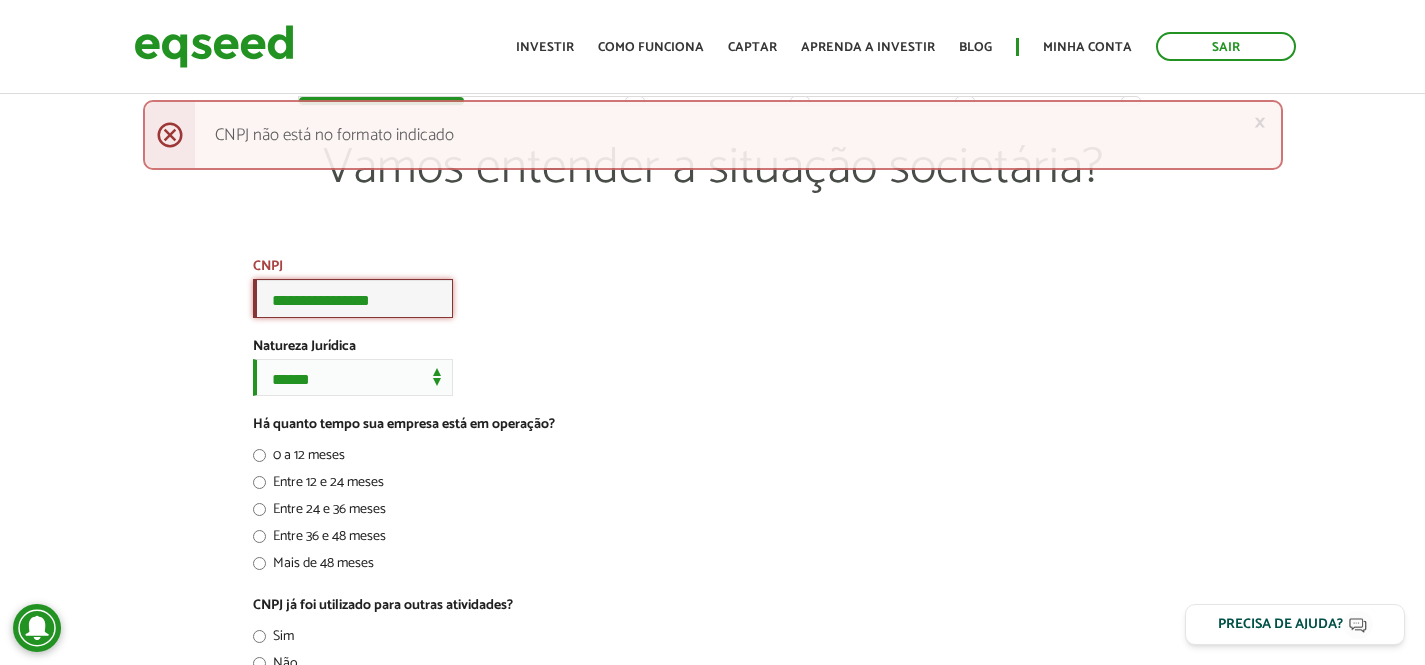 click on "**********" at bounding box center [353, 298] 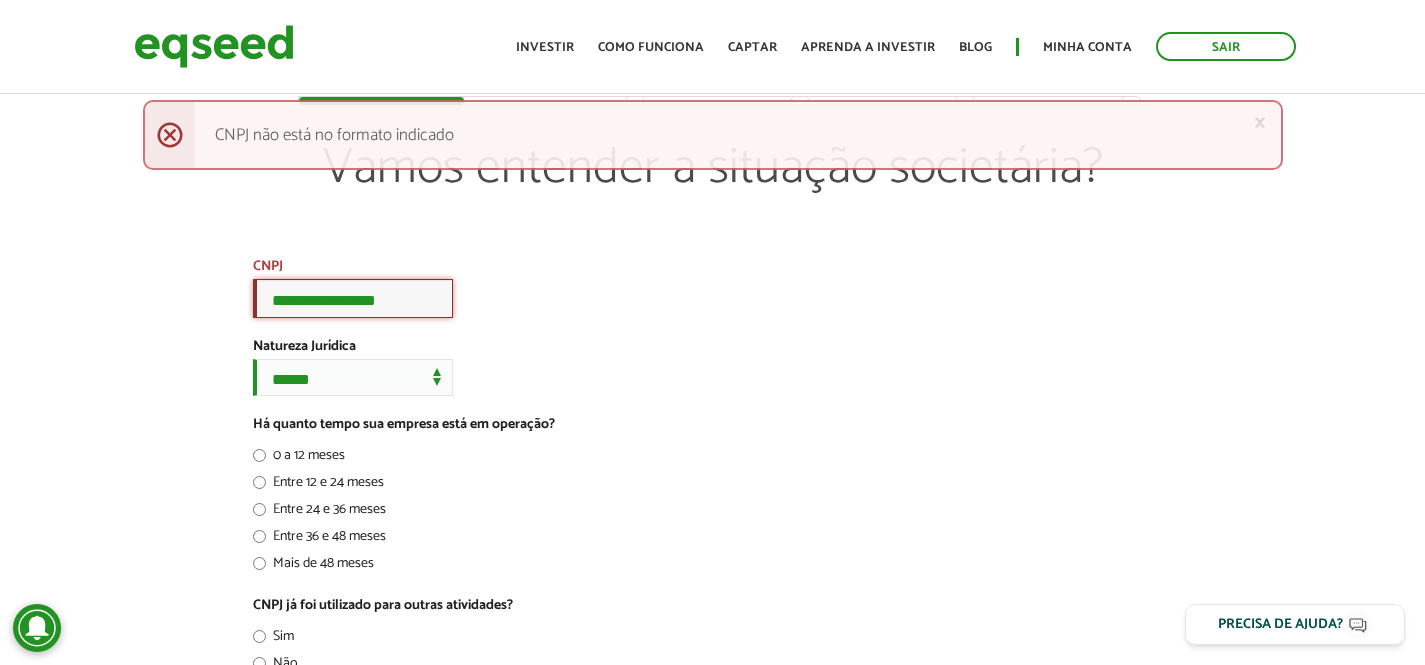 click on "**********" at bounding box center [353, 298] 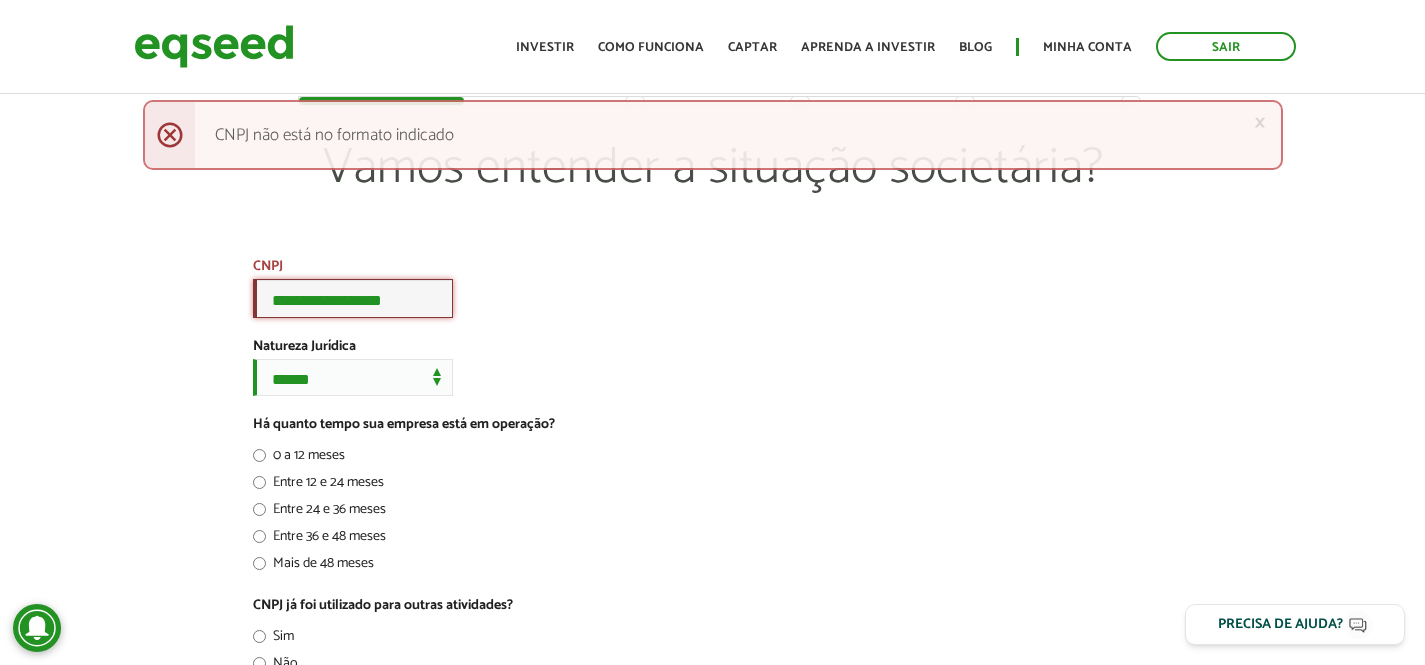type on "**********" 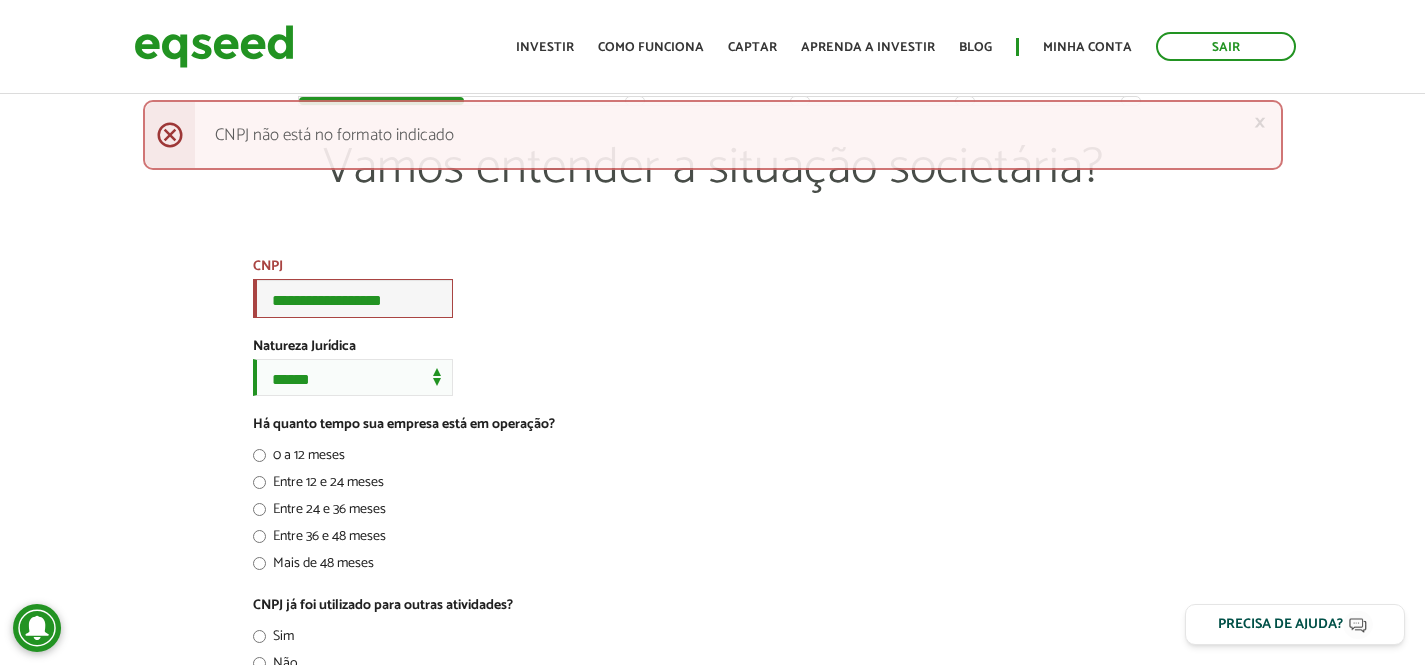 click on "**********" at bounding box center [713, 937] 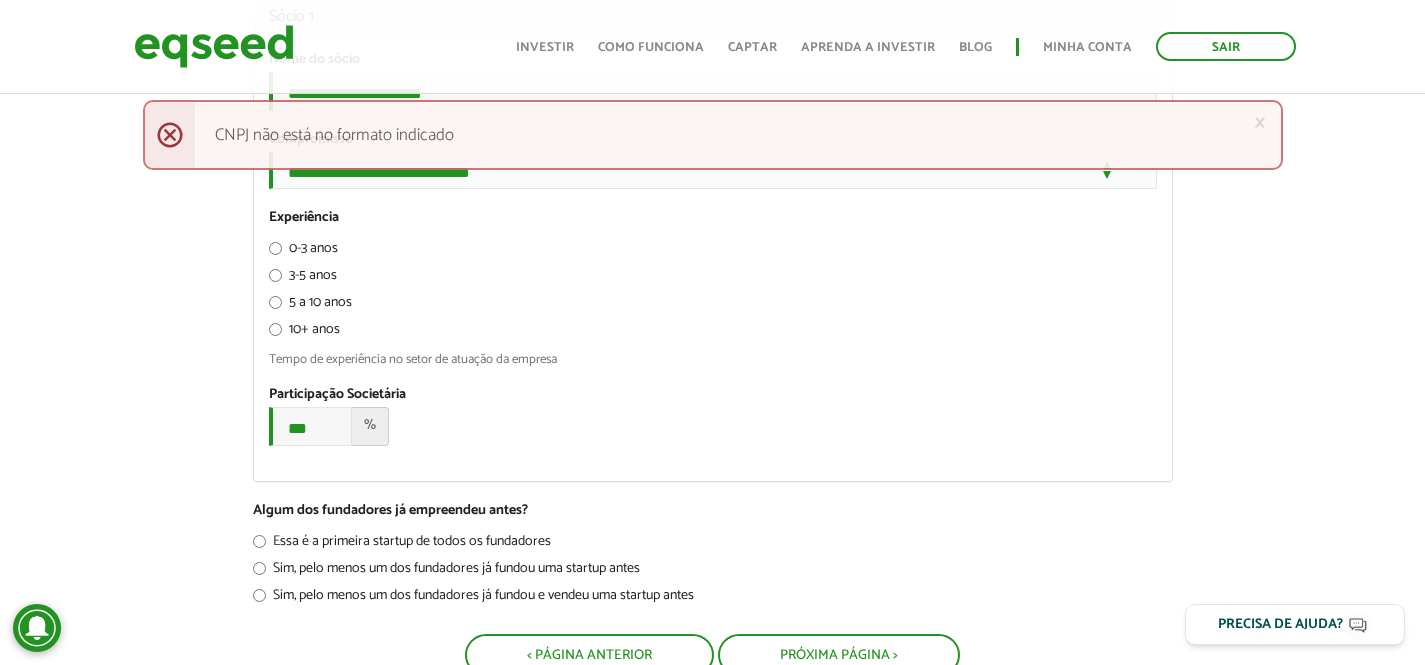 scroll, scrollTop: 1252, scrollLeft: 0, axis: vertical 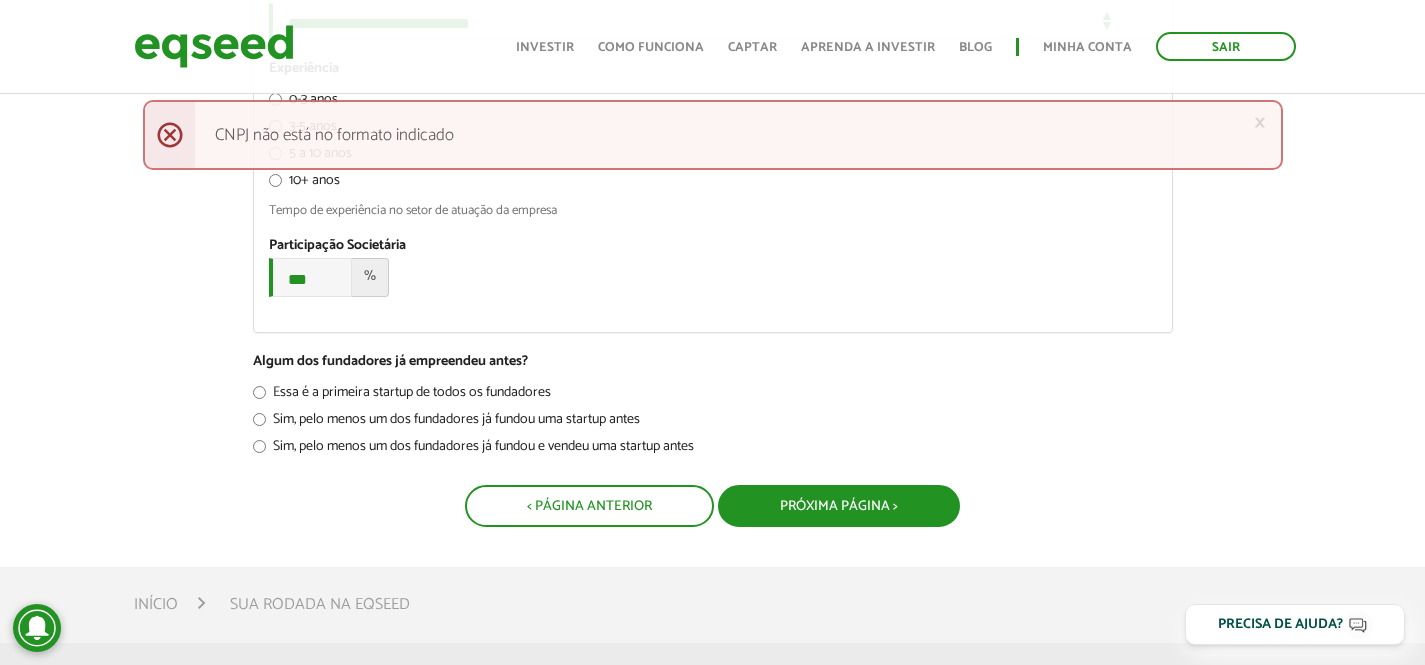 drag, startPoint x: 890, startPoint y: 515, endPoint x: 877, endPoint y: 529, distance: 19.104973 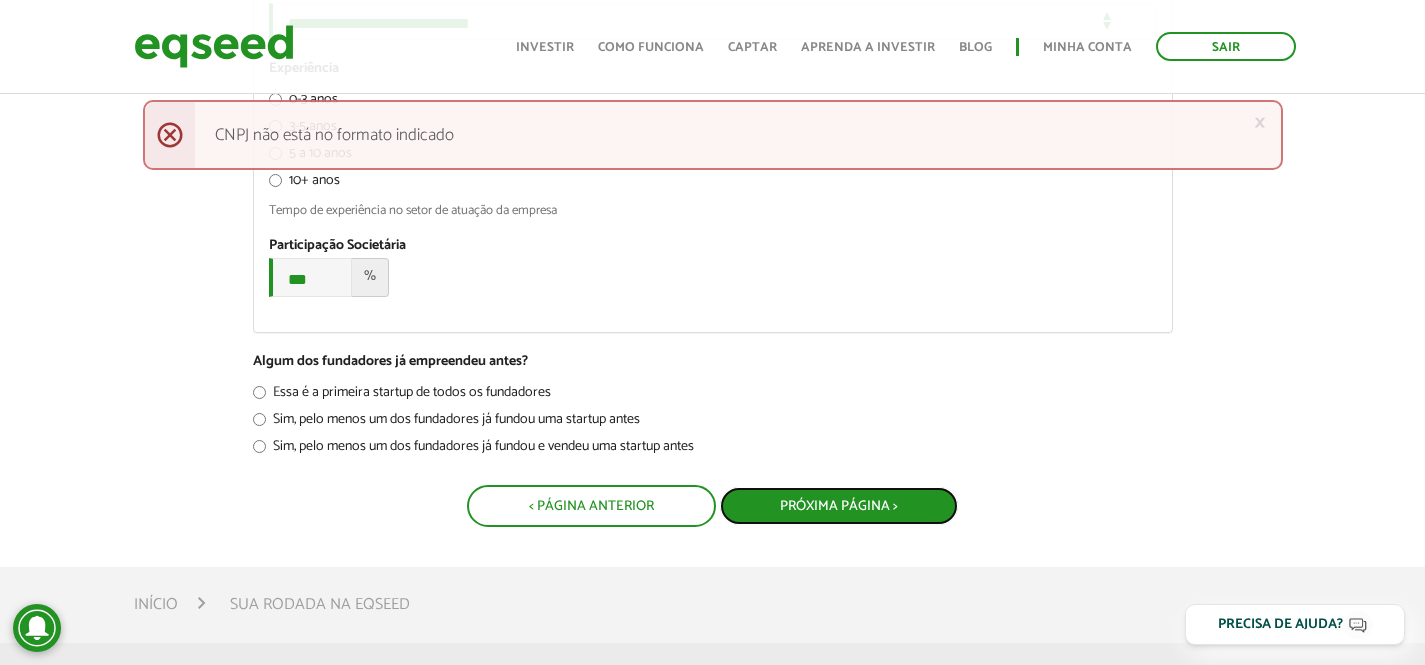 click on "Próxima Página >" at bounding box center (839, 506) 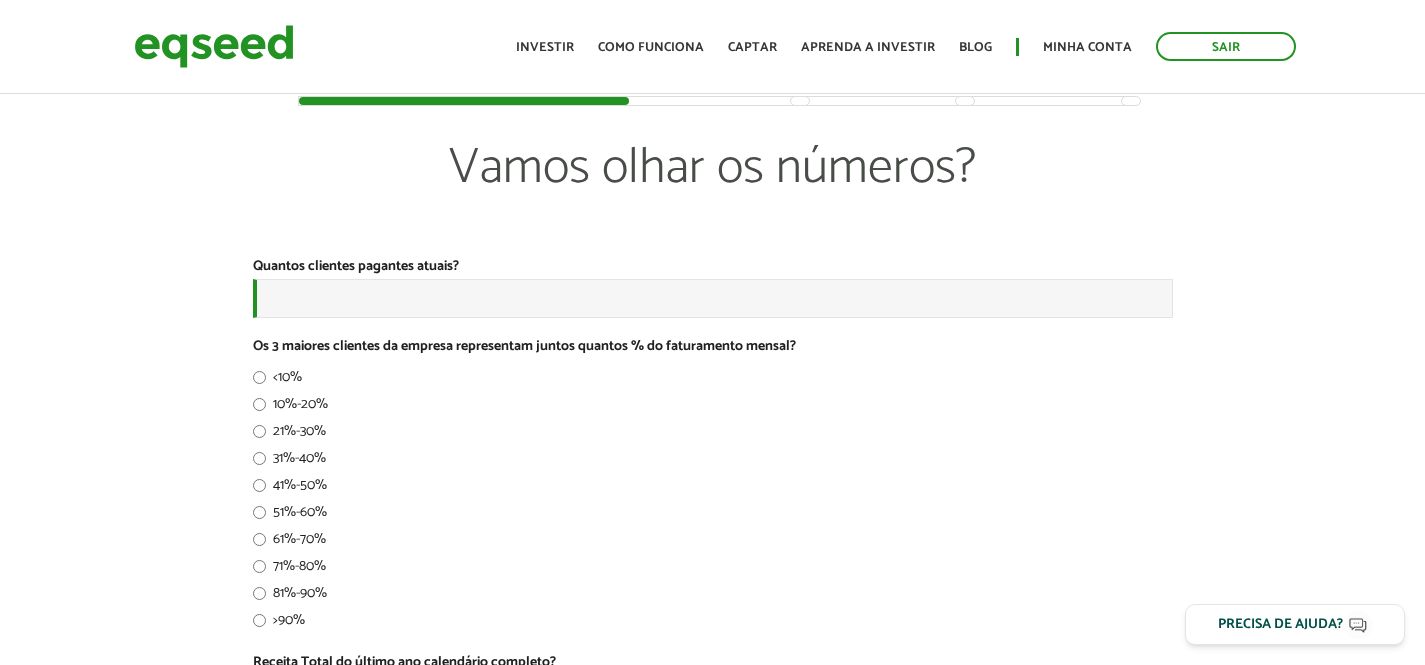 scroll, scrollTop: 0, scrollLeft: 0, axis: both 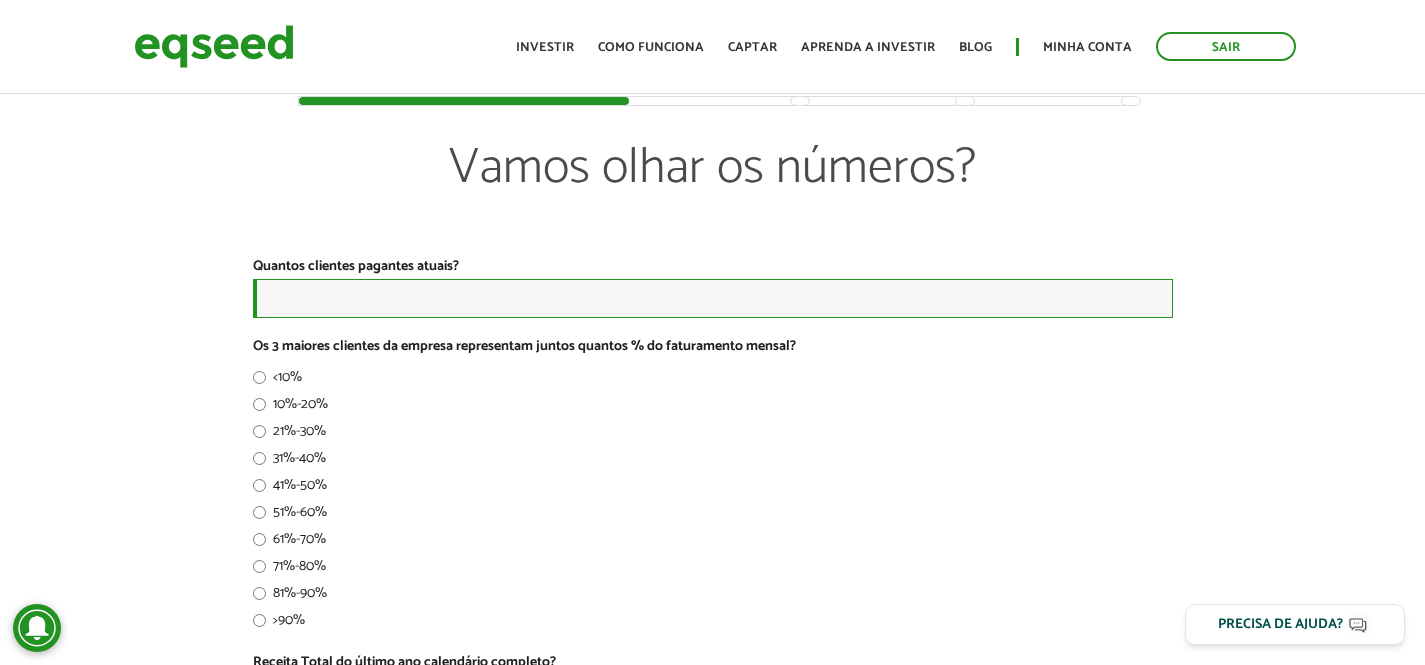 click on "Quantos clientes pagantes atuais?  *" at bounding box center (713, 298) 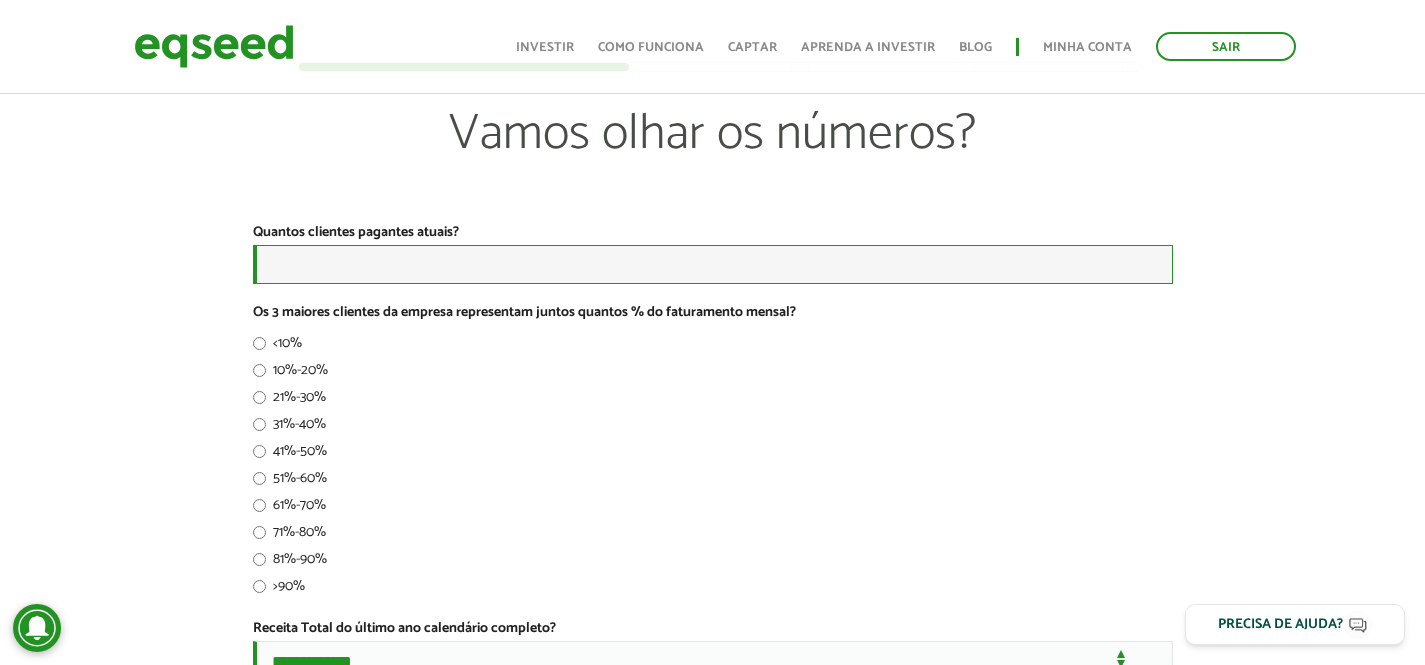 scroll, scrollTop: 57, scrollLeft: 0, axis: vertical 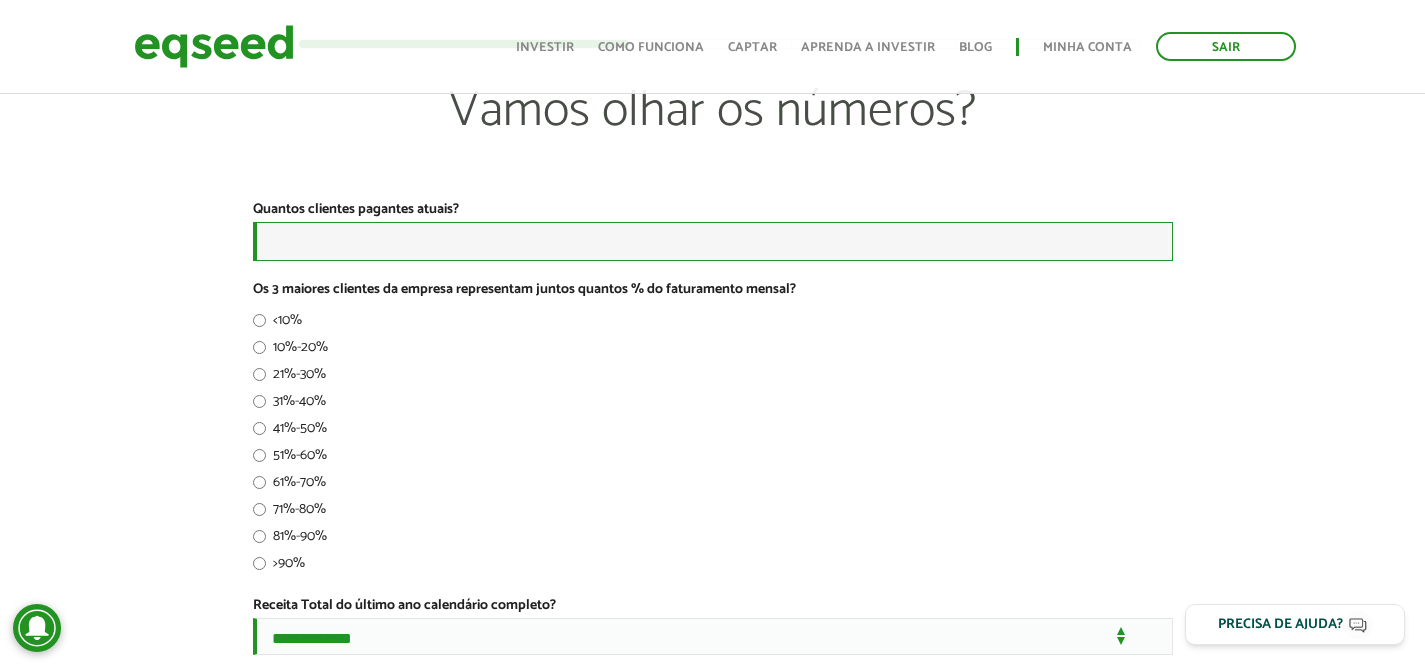 click on "Quantos clientes pagantes atuais?  *" at bounding box center [713, 241] 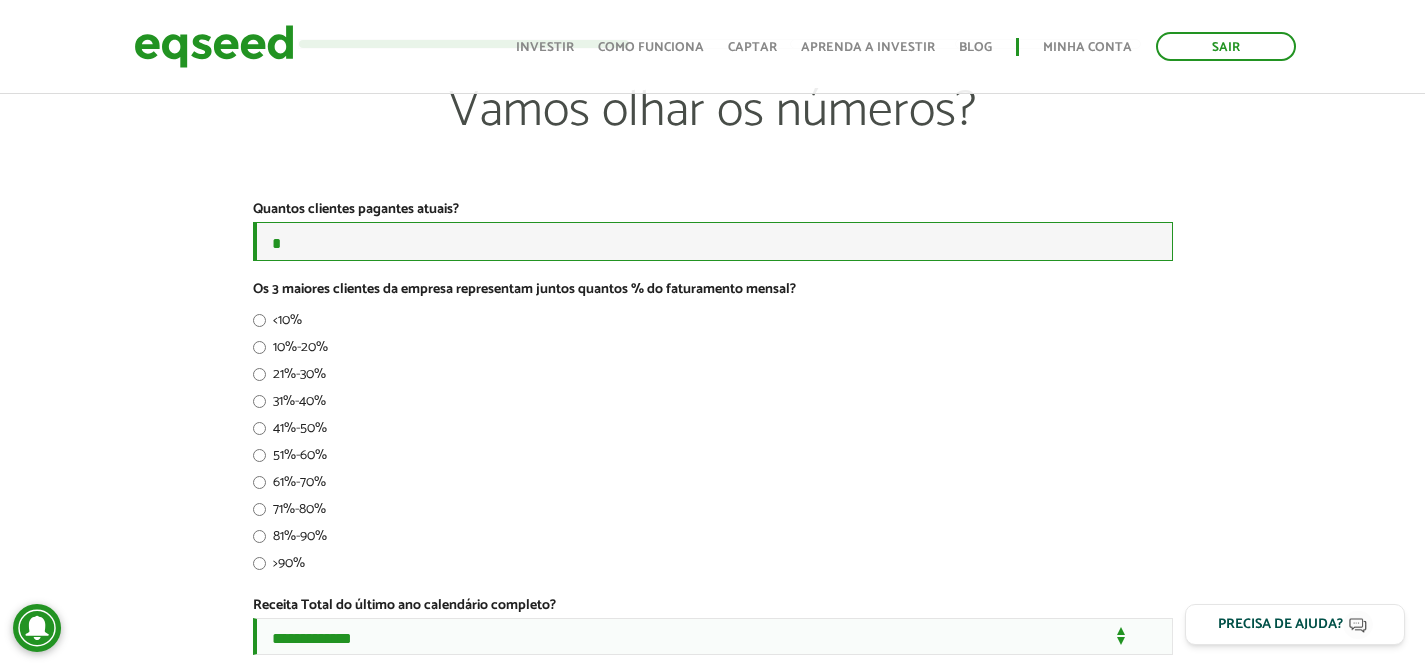 type on "*" 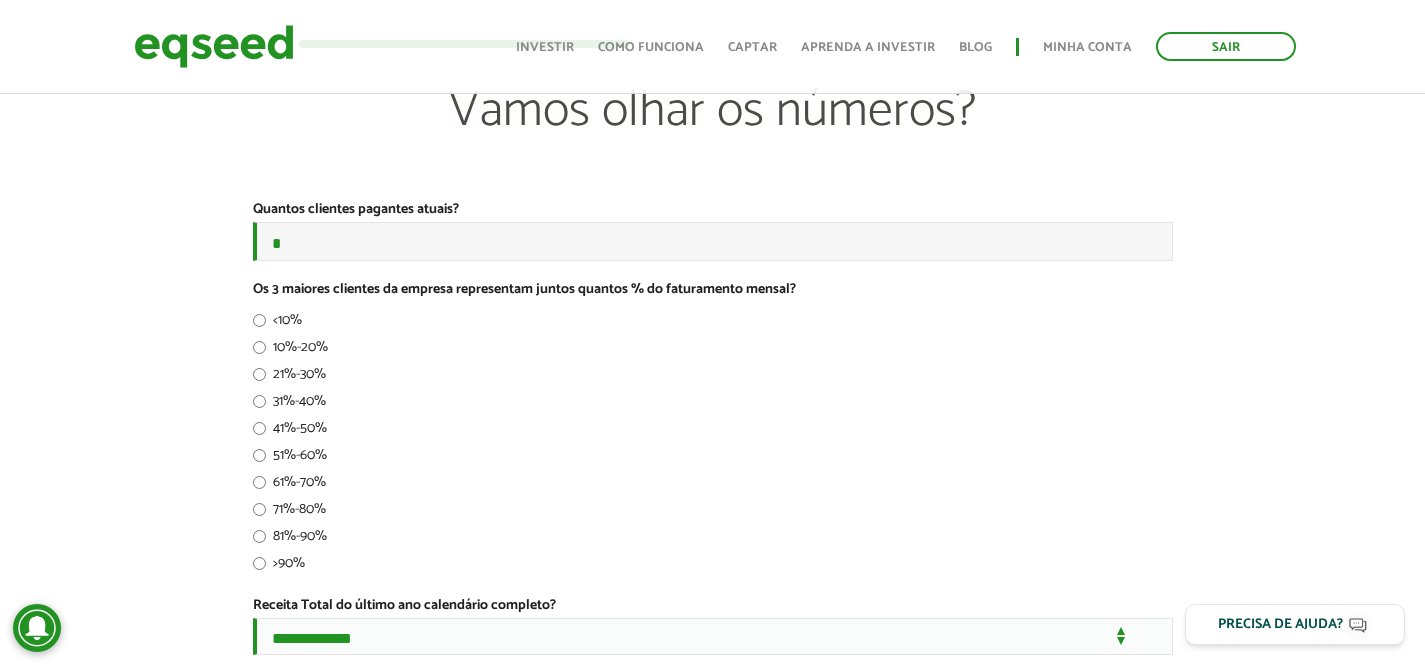 click on "<10%
10%-20%
21%-30%
31%-40%
41%-50%
51%-60%
61%-70%
71%-80%
81%-90%
>90%" at bounding box center [713, 444] 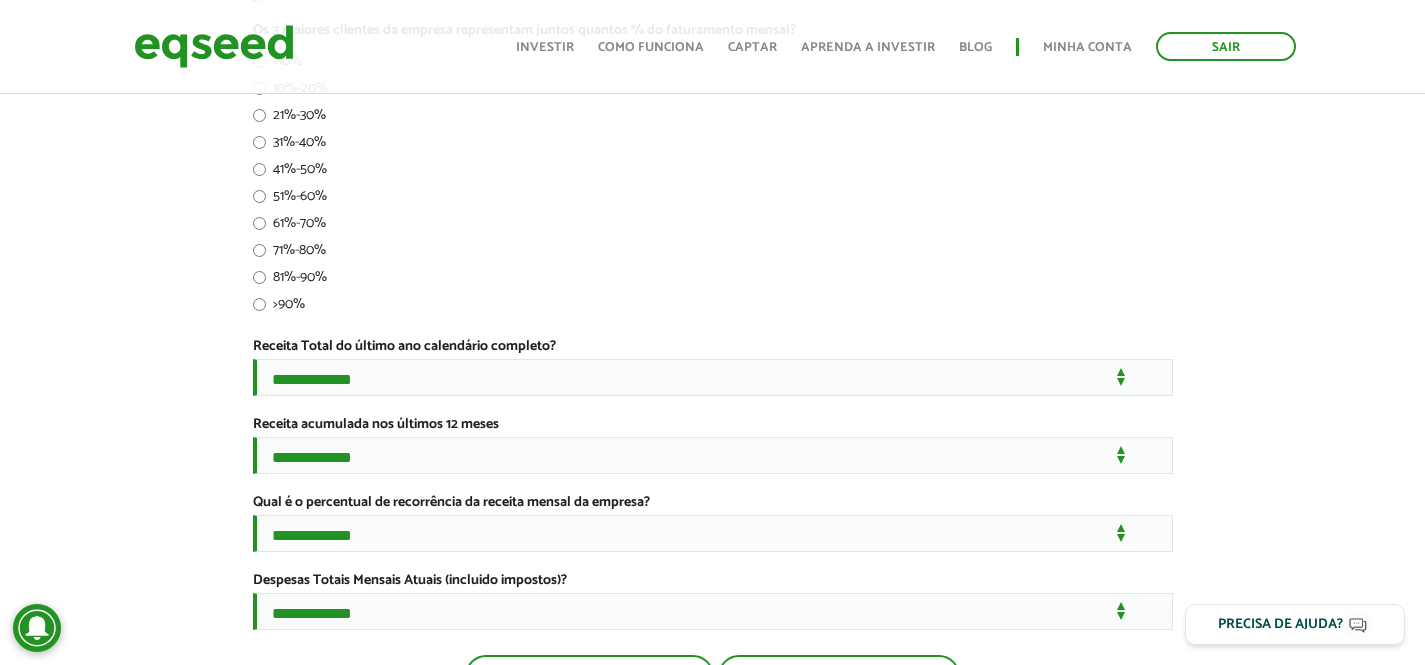 scroll, scrollTop: 317, scrollLeft: 0, axis: vertical 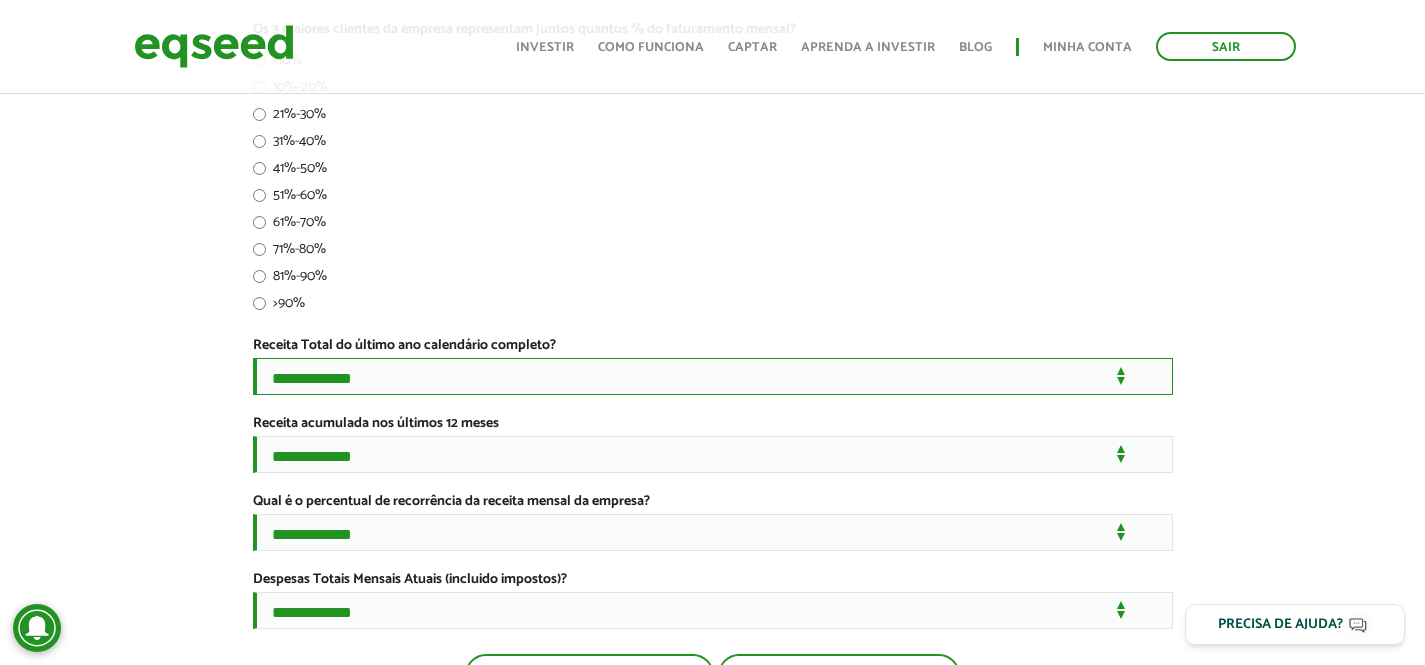 click on "**********" at bounding box center [713, 376] 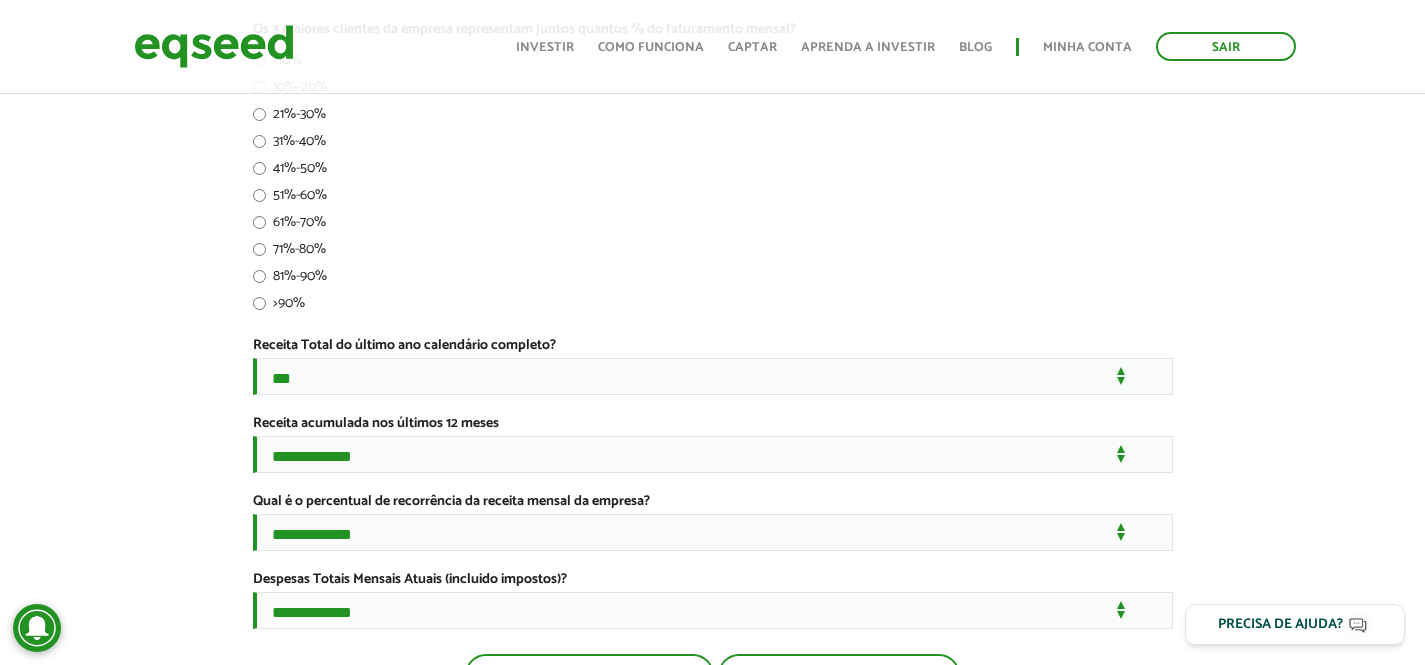 click on "71%-80%" at bounding box center [713, 252] 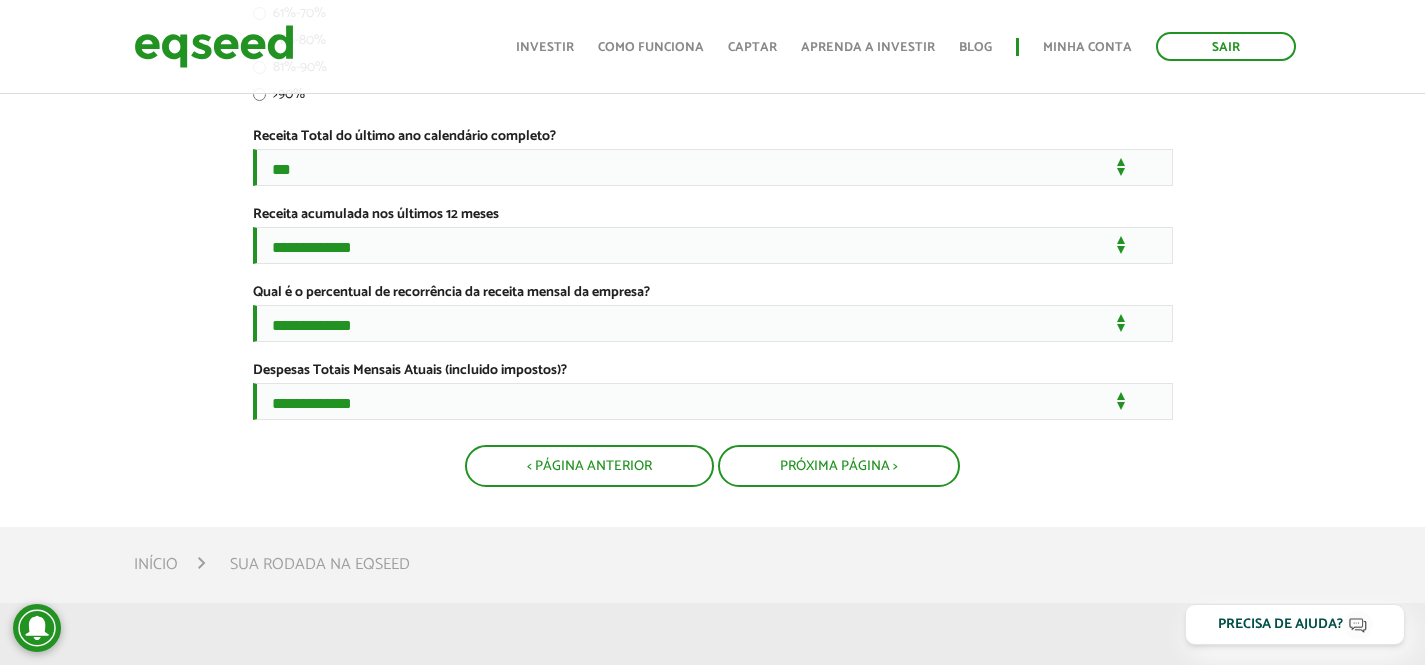 scroll, scrollTop: 527, scrollLeft: 0, axis: vertical 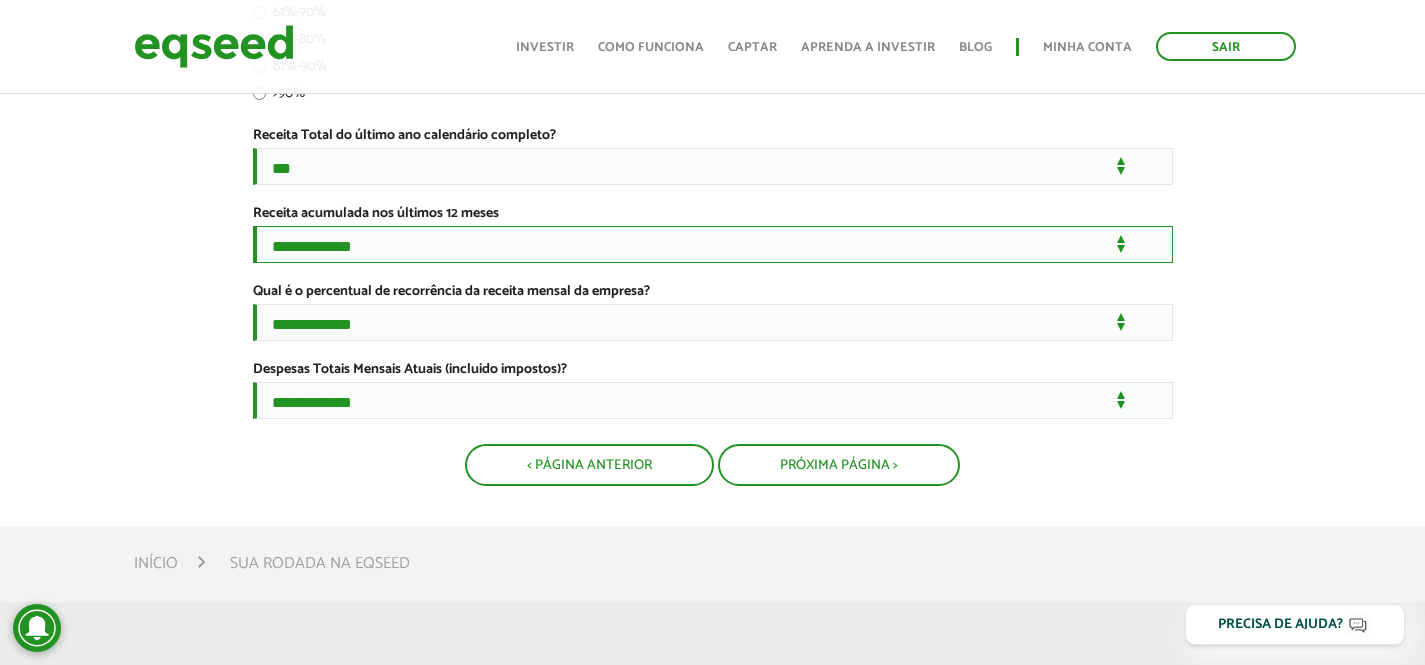 click on "**********" at bounding box center (713, 244) 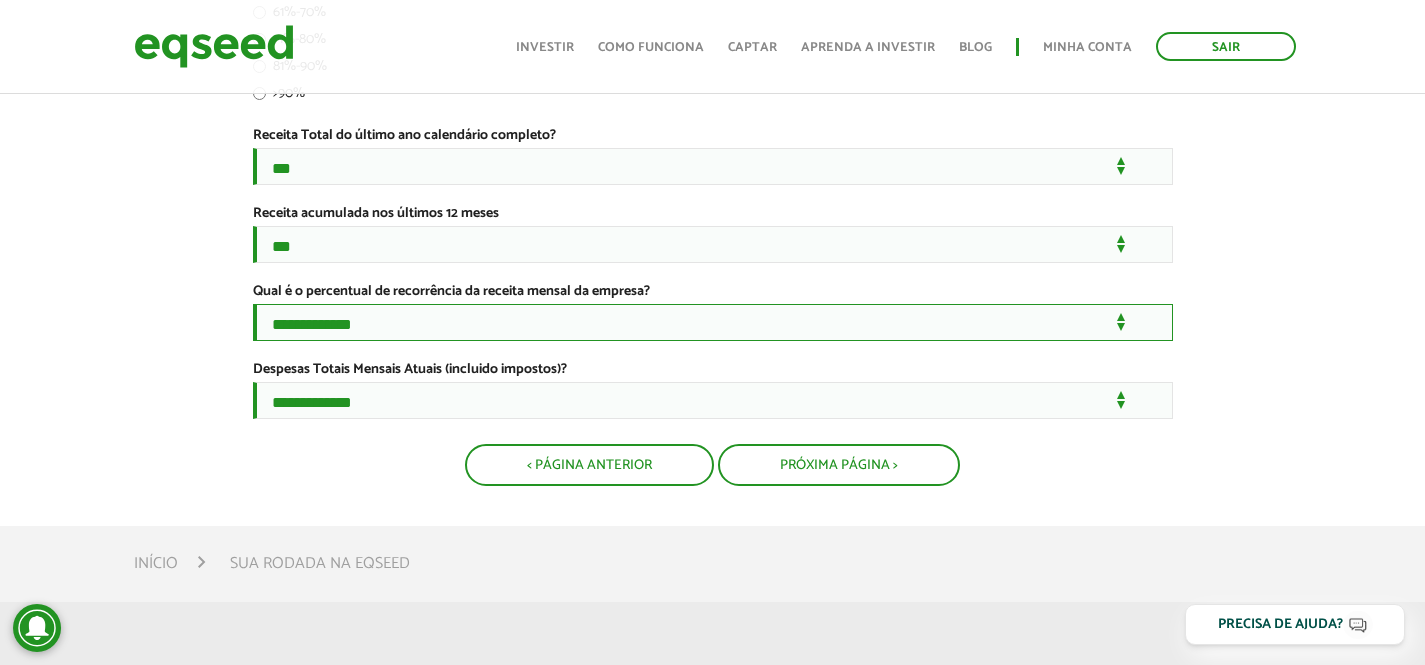 click on "**********" at bounding box center [713, 322] 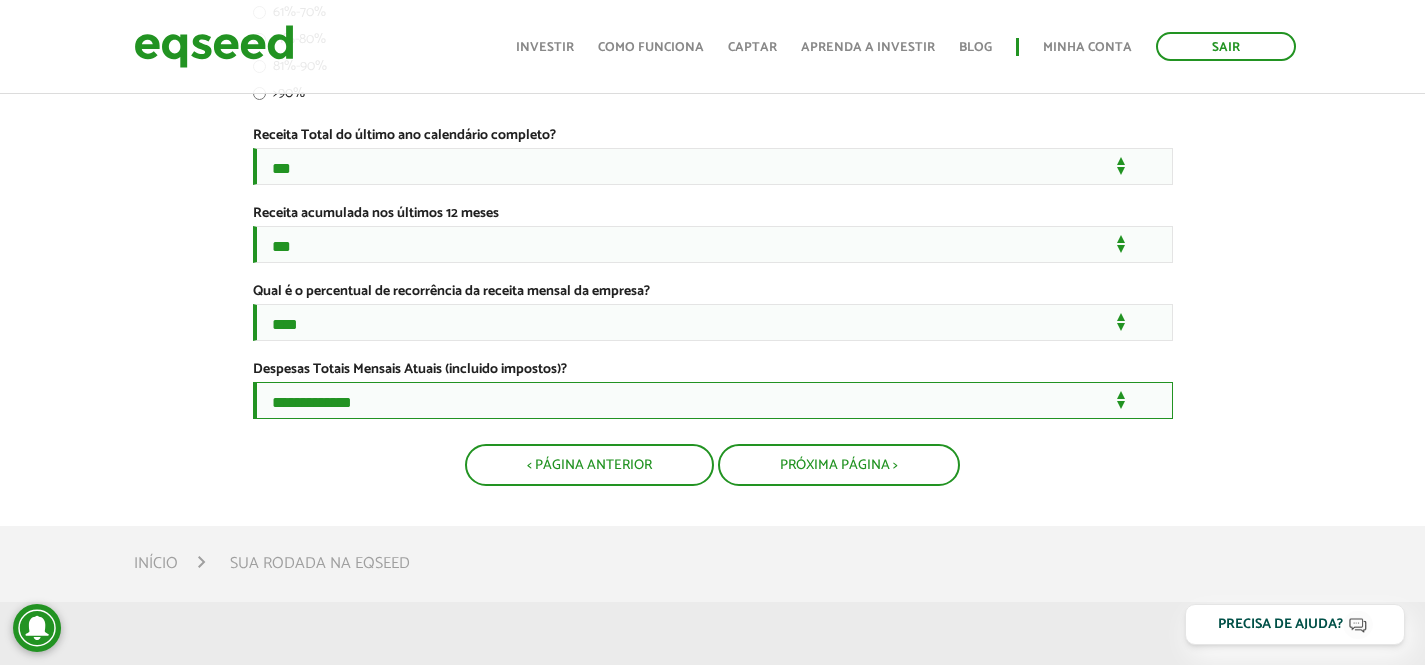 click on "**********" at bounding box center [713, 400] 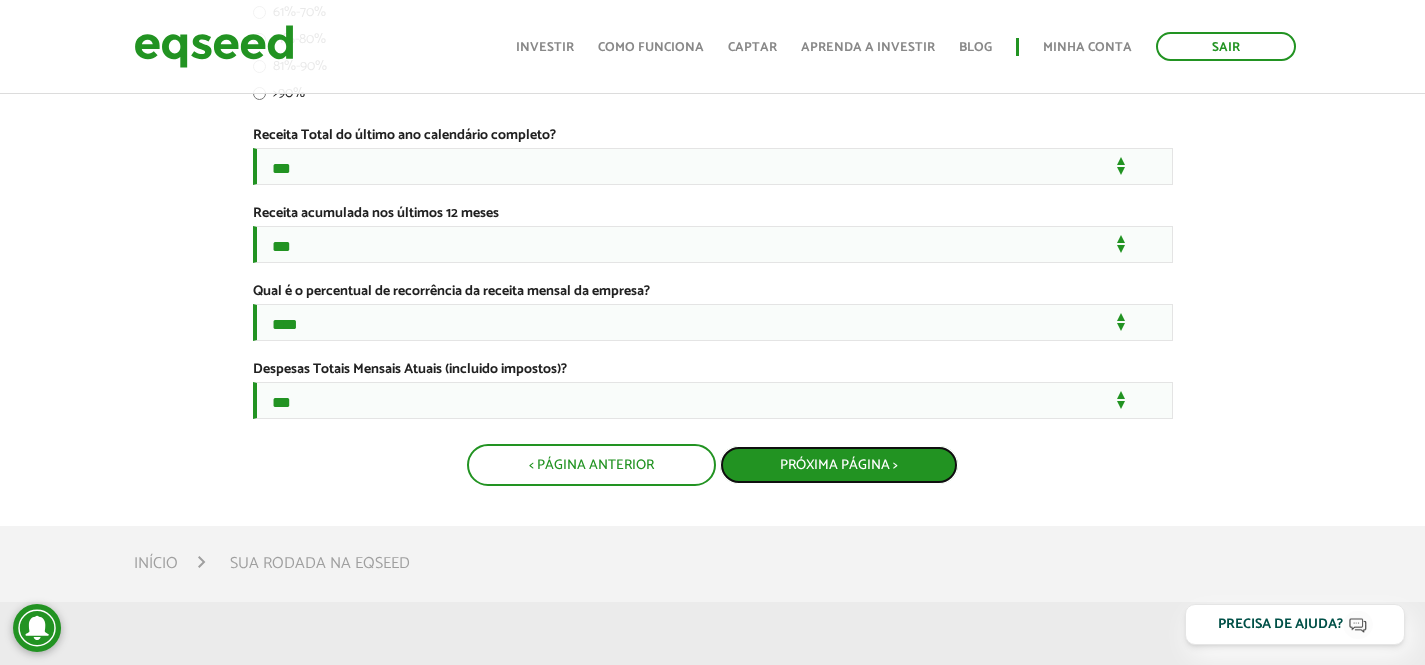 click on "Próxima Página >" at bounding box center (839, 465) 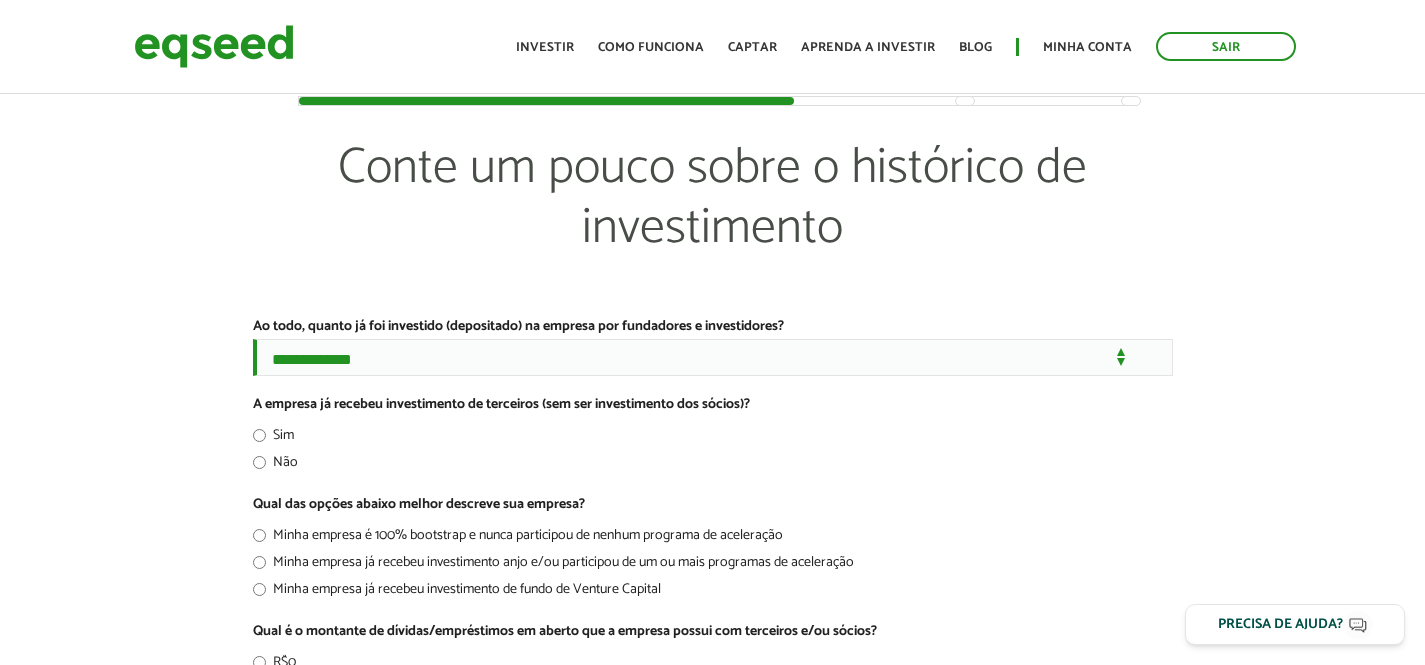 scroll, scrollTop: 0, scrollLeft: 0, axis: both 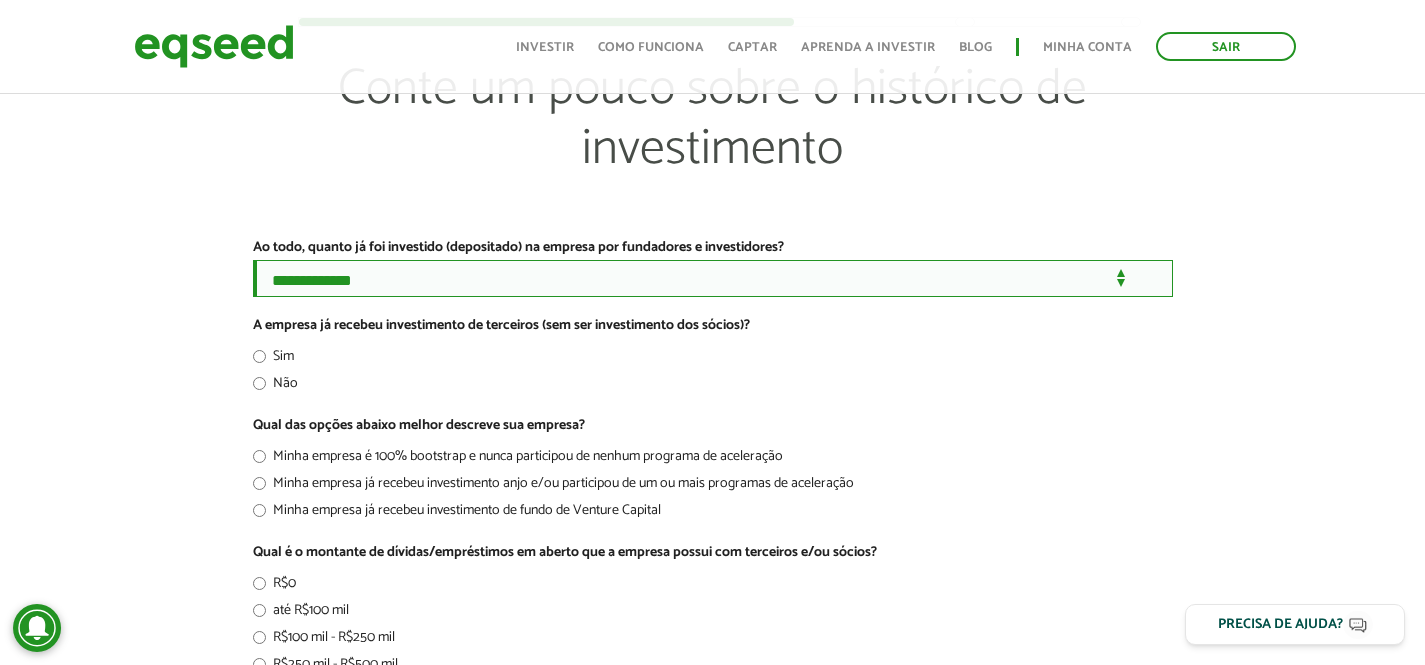 click on "**********" at bounding box center [713, 278] 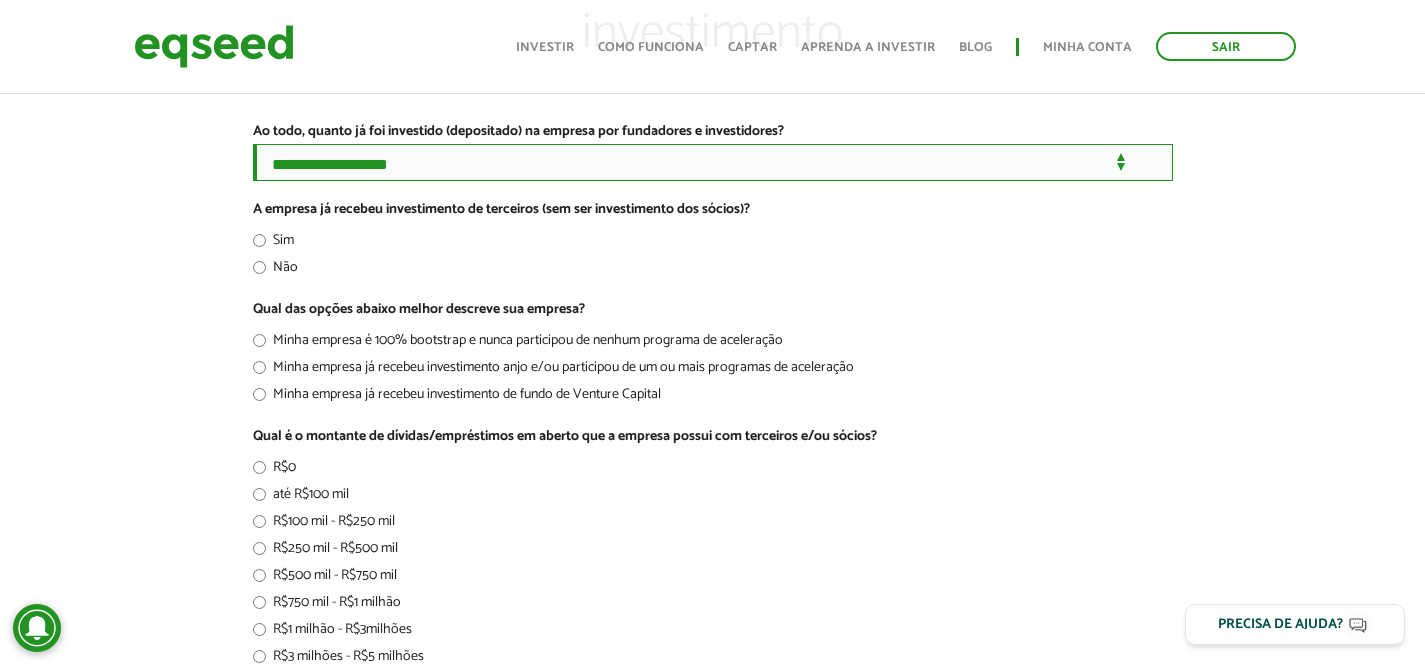 scroll, scrollTop: 213, scrollLeft: 0, axis: vertical 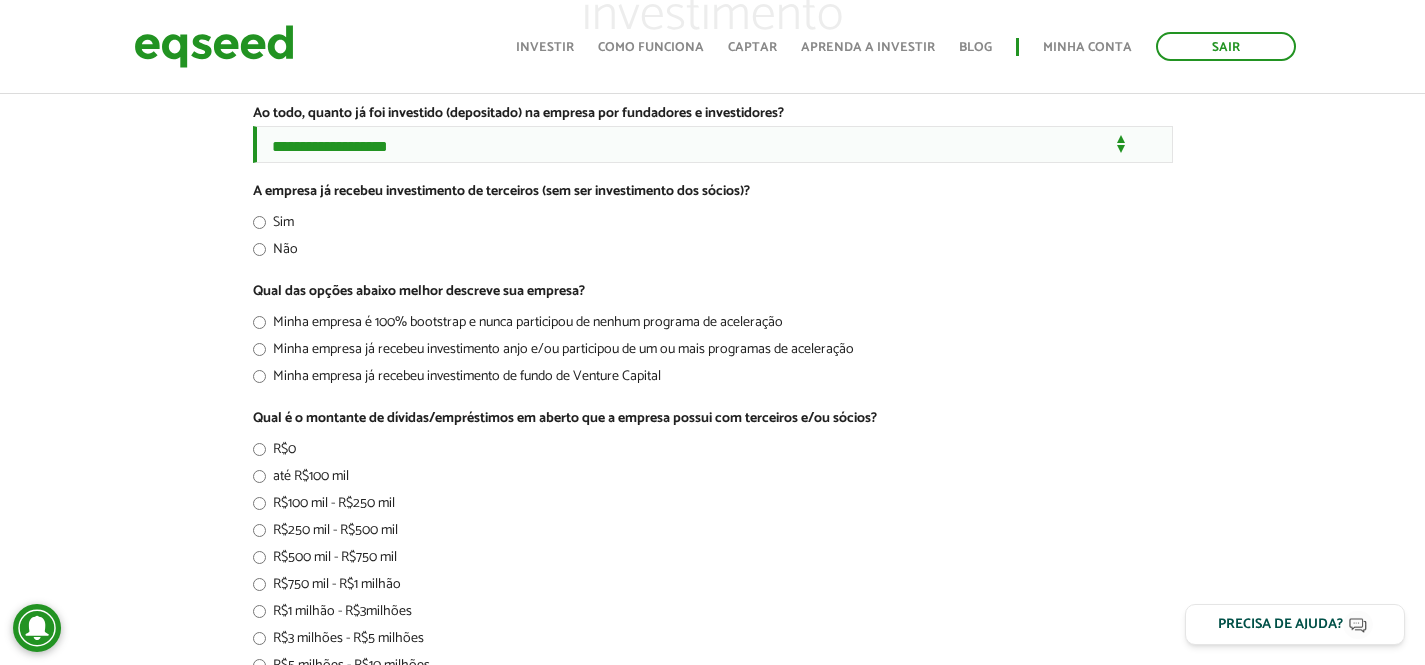click on "Não" at bounding box center (275, 253) 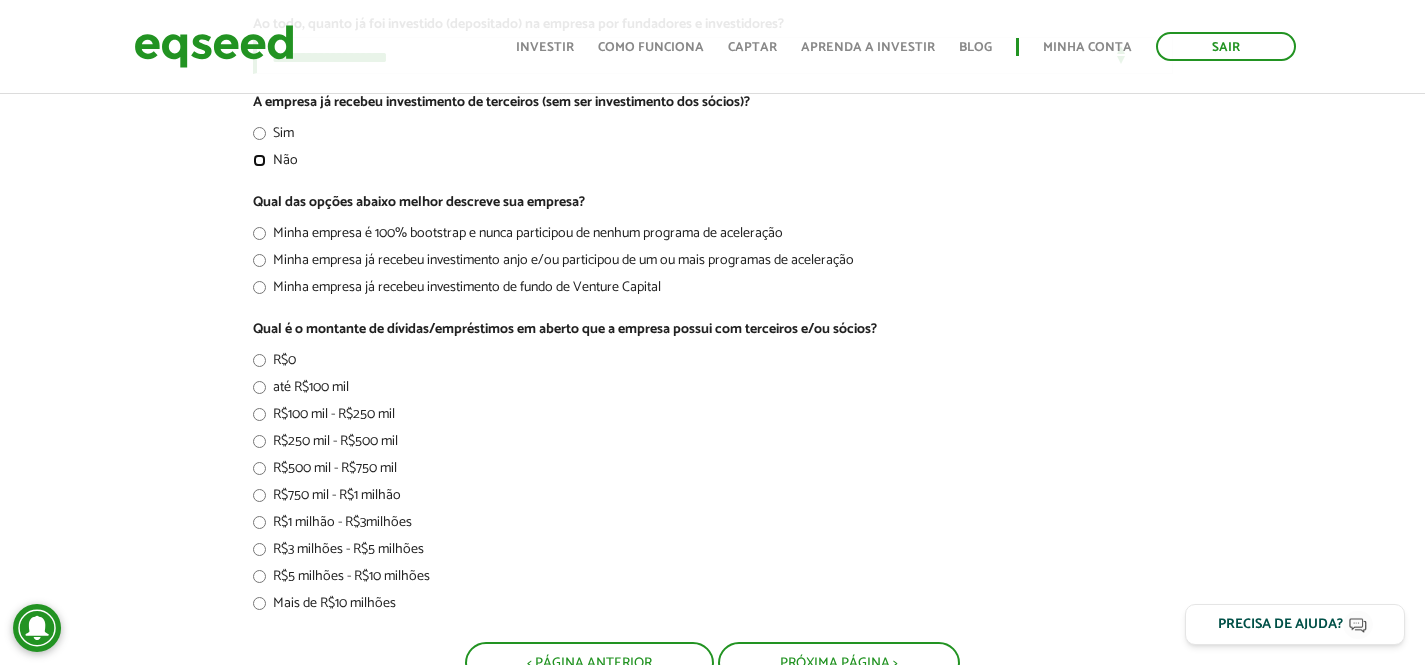 scroll, scrollTop: 312, scrollLeft: 0, axis: vertical 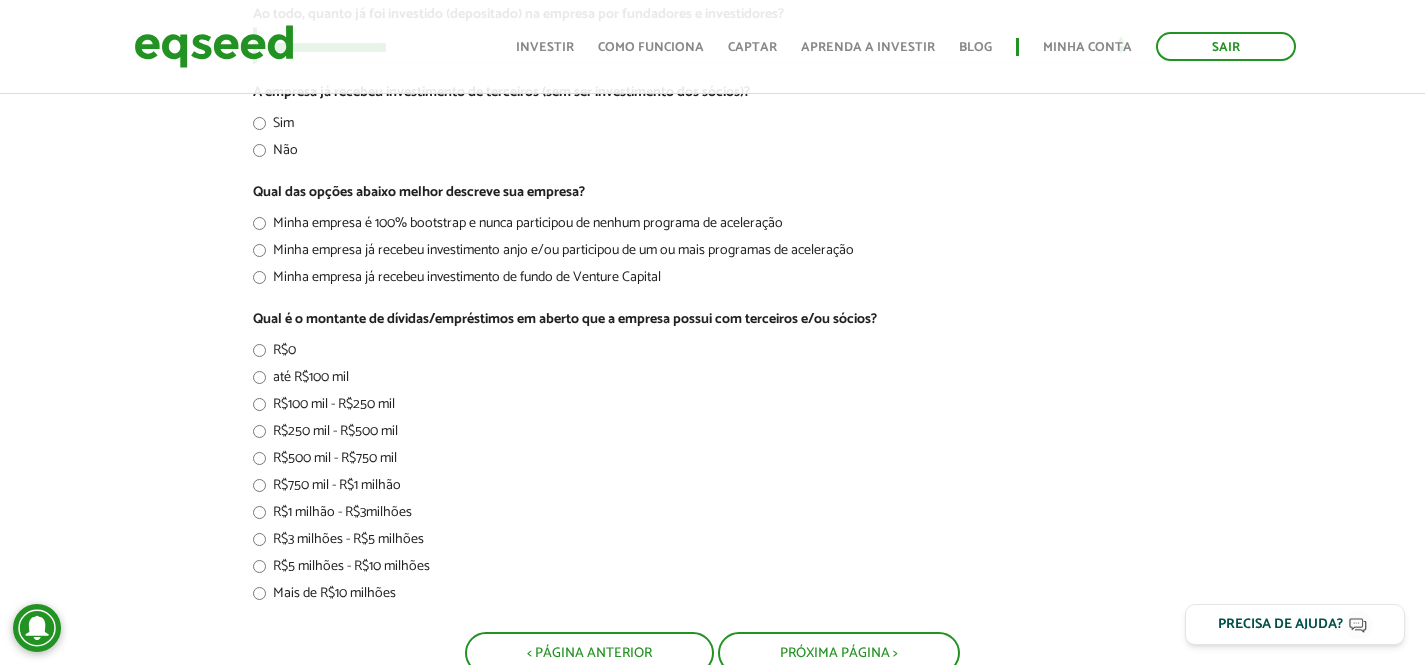 click on "Minha empresa é 100% bootstrap e nunca participou de nenhum programa de aceleração" at bounding box center (518, 227) 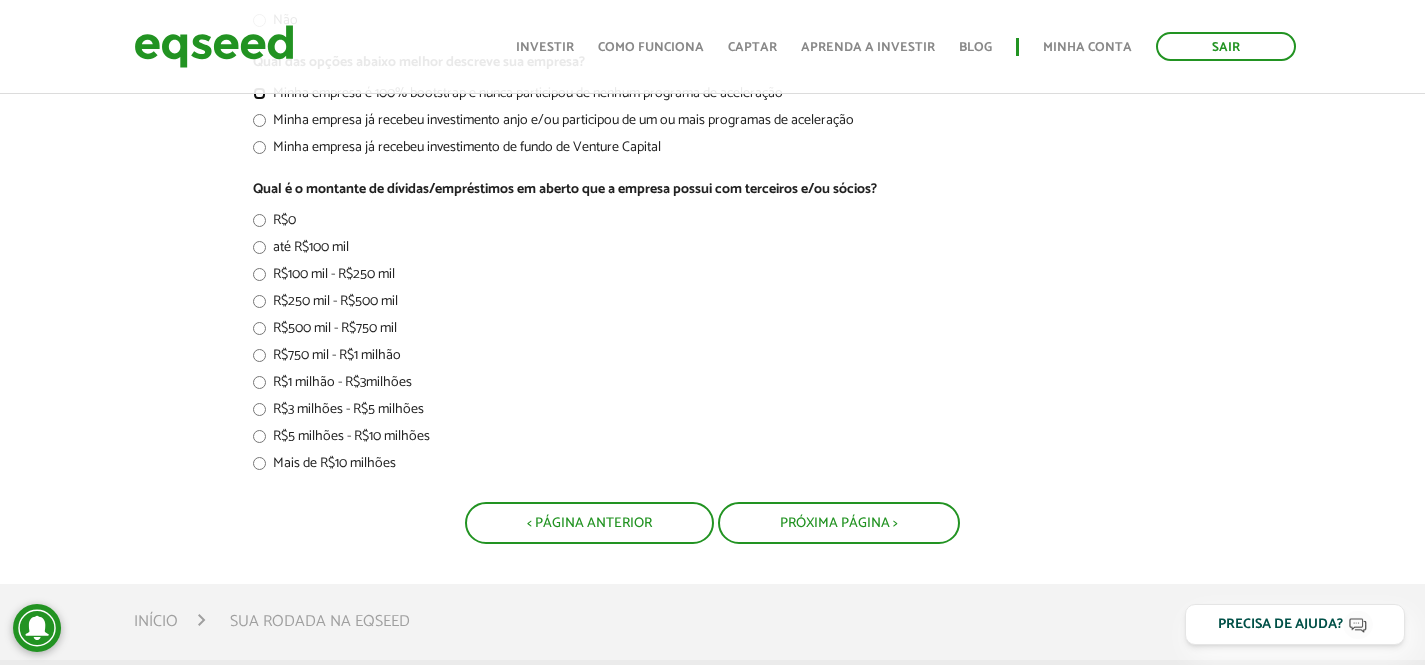 scroll, scrollTop: 443, scrollLeft: 0, axis: vertical 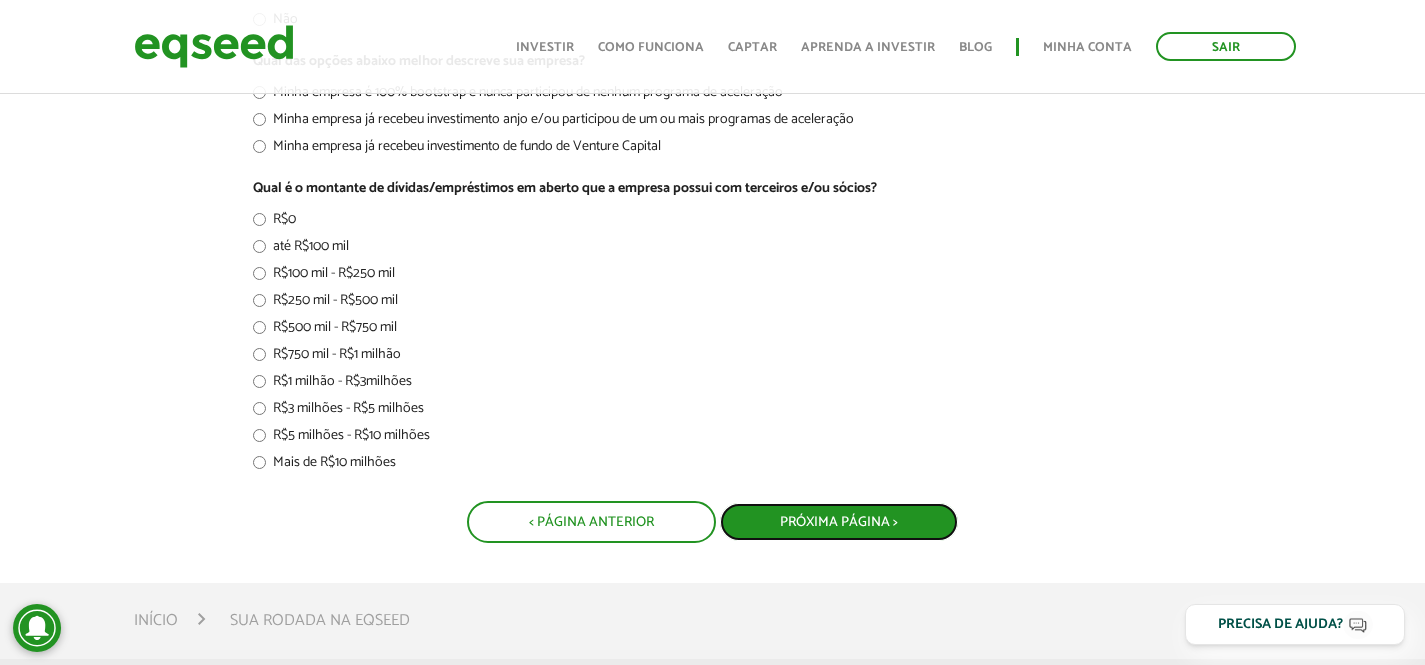 click on "Próxima Página >" at bounding box center (839, 522) 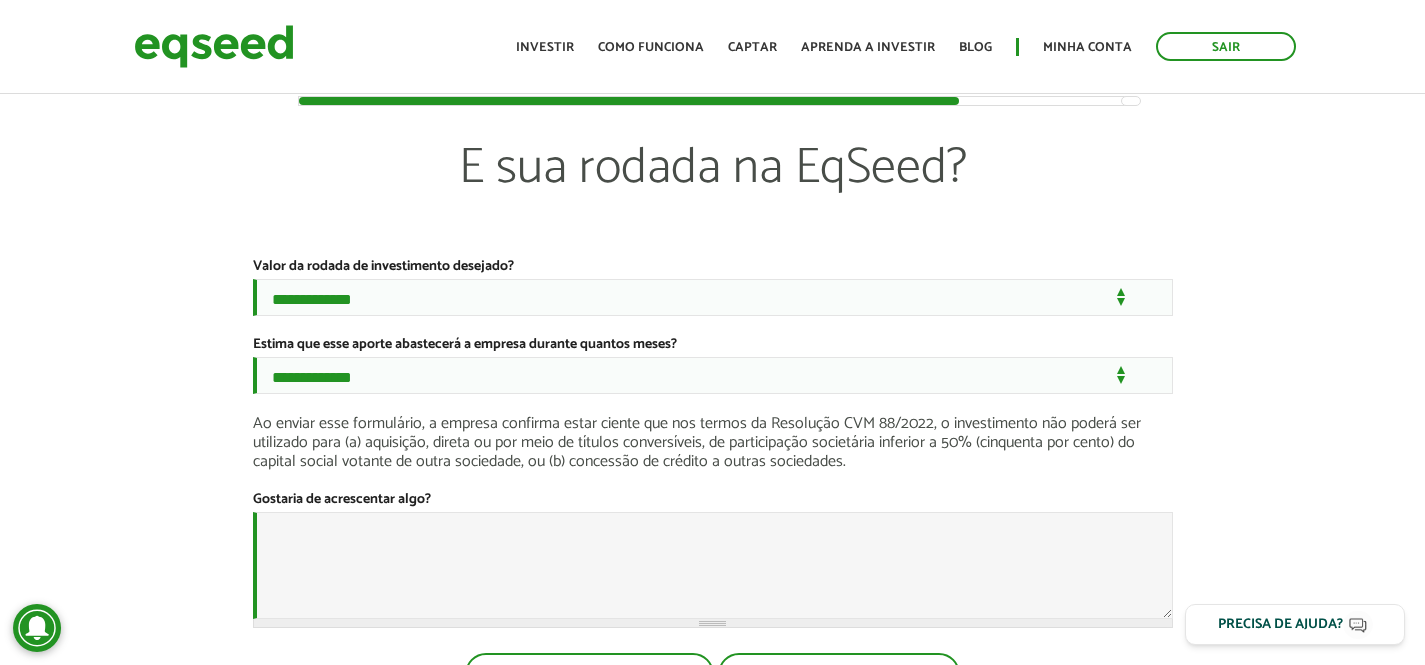 scroll, scrollTop: 0, scrollLeft: 0, axis: both 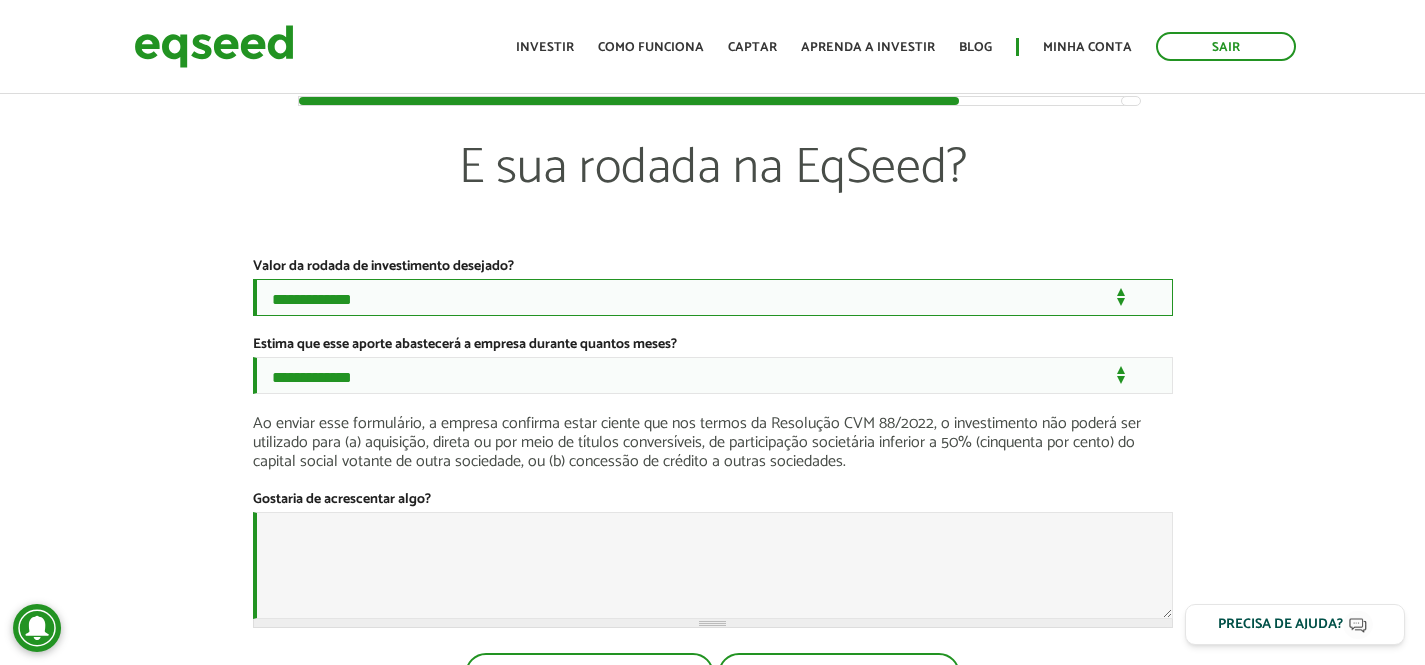 click on "[FIRST] [LAST] [LAST] [LAST] [LAST] [LAST] [LAST] [LAST] [LAST]" at bounding box center [713, 297] 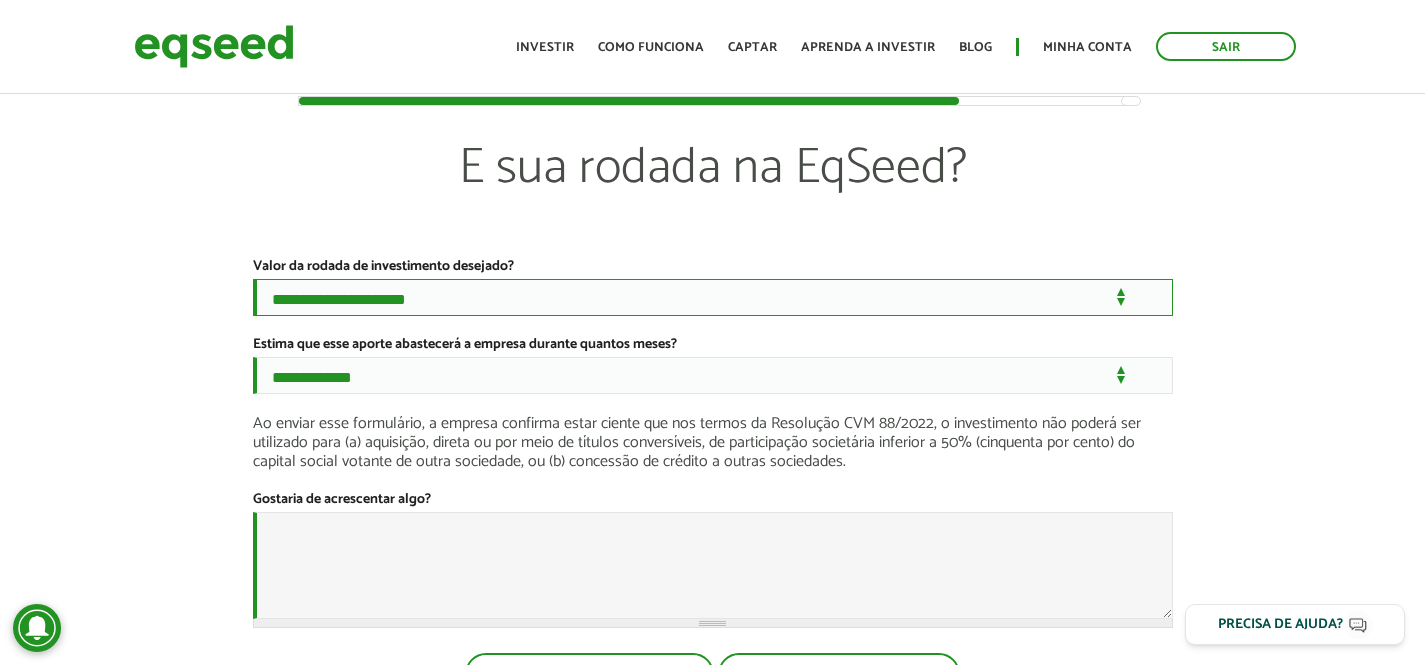 click on "[FIRST] [LAST] [LAST] [LAST] [LAST] [LAST] [LAST] [LAST] [LAST]" at bounding box center (713, 297) 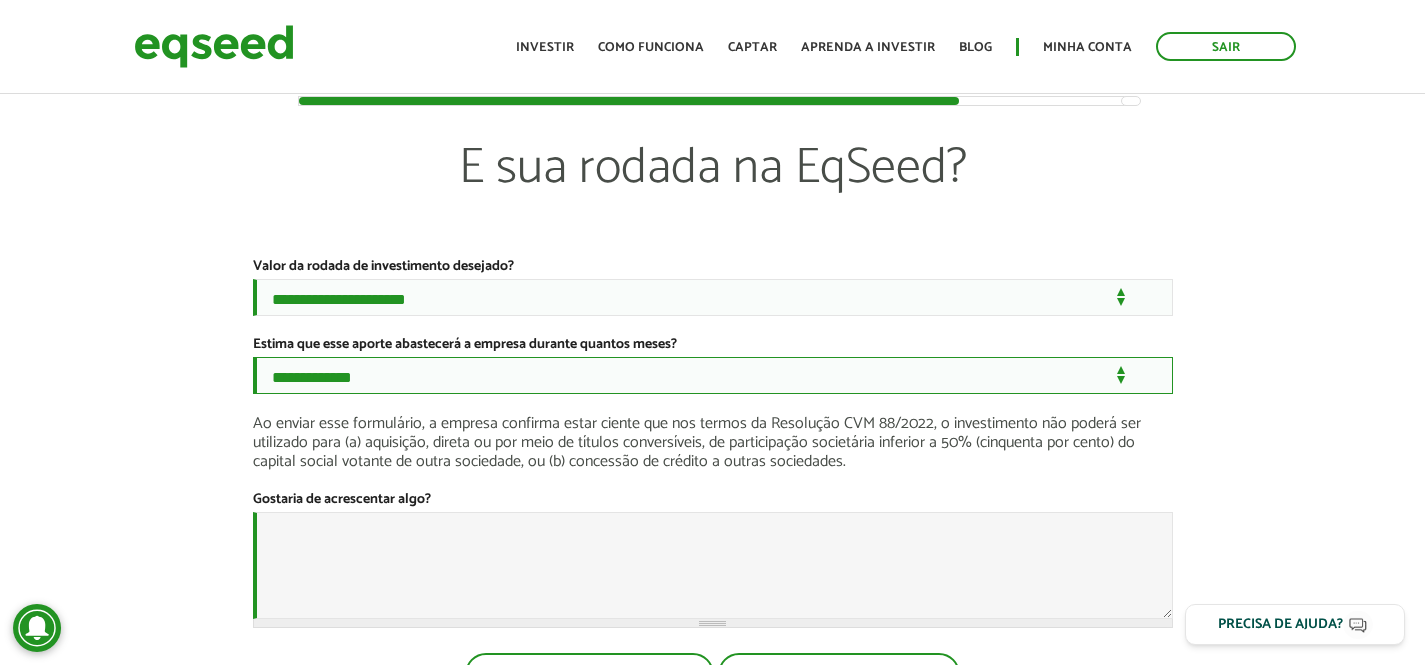click on "[FIRST] [LAST] [LAST] [LAST] [LAST] [LAST]" at bounding box center (713, 375) 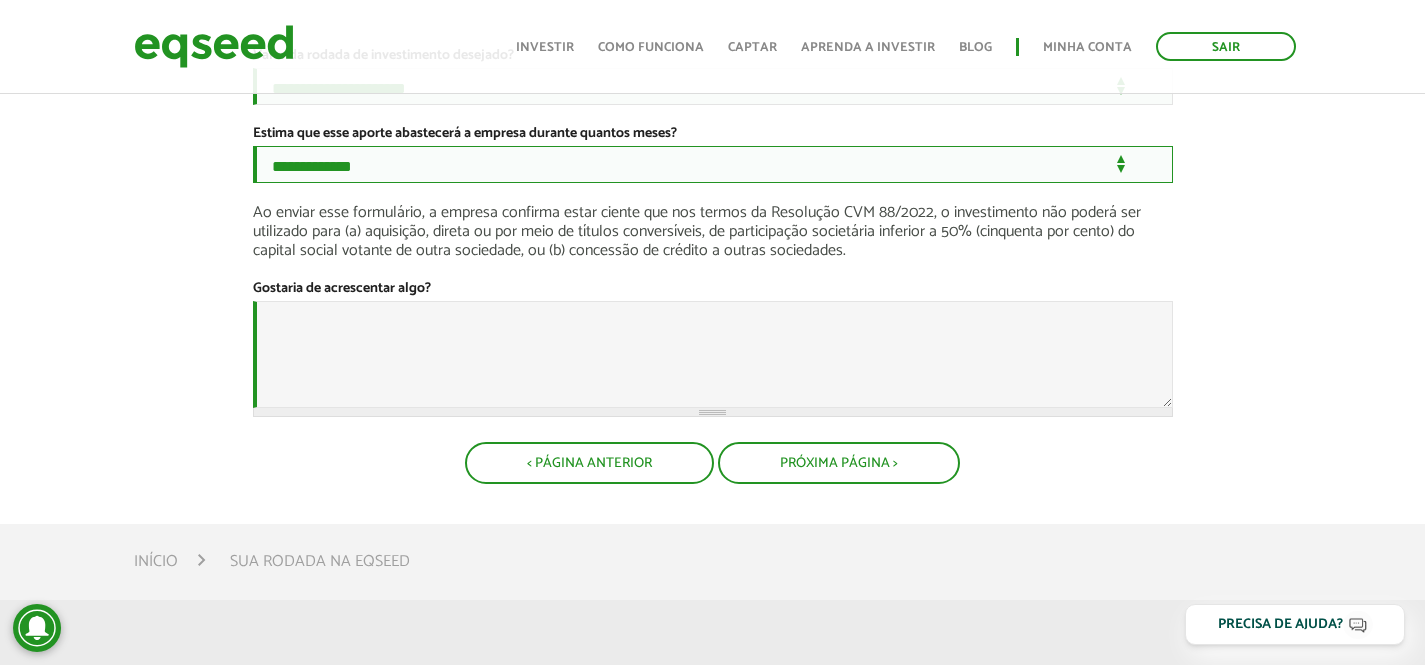 scroll, scrollTop: 310, scrollLeft: 0, axis: vertical 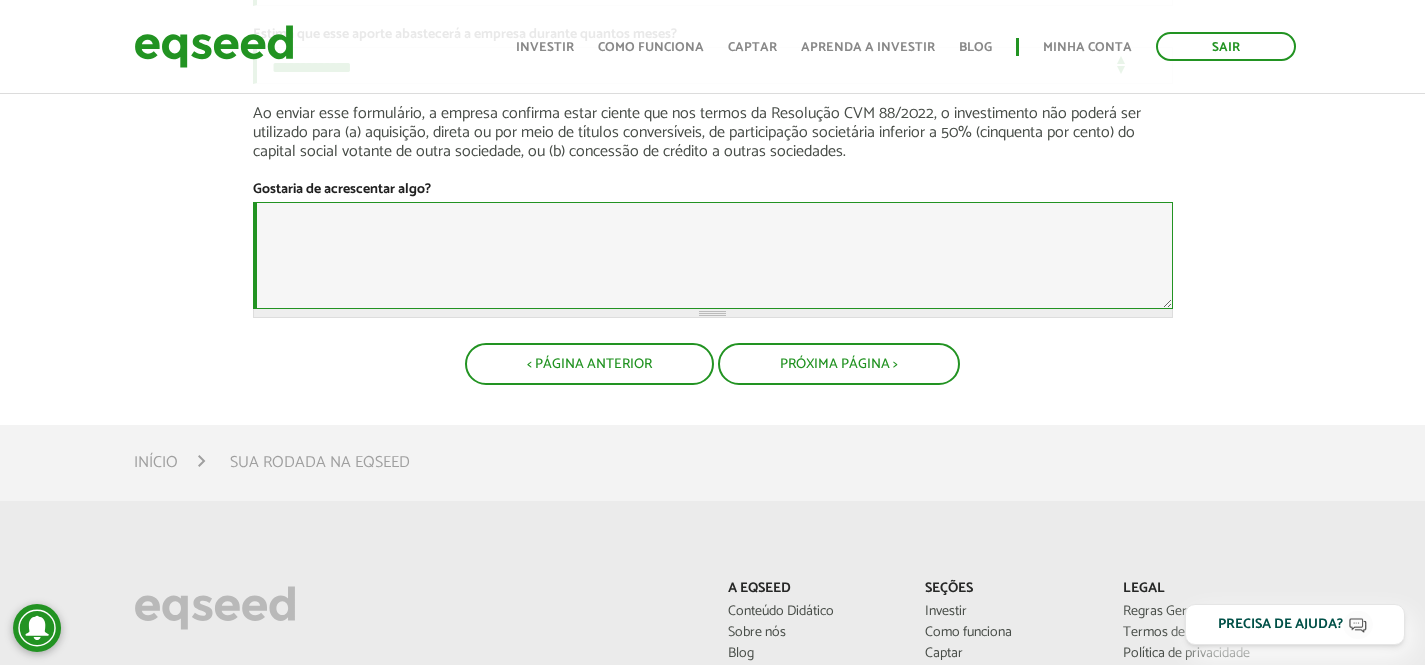 click on "Gostaria de acrescentar algo?" at bounding box center [713, 255] 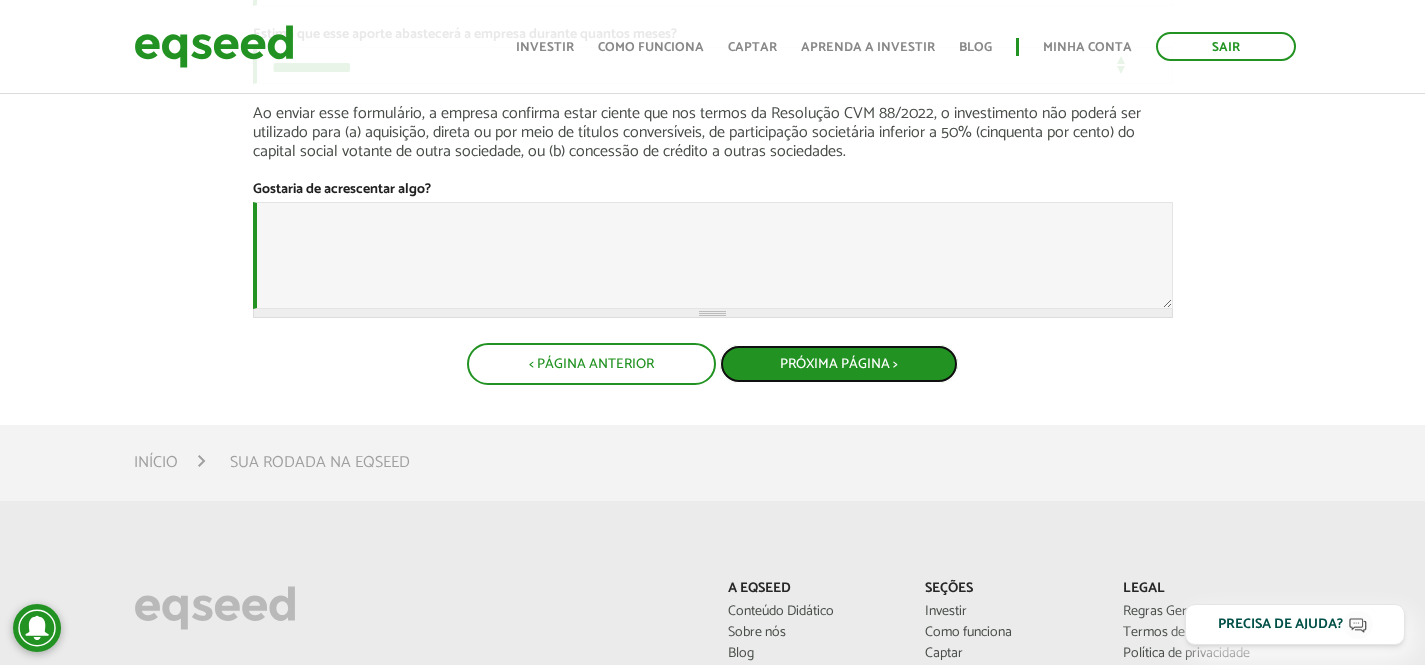 click on "Próxima Página >" at bounding box center [839, 364] 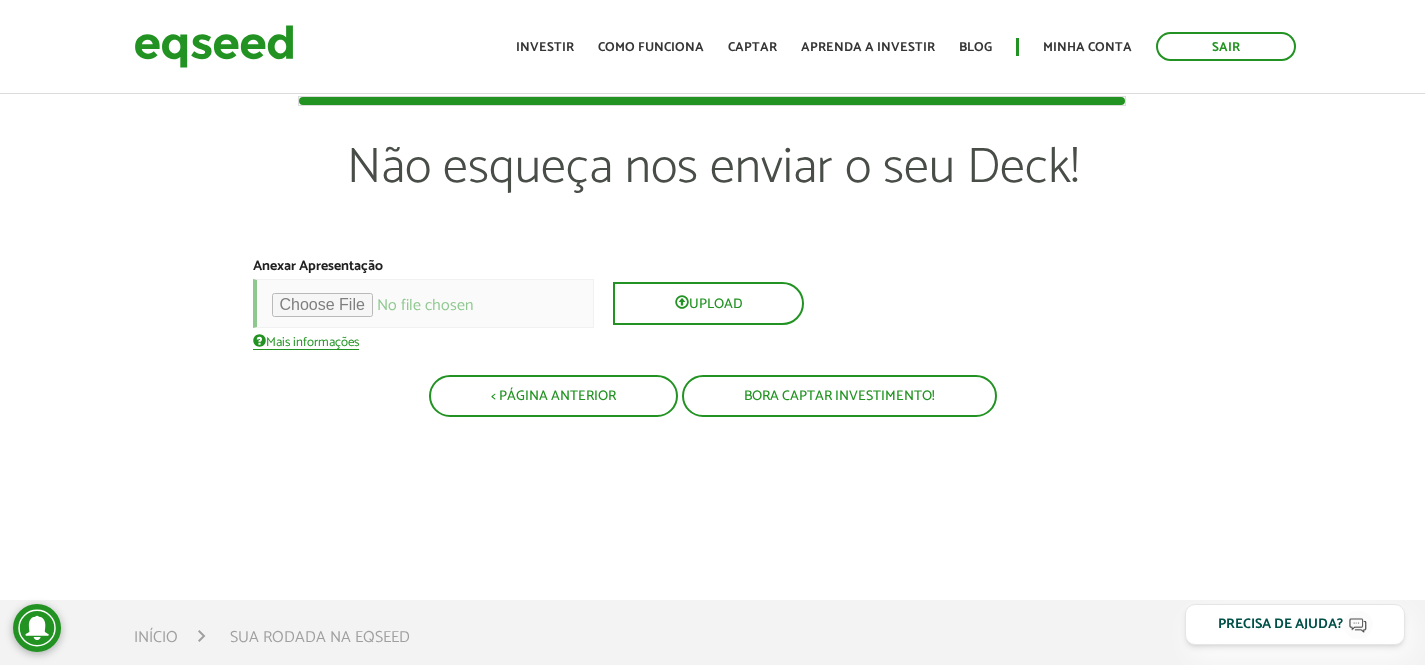 scroll, scrollTop: 0, scrollLeft: 0, axis: both 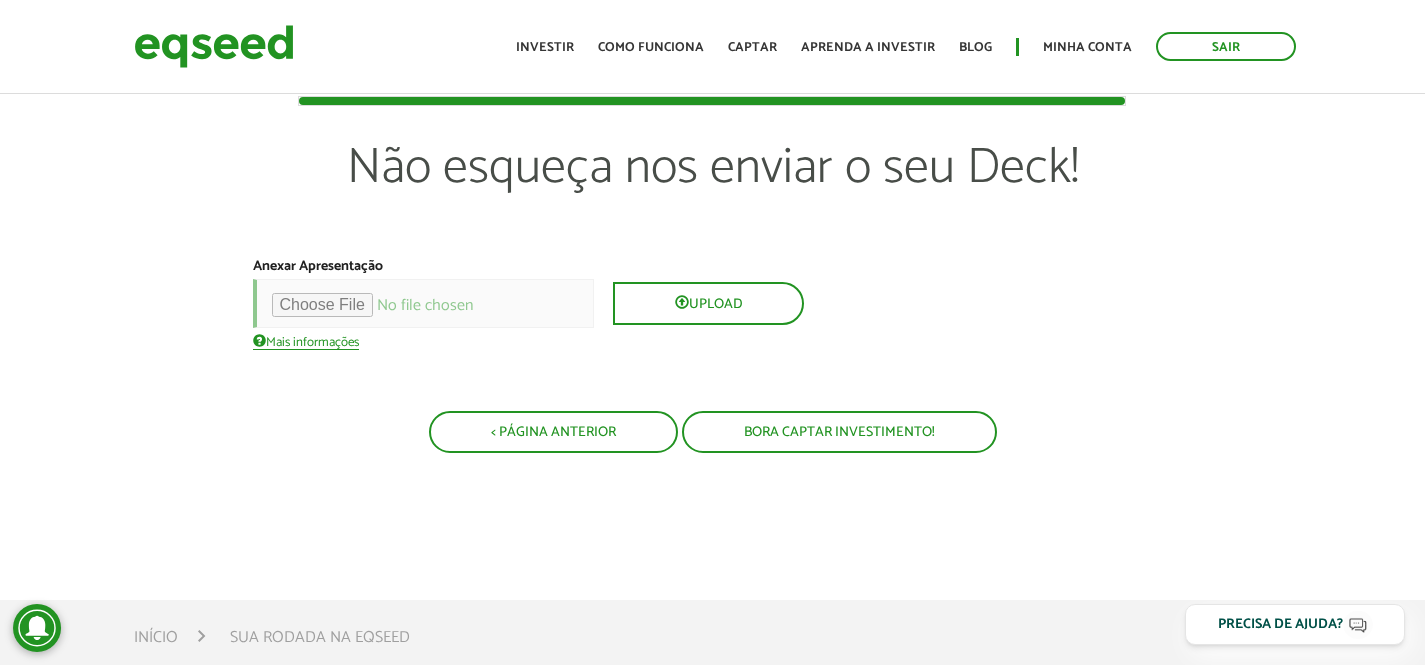 type on "**********" 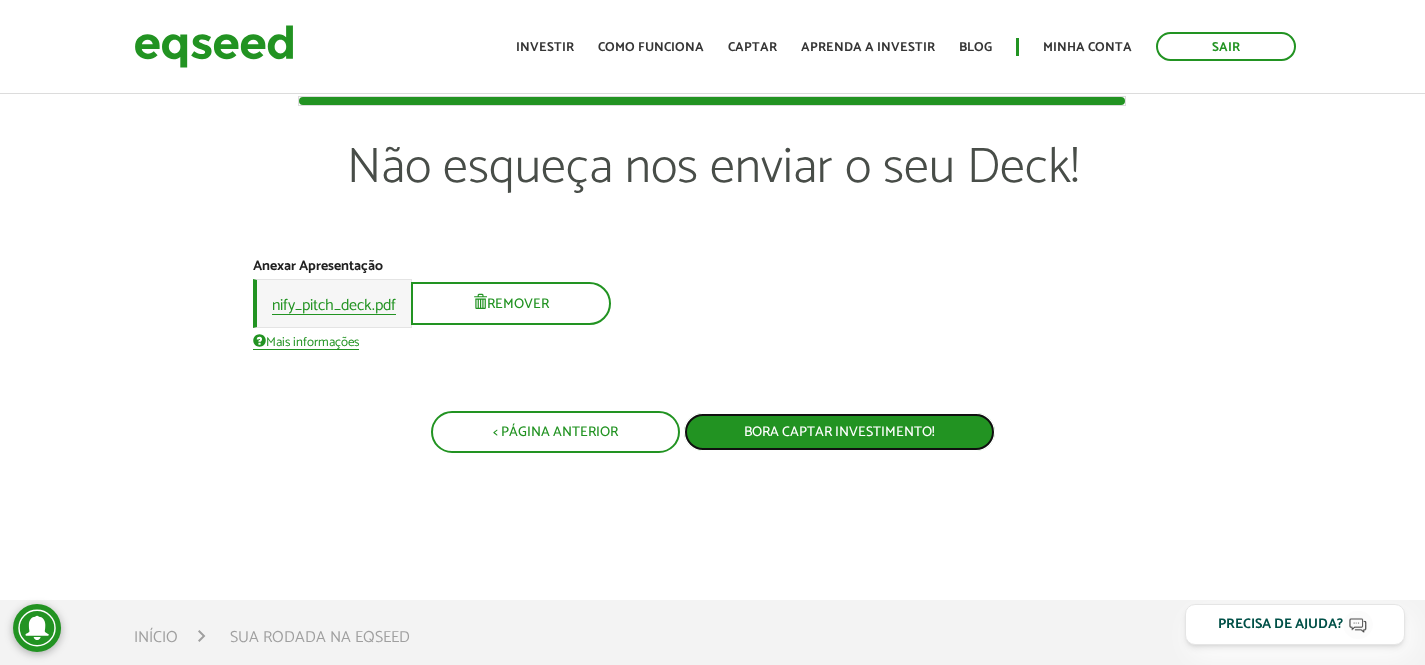 click on "Bora captar investimento!" at bounding box center [839, 432] 